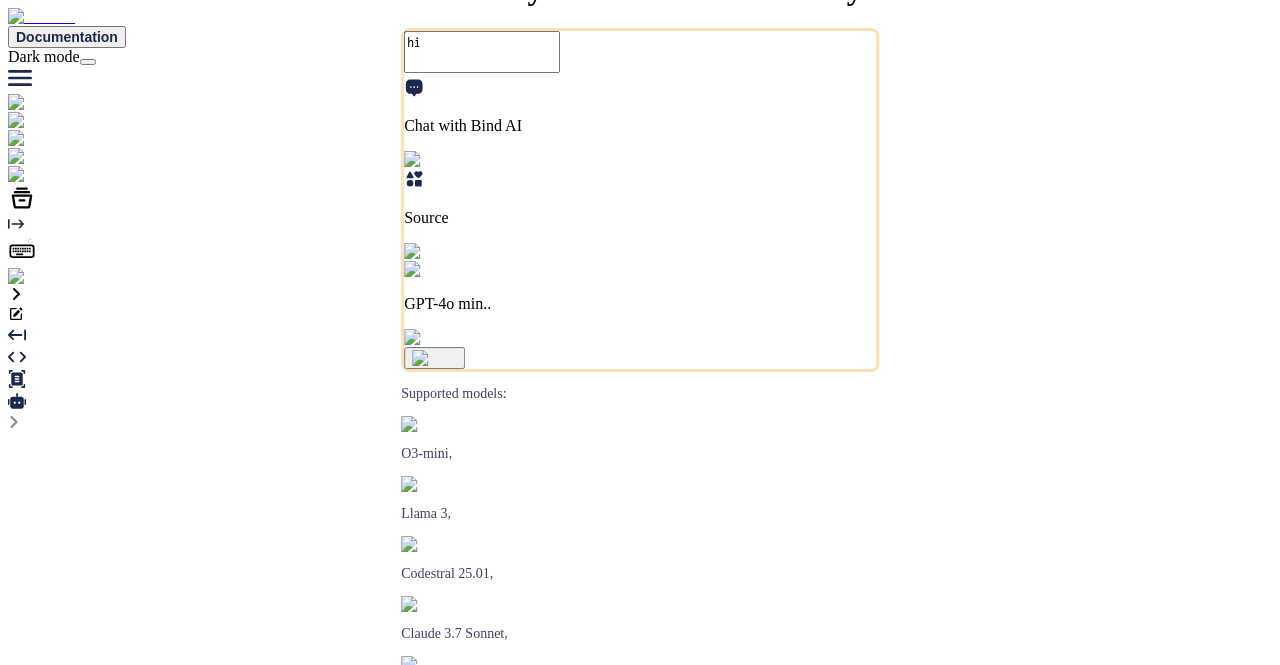 scroll, scrollTop: 0, scrollLeft: 0, axis: both 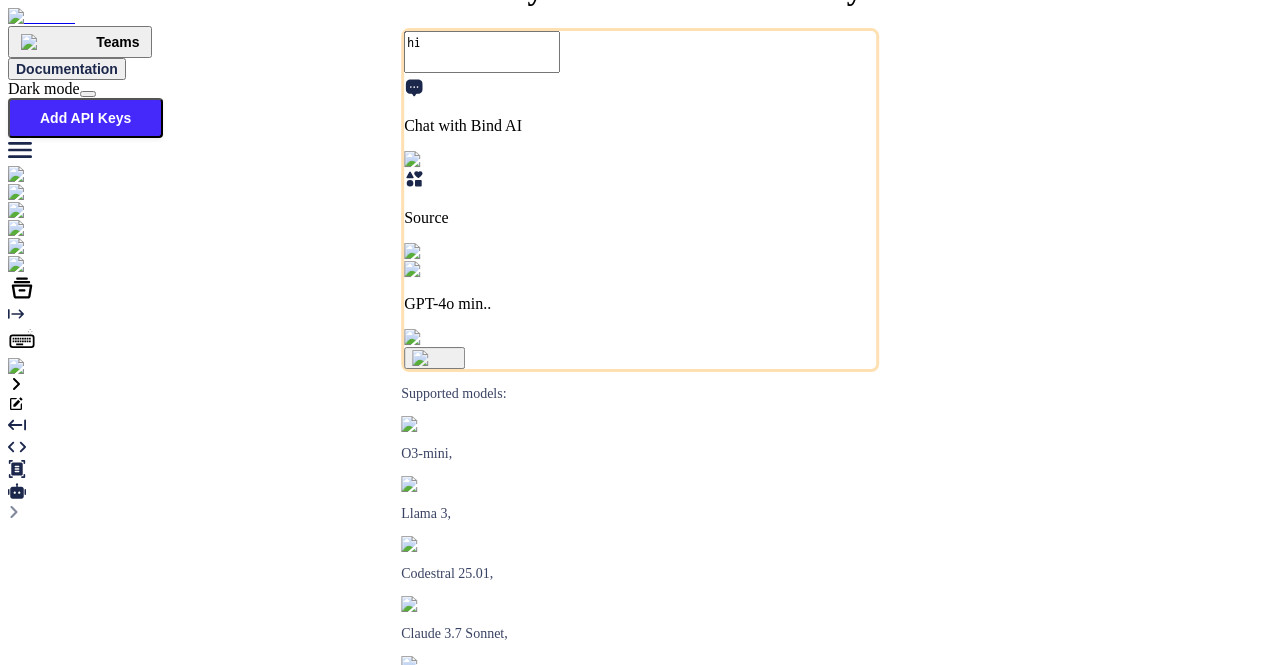 click at bounding box center (40, 367) 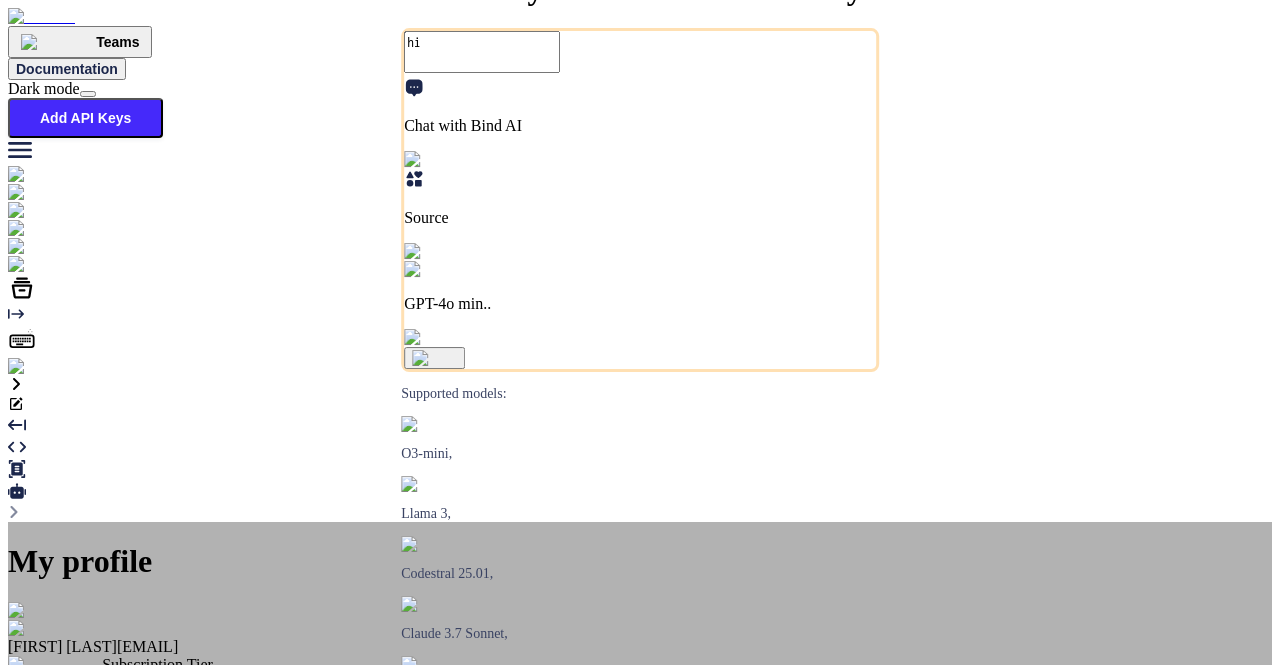type on "x" 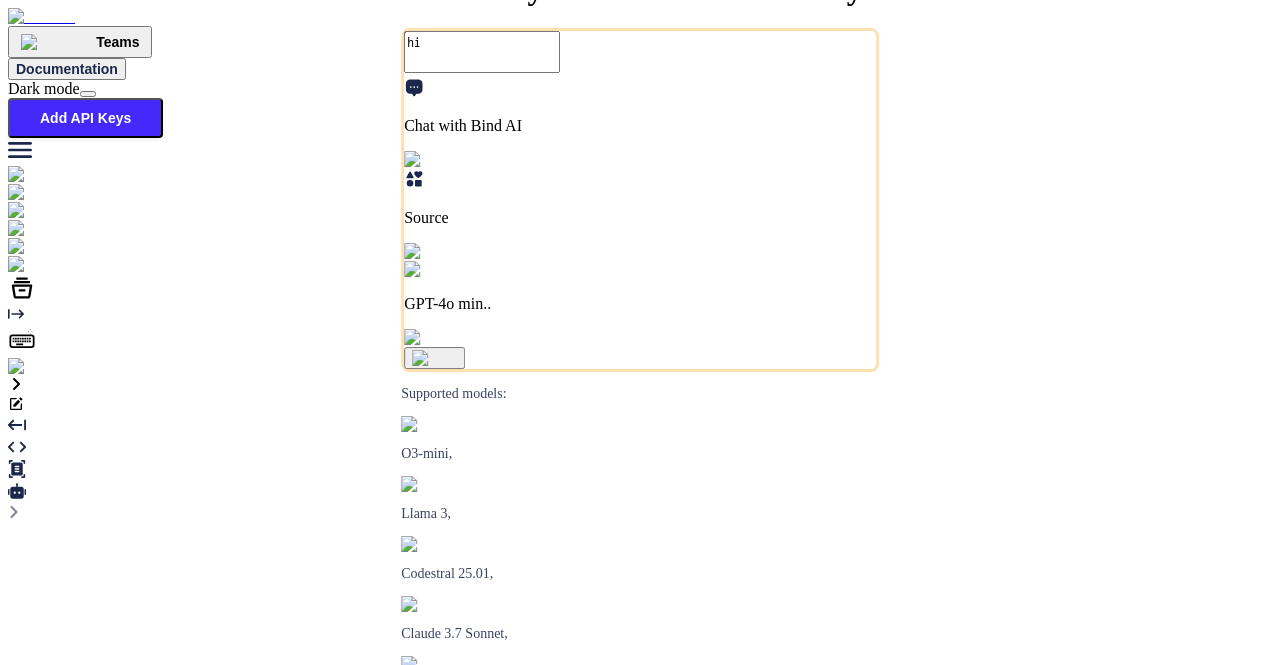 click at bounding box center [74, 265] 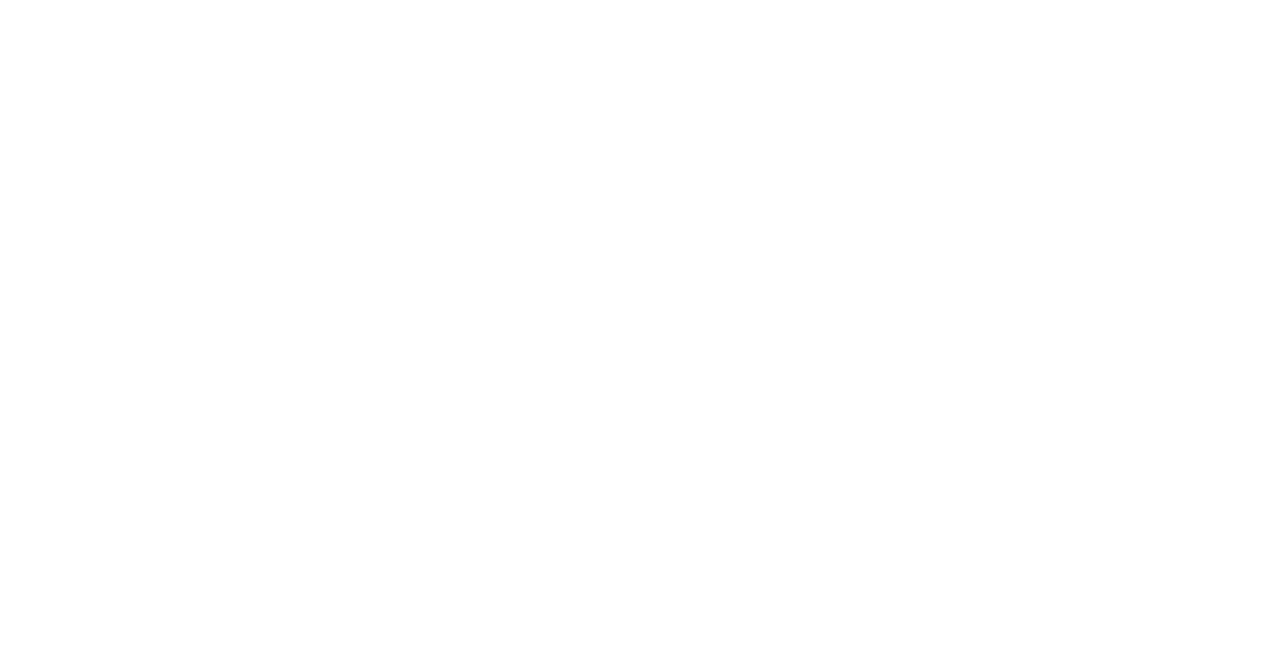 scroll, scrollTop: 0, scrollLeft: 0, axis: both 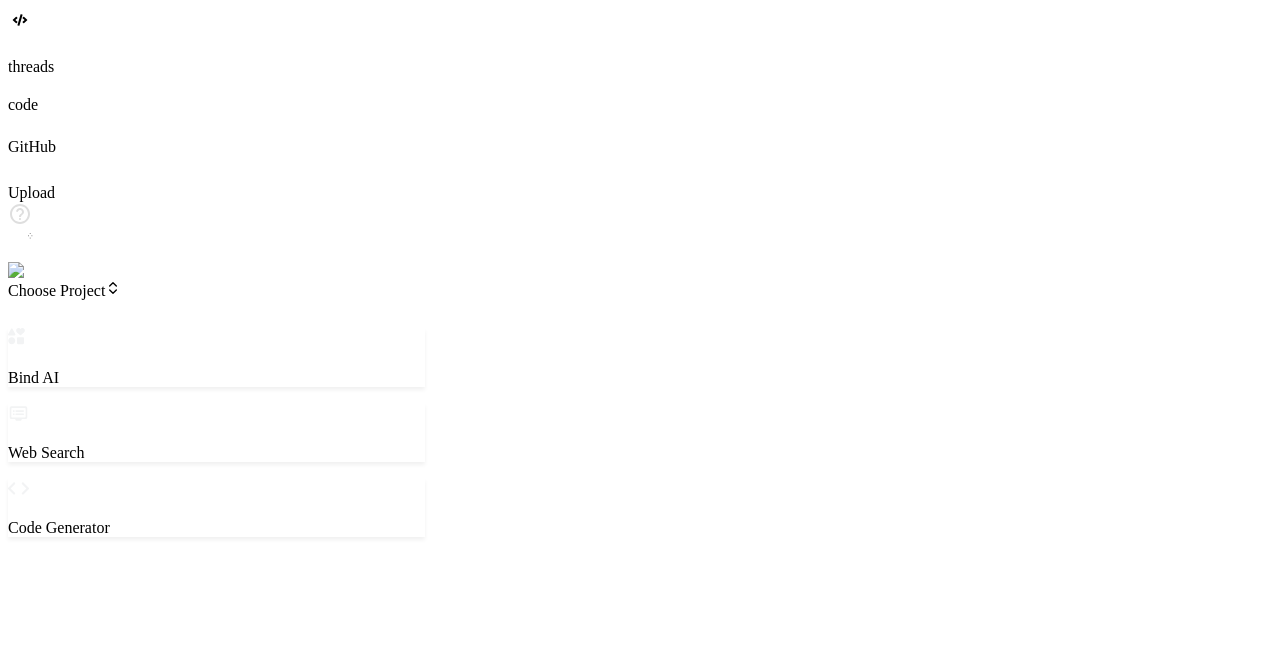 click at bounding box center (40, 271) 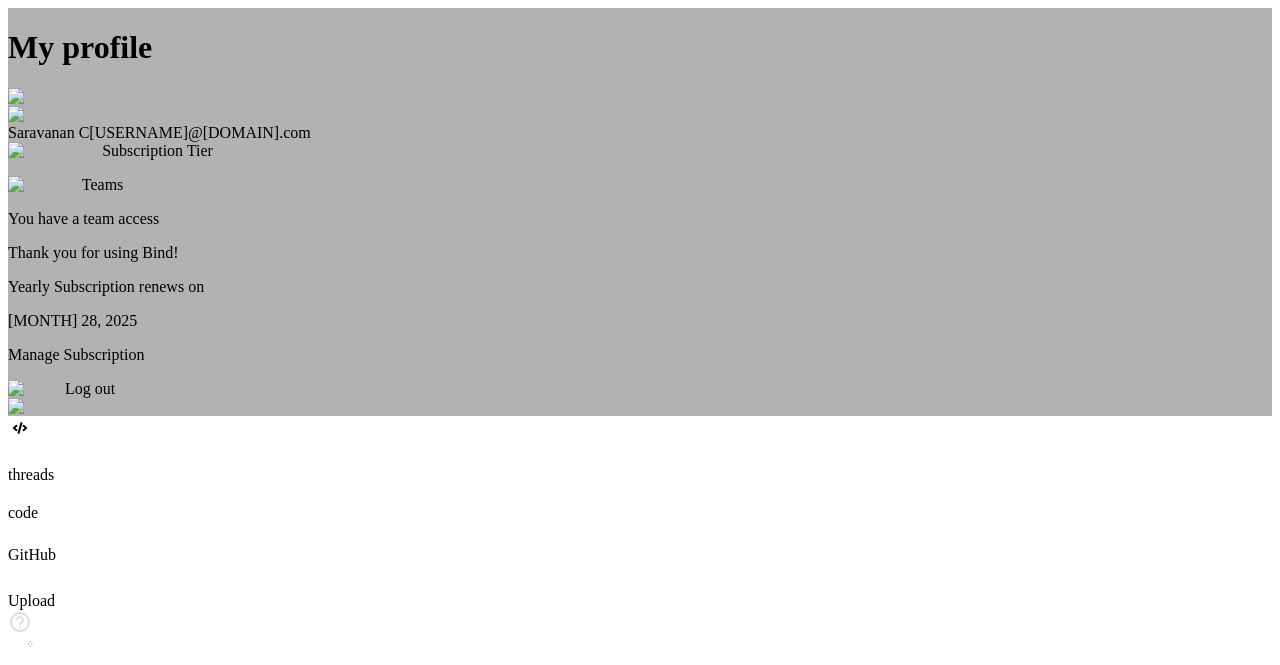 scroll, scrollTop: 2569, scrollLeft: 0, axis: vertical 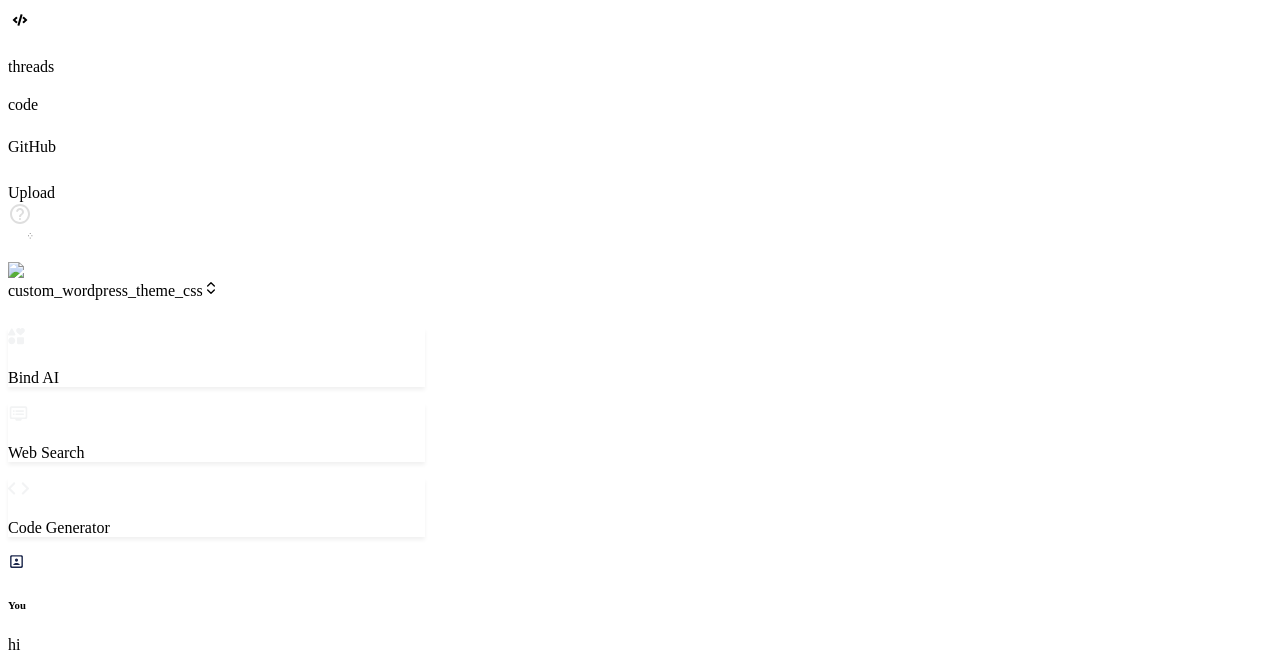 click on "Show preview" at bounding box center (70, 1437) 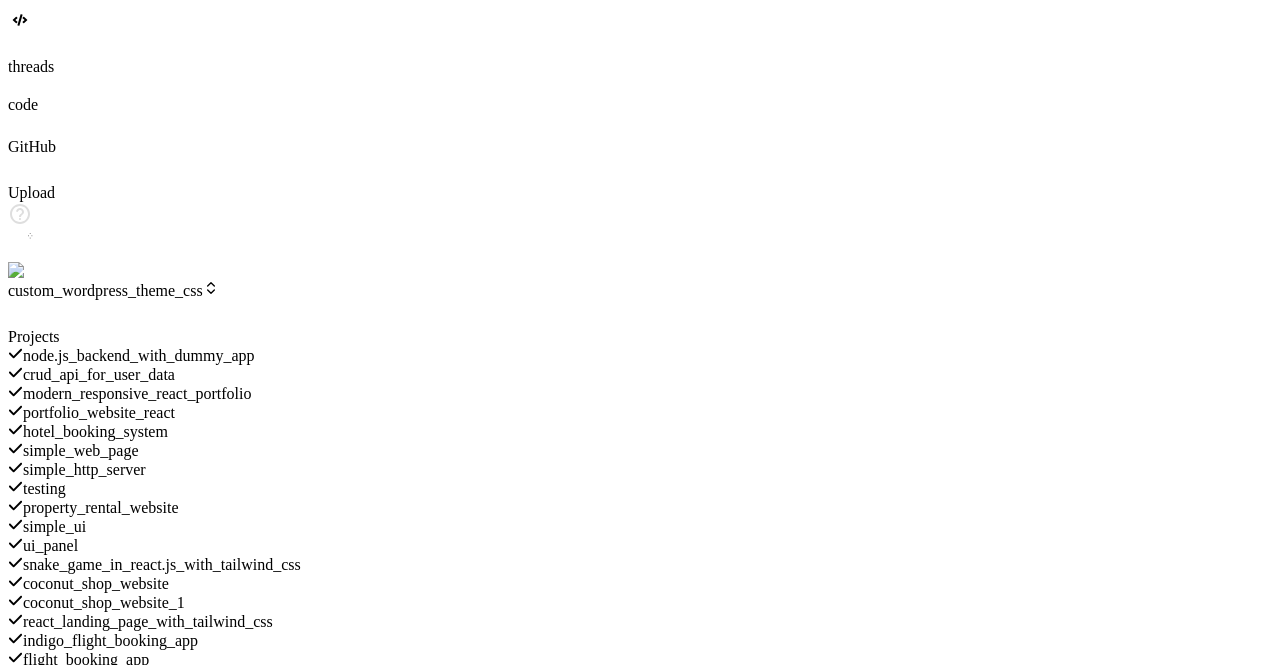 click at bounding box center (40, 271) 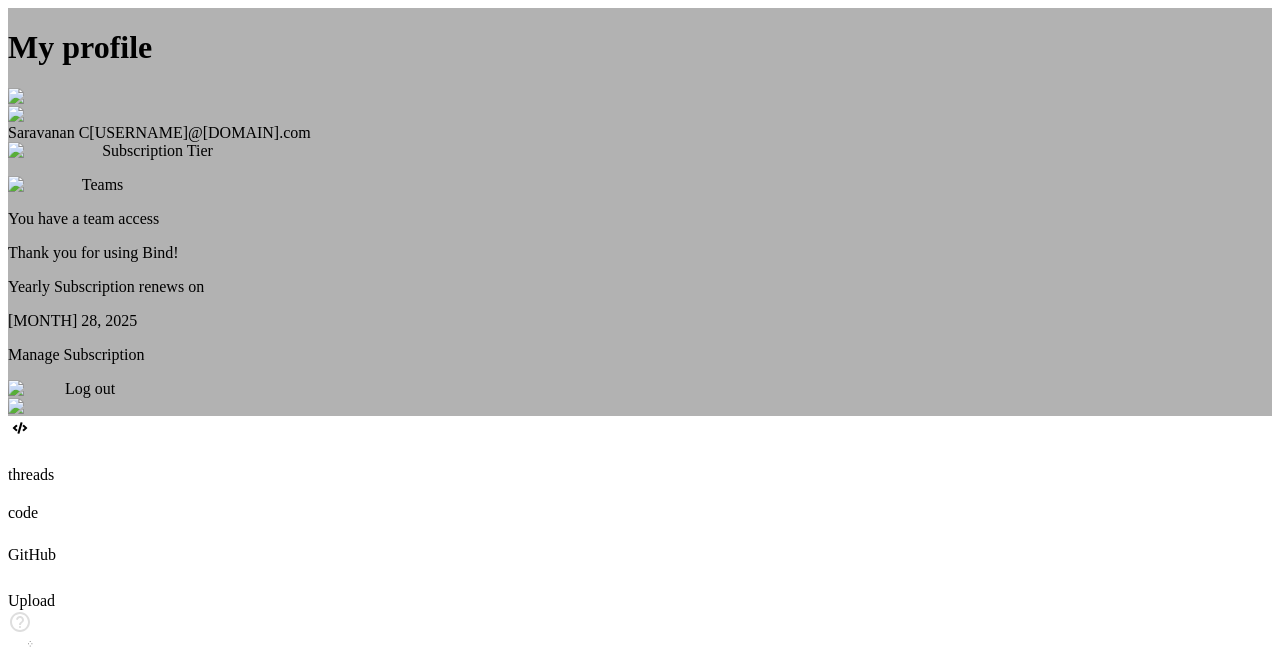 click on "Log out" at bounding box center [640, 389] 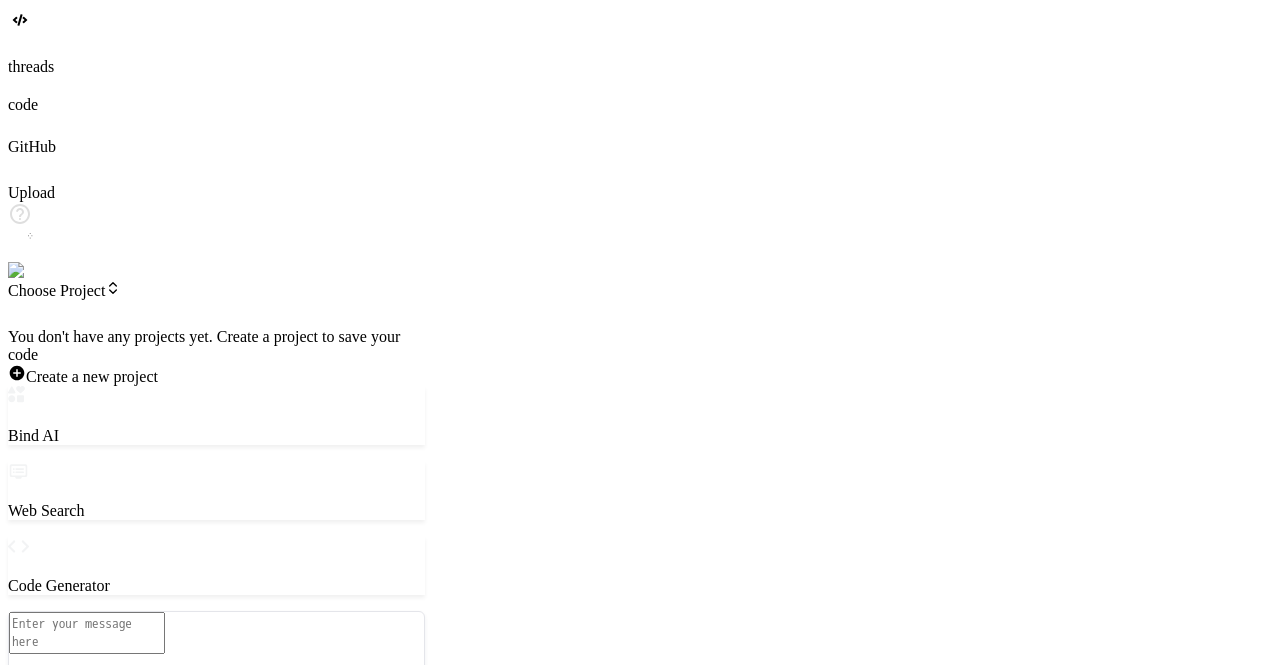scroll, scrollTop: 0, scrollLeft: 0, axis: both 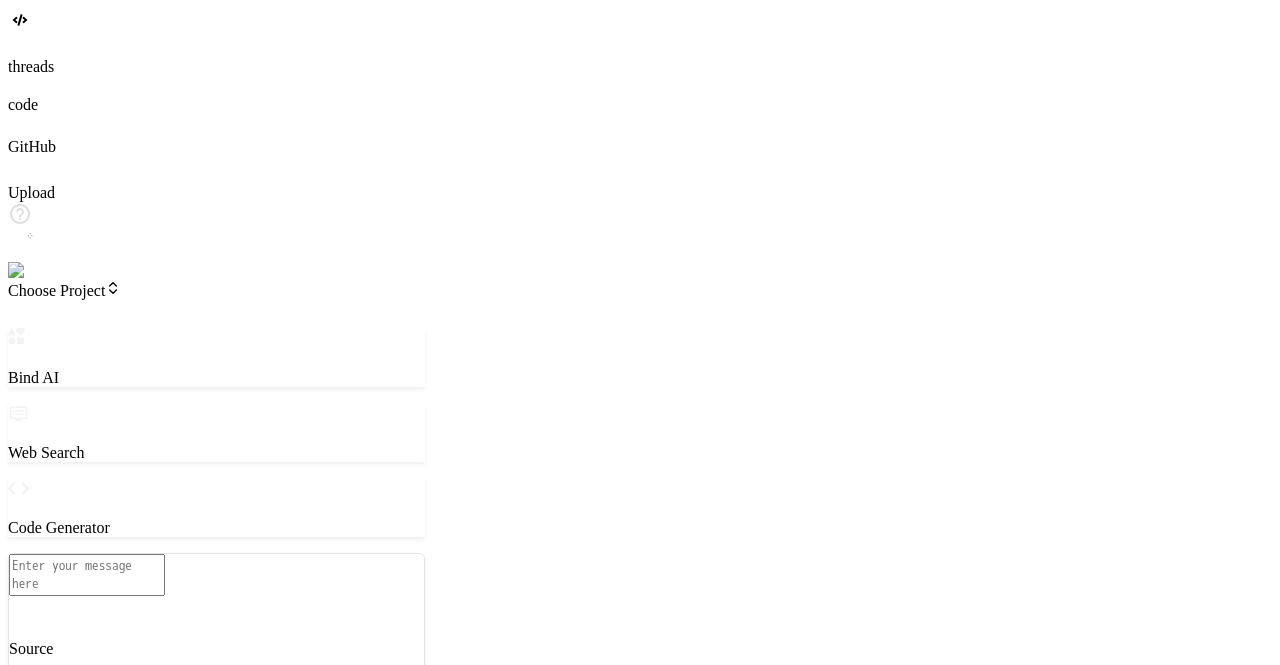 click on "Preview" at bounding box center [122, 960] 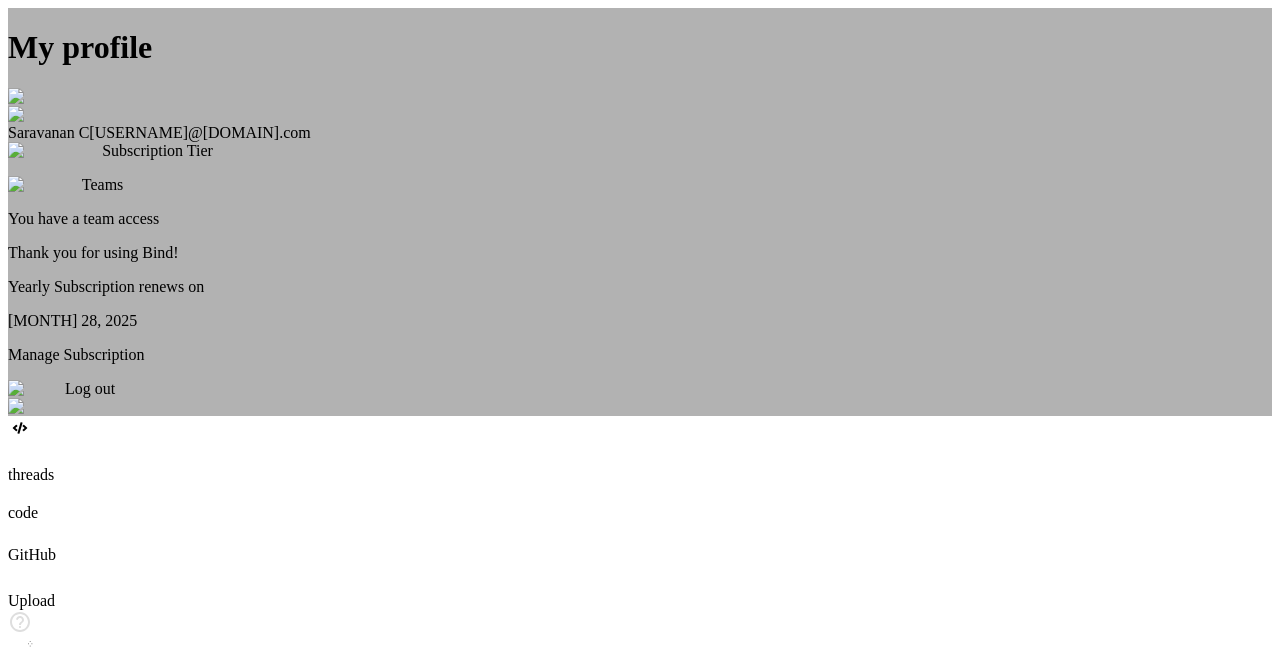 click on "My profile Saravanan C saravanan@witarist.com Subscription Tier Teams You have a team access Thank you for using Bind! Yearly Subscription renews on August 28, 2025 Manage Subscription Log out" at bounding box center (640, 212) 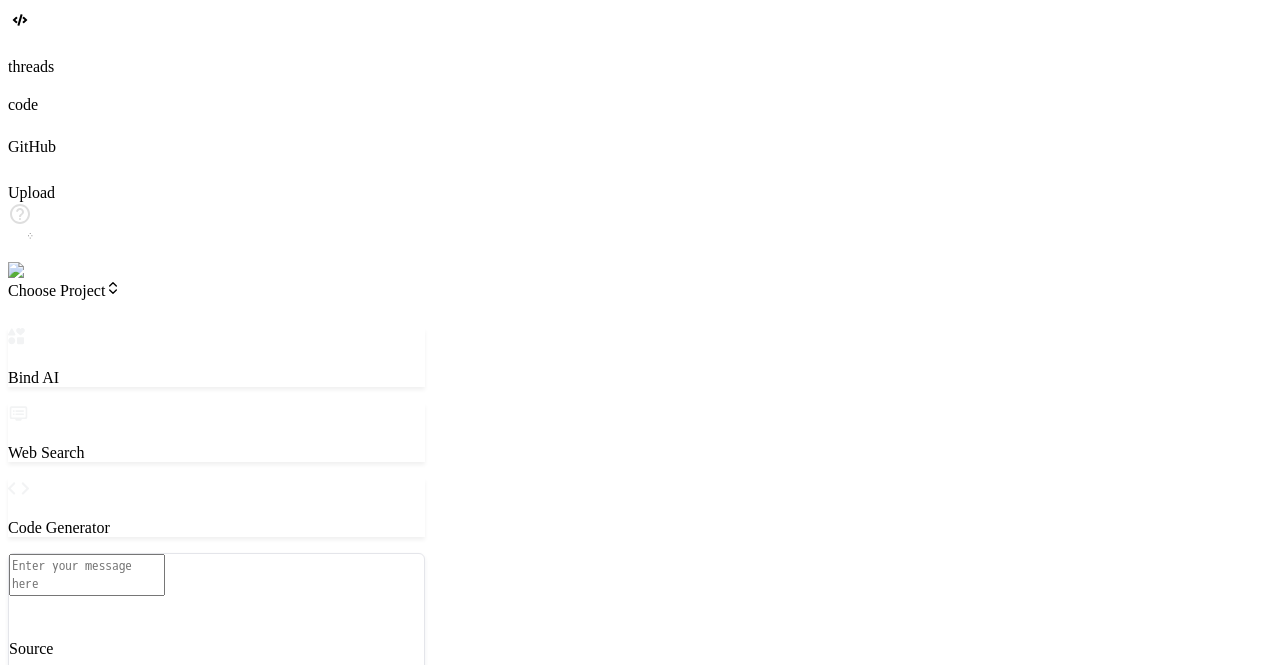 click on "Preview" at bounding box center [122, 960] 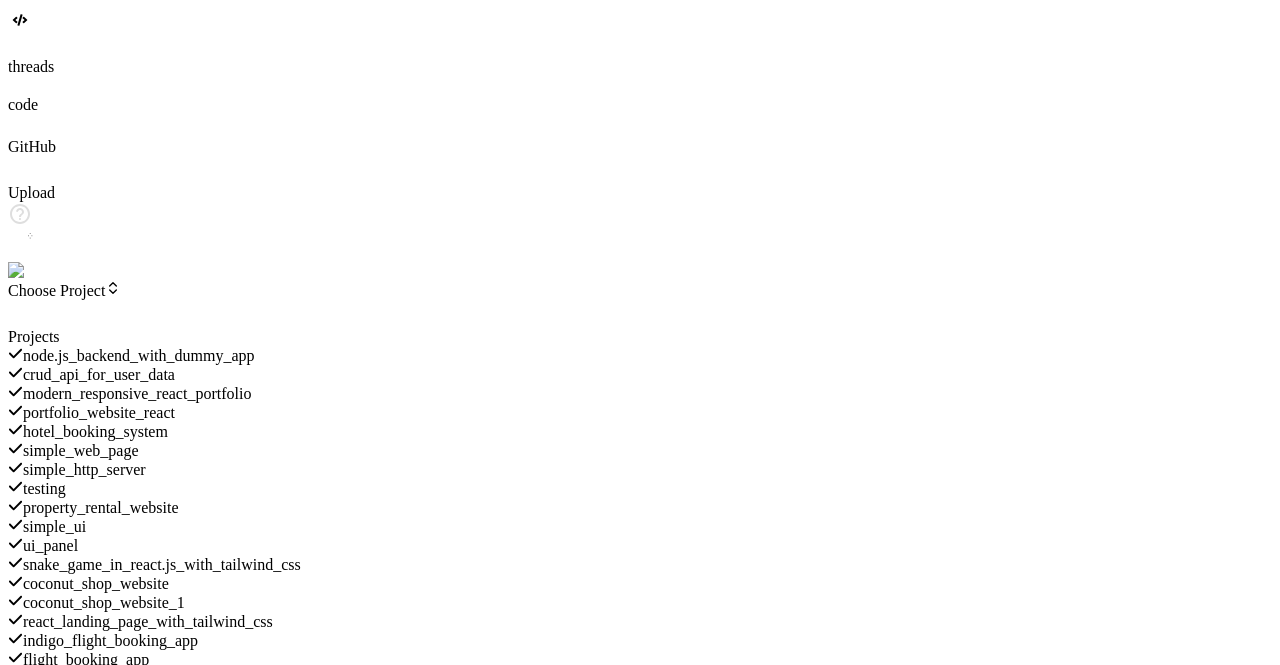 click on "testing" at bounding box center [216, 488] 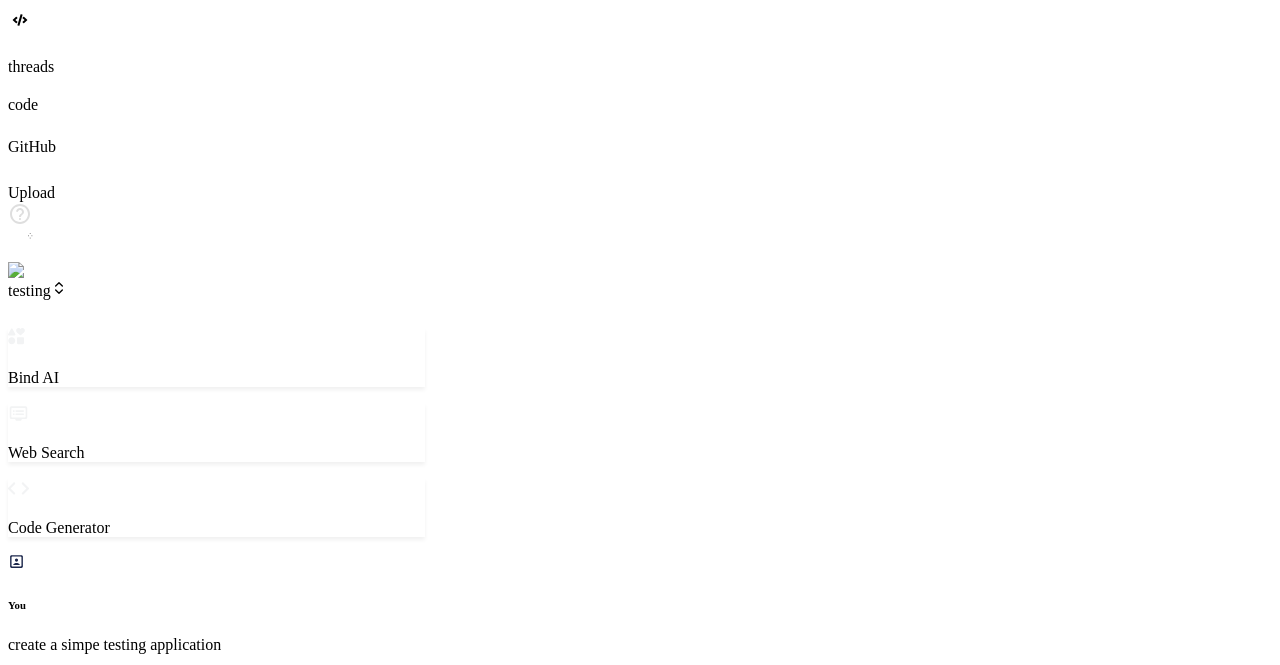 scroll, scrollTop: 186, scrollLeft: 0, axis: vertical 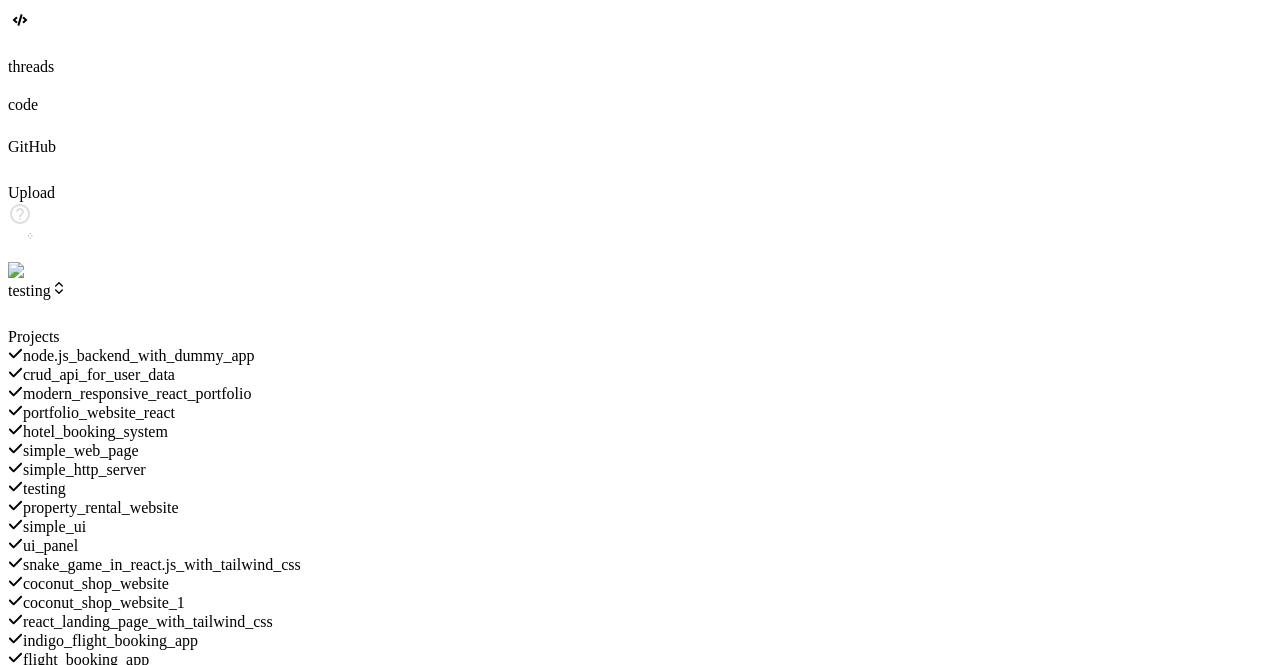 click on "property_rental_website" at bounding box center [101, 507] 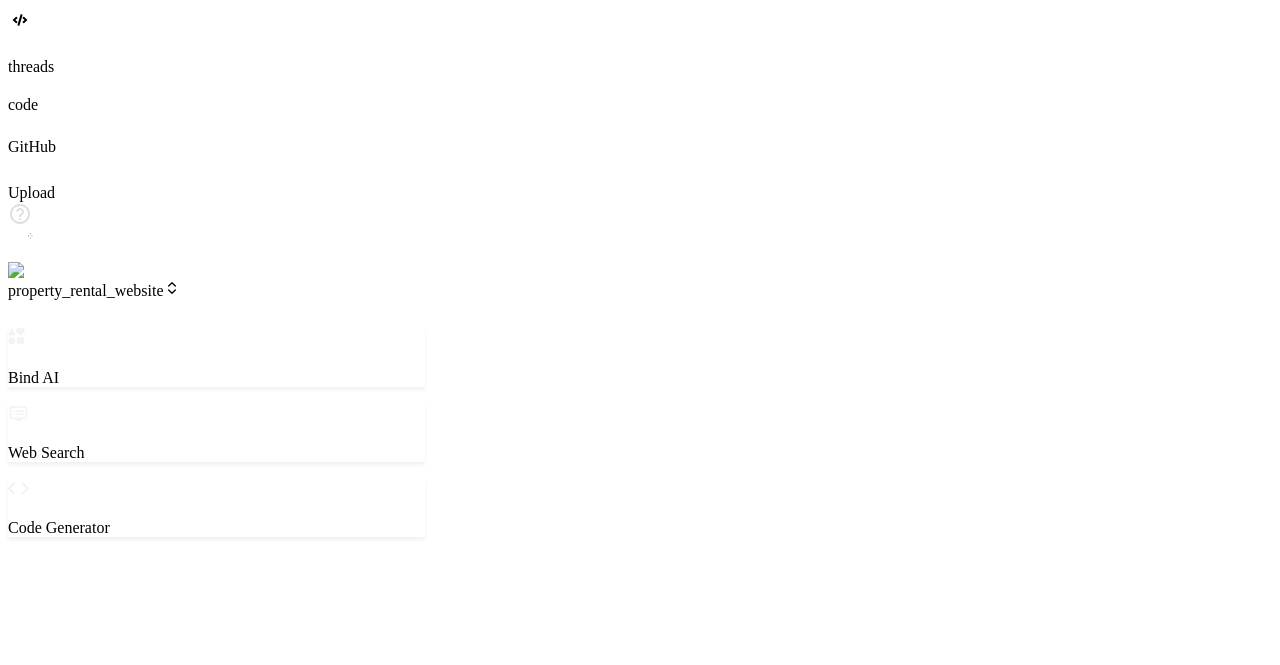 scroll, scrollTop: 0, scrollLeft: 0, axis: both 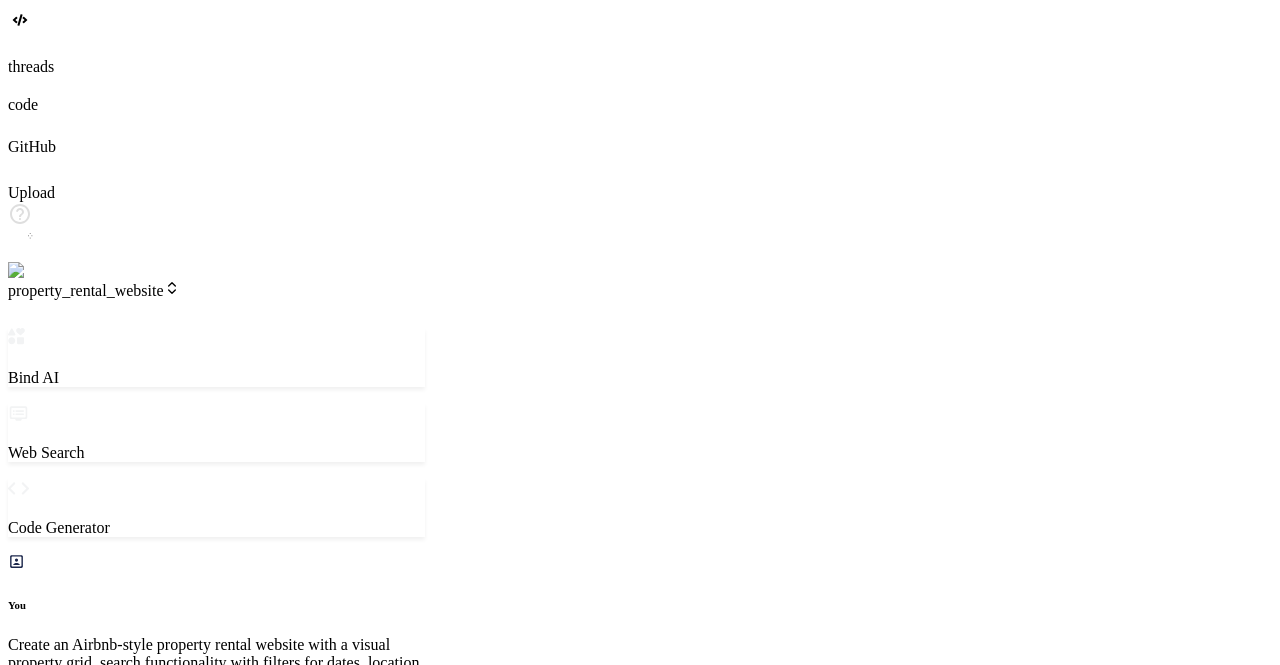 click on "Created with Pixso." 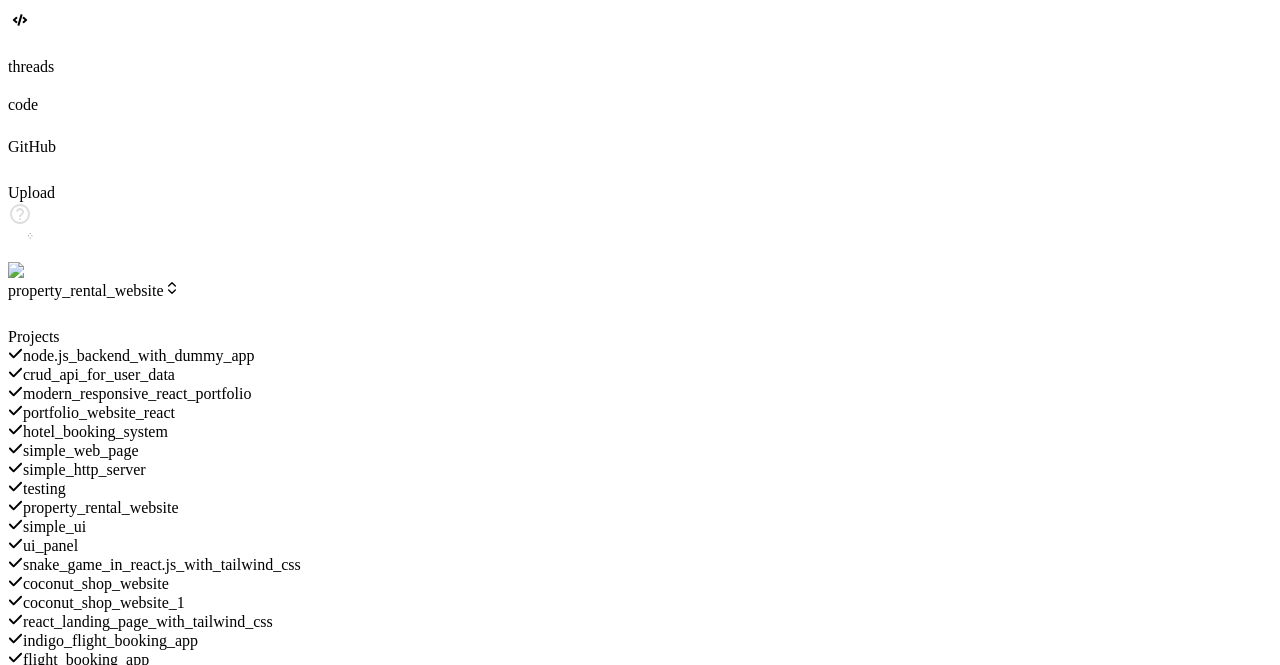 click on "simple_ui" at bounding box center (54, 526) 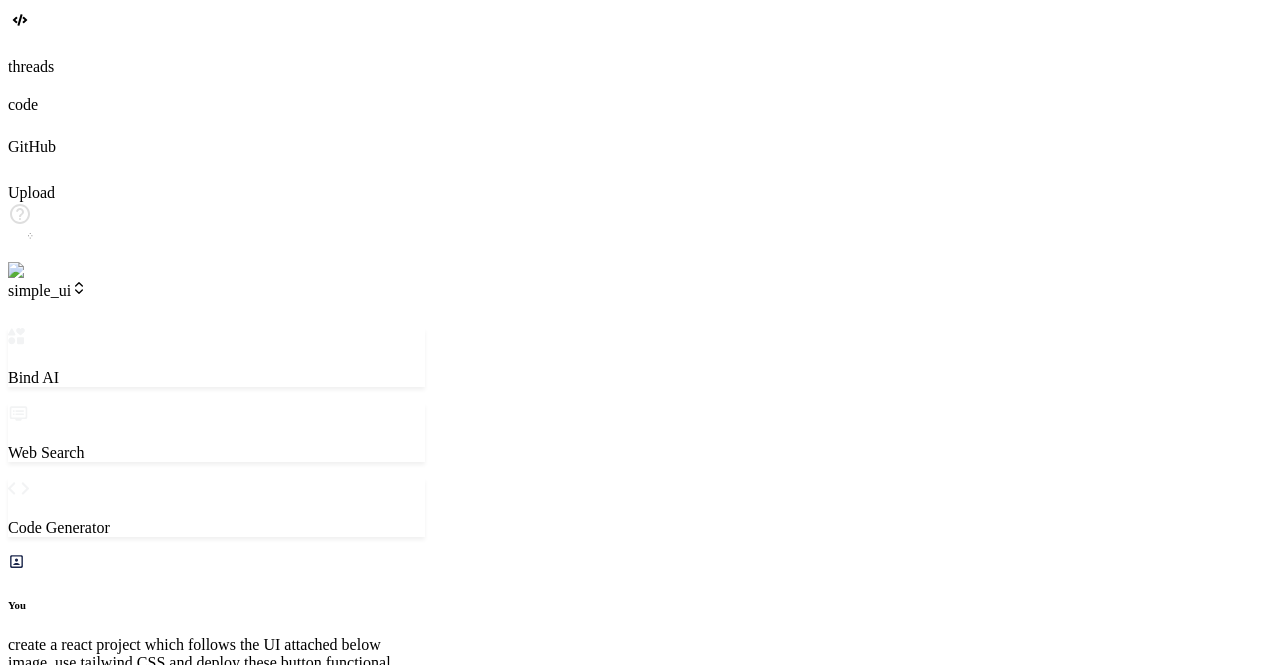 scroll, scrollTop: 2576, scrollLeft: 0, axis: vertical 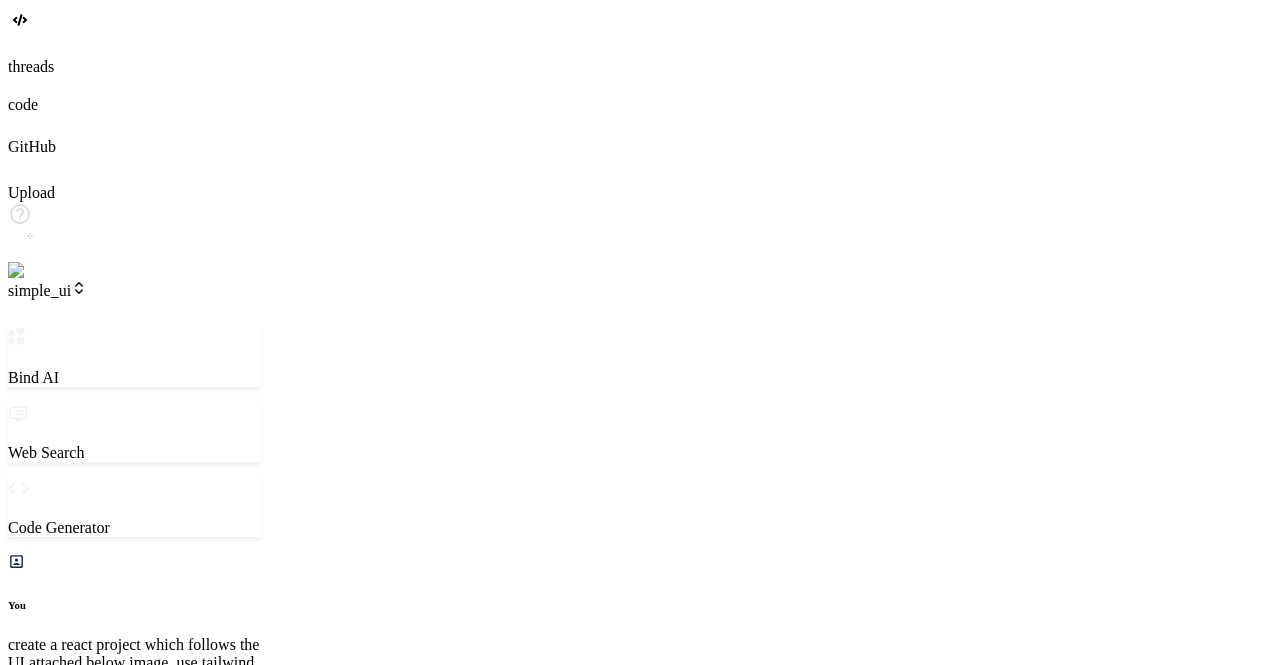 drag, startPoint x: 873, startPoint y: 122, endPoint x: 255, endPoint y: 146, distance: 618.4658 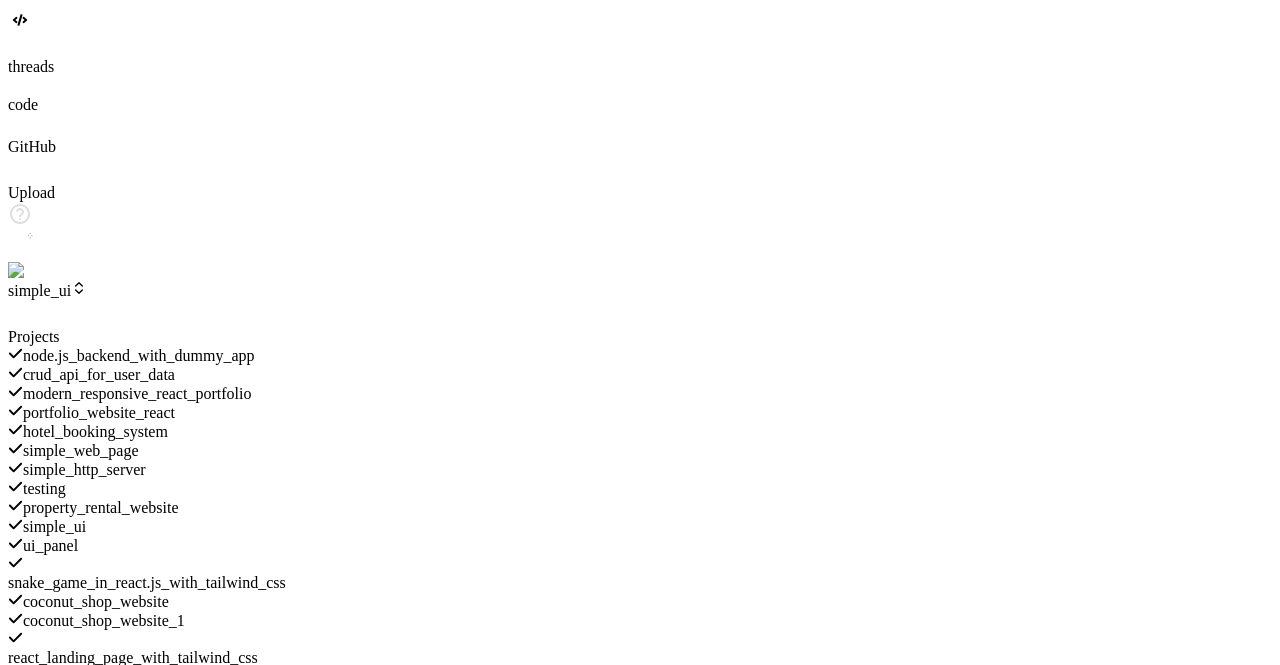 click on "testing" at bounding box center (44, 488) 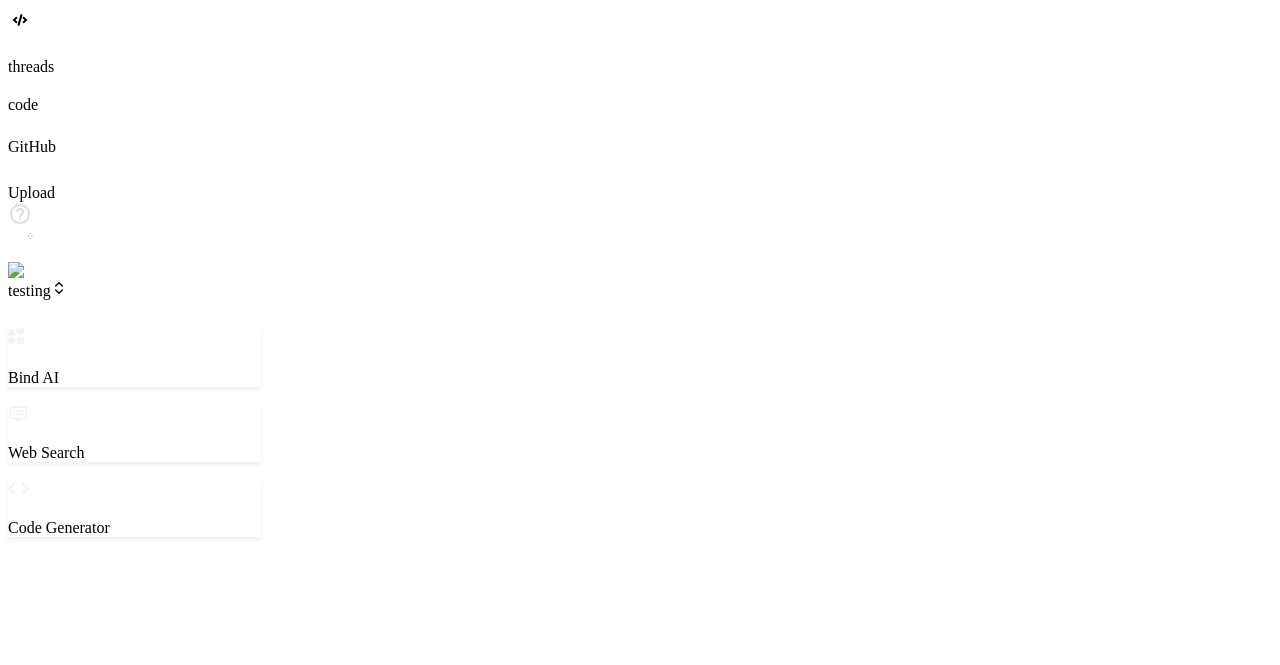 scroll, scrollTop: 2986, scrollLeft: 0, axis: vertical 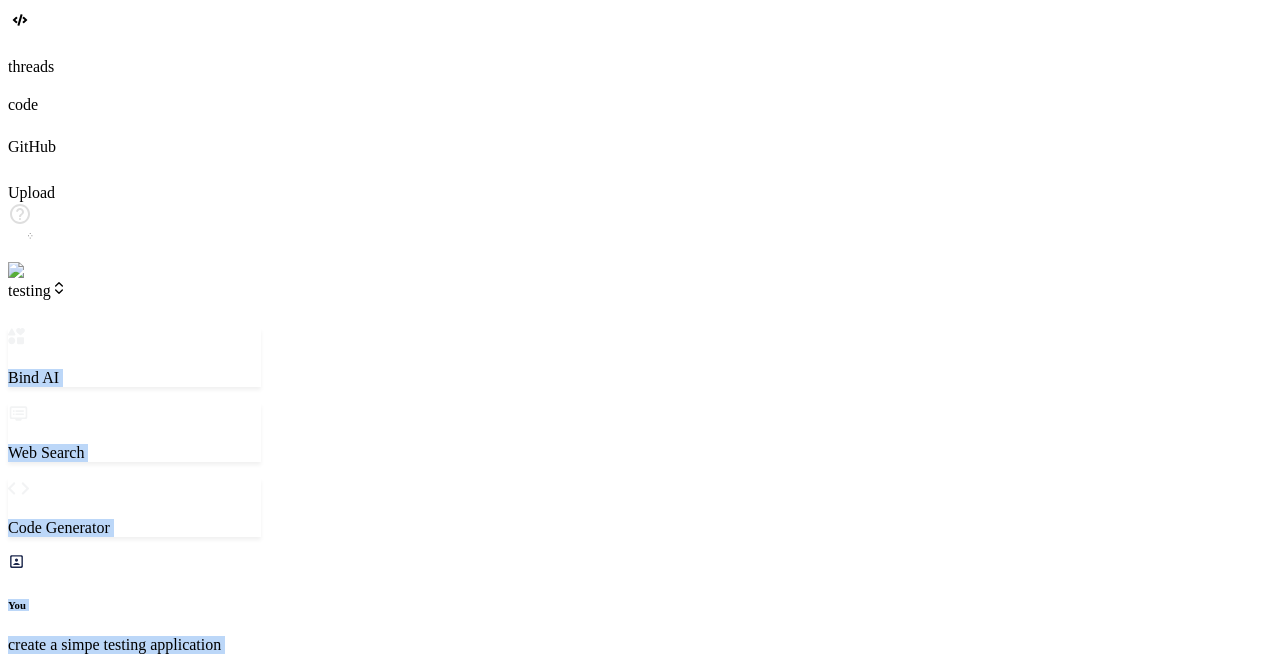 click on "Bind AI Web Search Created with Pixso. Code Generator You create a simpe testing application Bind AI 🔹 Project: Simple Testing App
🔧 Tech Stack: HTML, CSS, JavaScript
📁 Files:
package.json
index.html
style.css
script.js
Shall I go ahead and generate this? You ok Bind AI Simple Testing App Click to open Workbench Create   package.json Create   index.html Create   style.css Create   script.js Run command npm install Run command npm run dev You change the project name Bind AI I understand you'd like to change the project name. However, in this environment, the project title and ID are fixed for the duration of a single chat thread to maintain context.
If you'd like to start a new project with a different name, please open a new chat thread.
For this current project, the name will remain "Simple Testing App". You can you tell me the project name Bind AI The current project name is "Simple Testing App". Source   Claude 4 S.. Created with Bind Always check its answers. Privacy  in Bind" at bounding box center (134, 636) 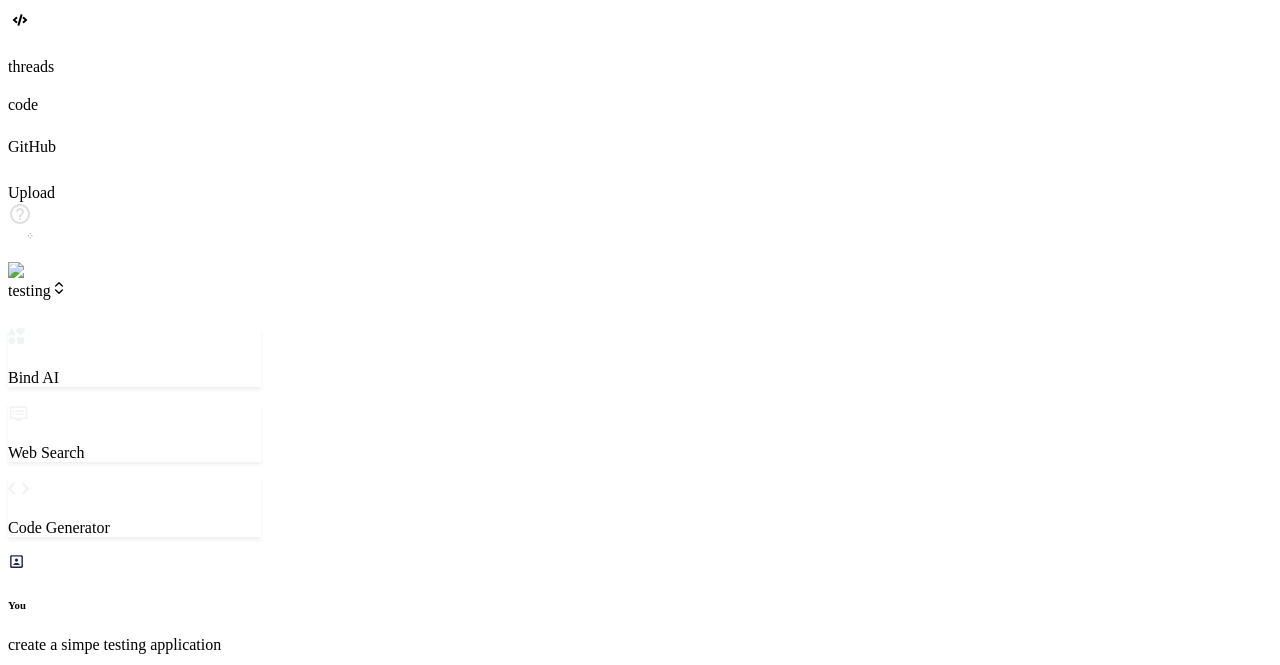 scroll, scrollTop: 572, scrollLeft: 0, axis: vertical 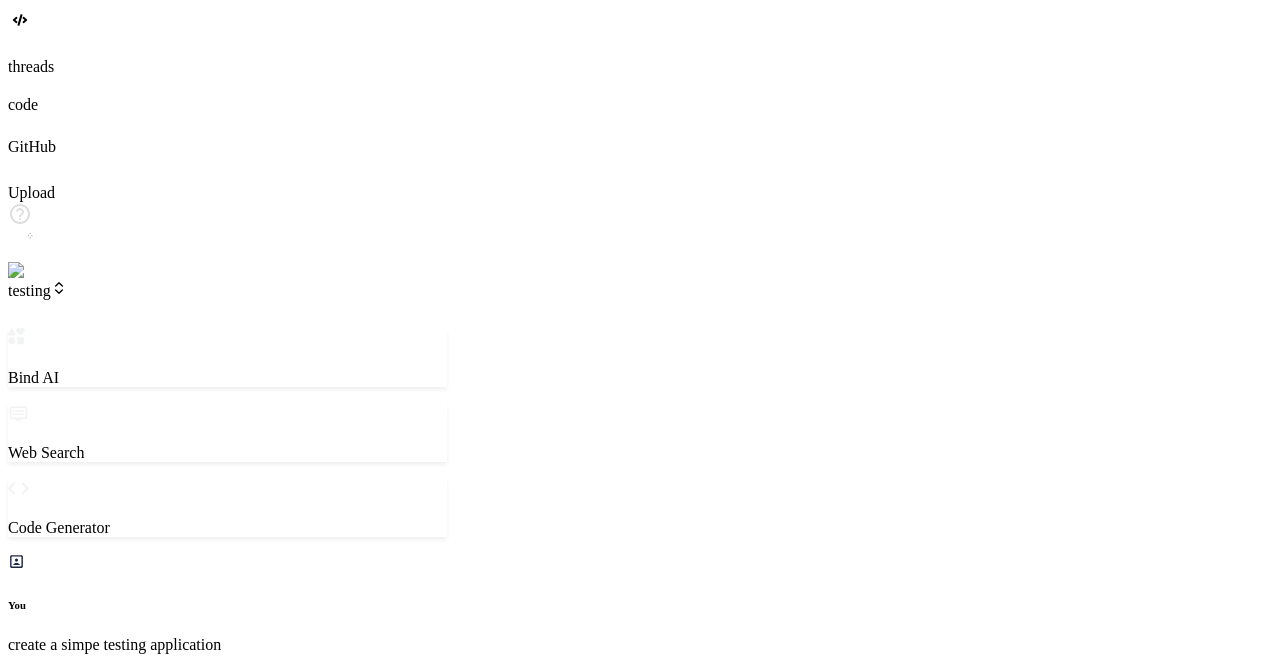 drag, startPoint x: 304, startPoint y: 465, endPoint x: 445, endPoint y: 464, distance: 141.00354 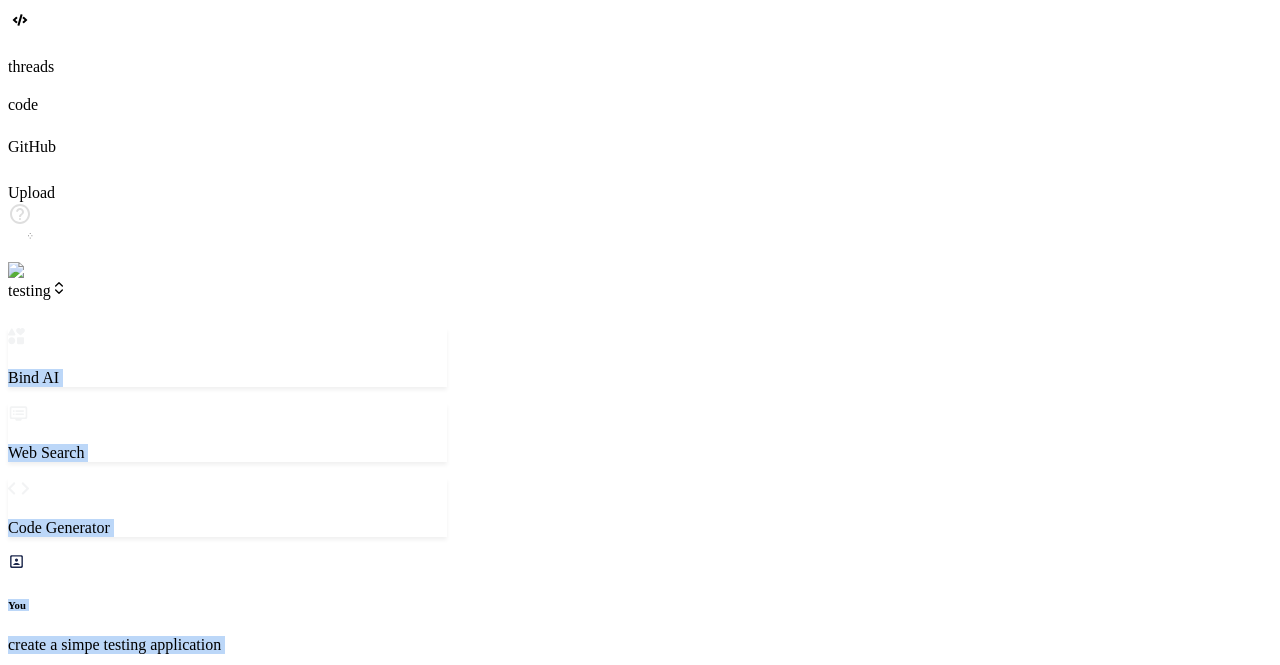 scroll, scrollTop: 3826, scrollLeft: 0, axis: vertical 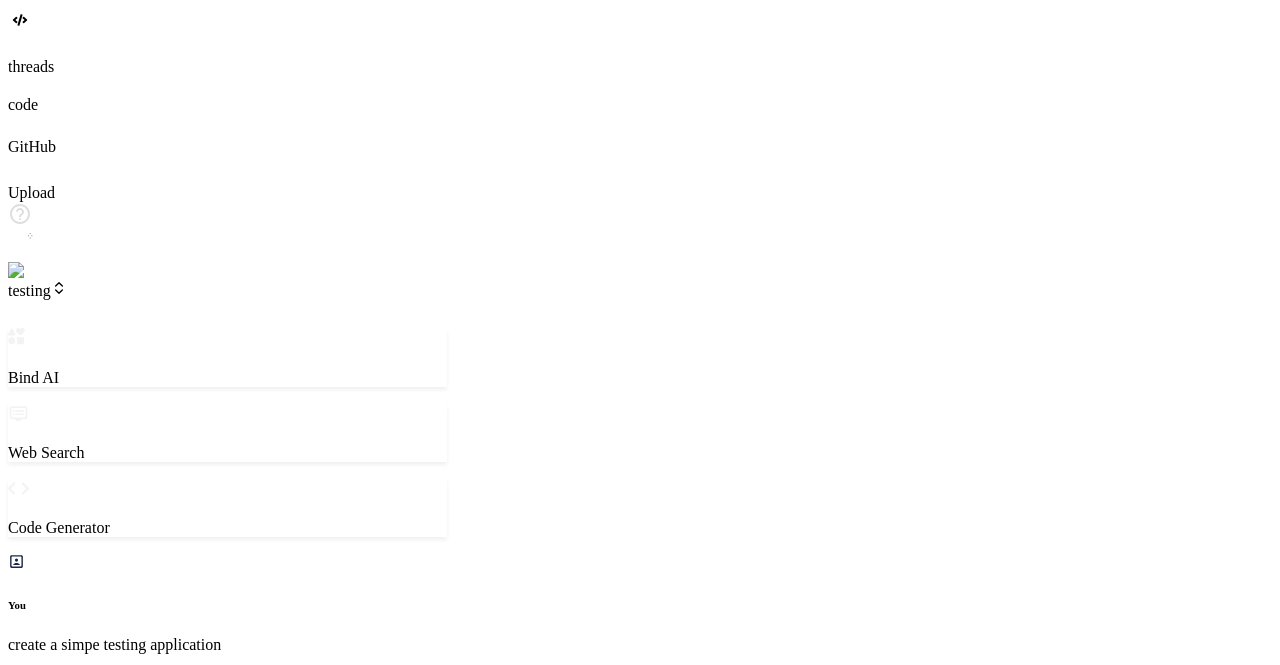 click on "testing" at bounding box center (37, 290) 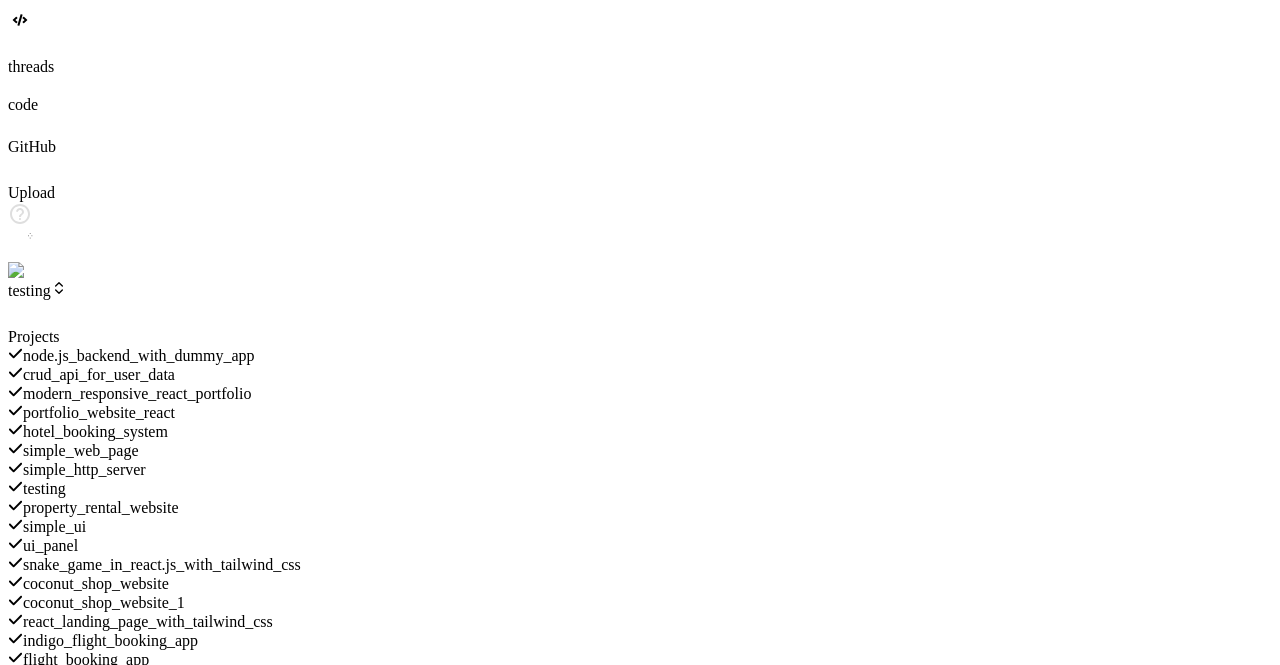 click on "property_rental_website" at bounding box center (101, 507) 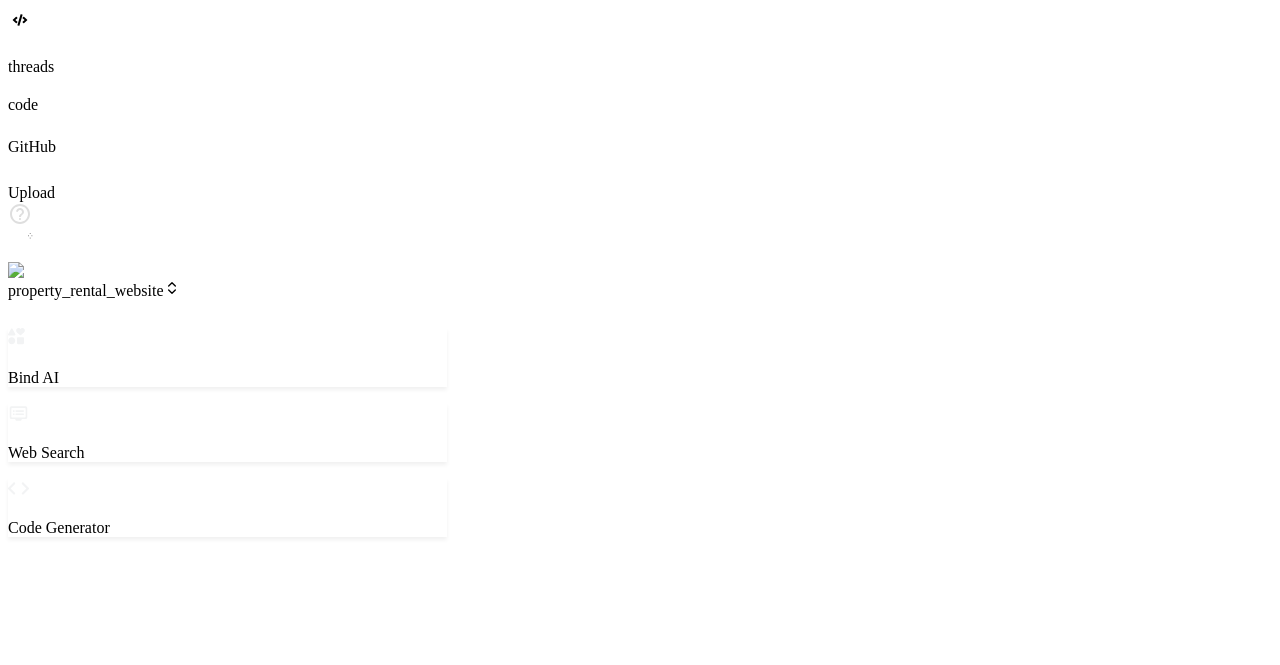 scroll, scrollTop: 0, scrollLeft: 0, axis: both 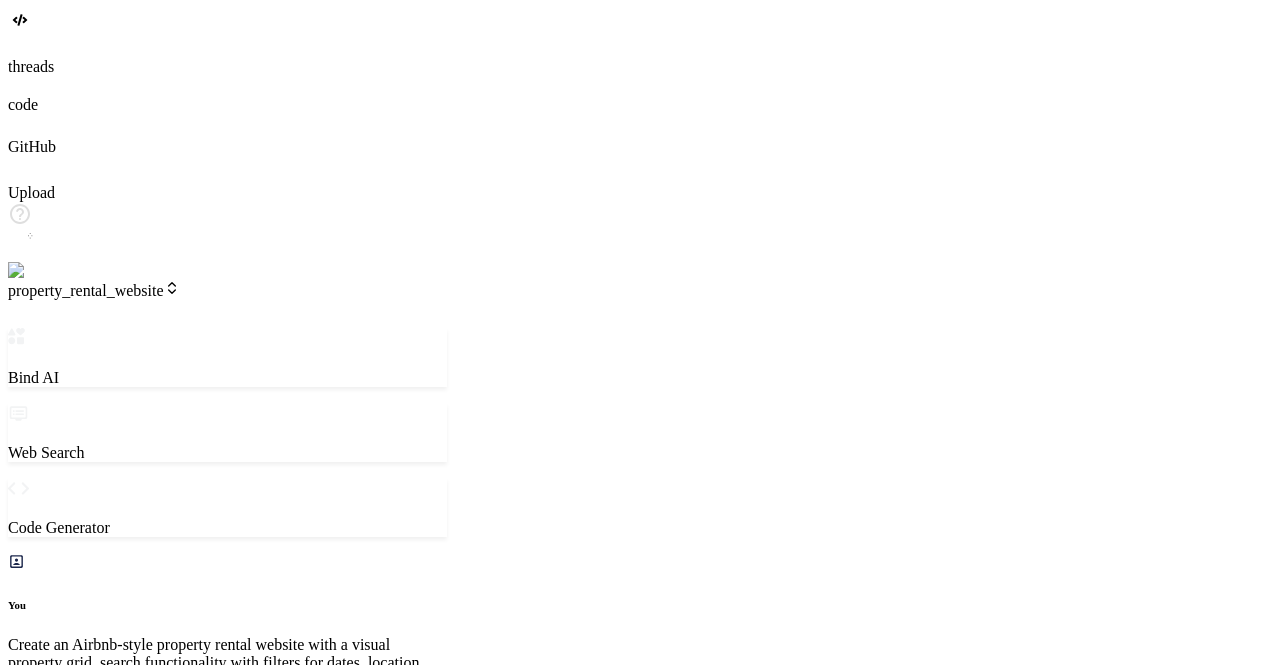 click on "property_rental_website" at bounding box center [94, 290] 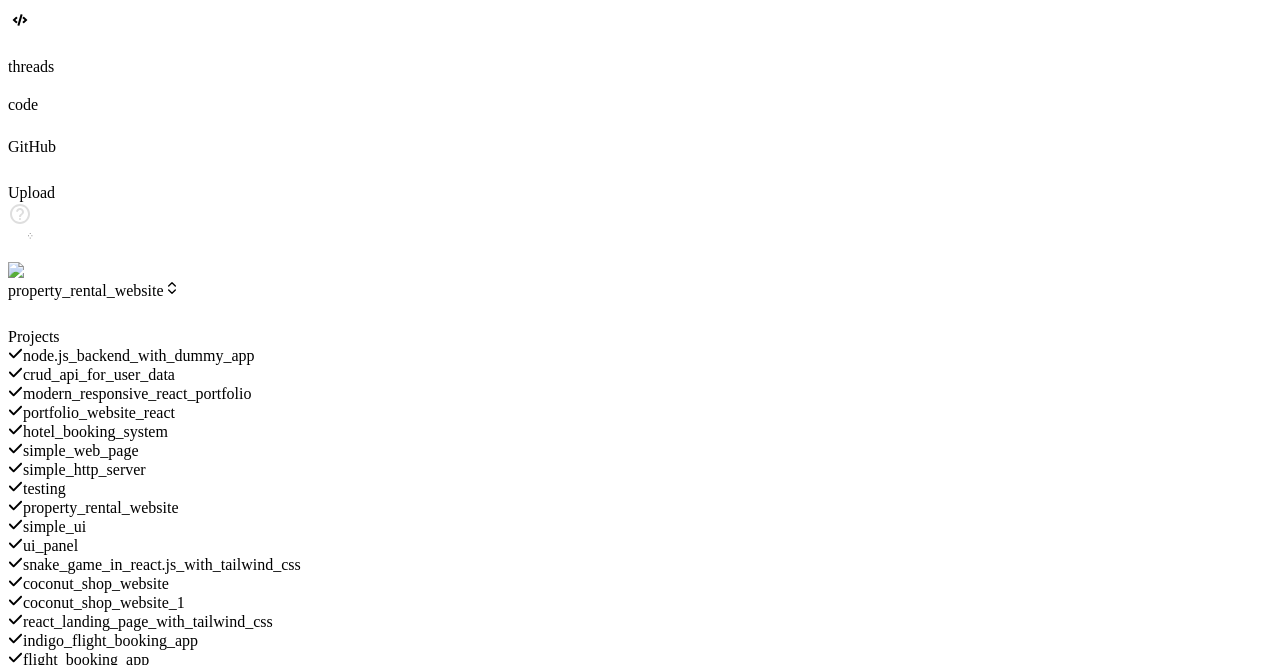 scroll, scrollTop: 147, scrollLeft: 0, axis: vertical 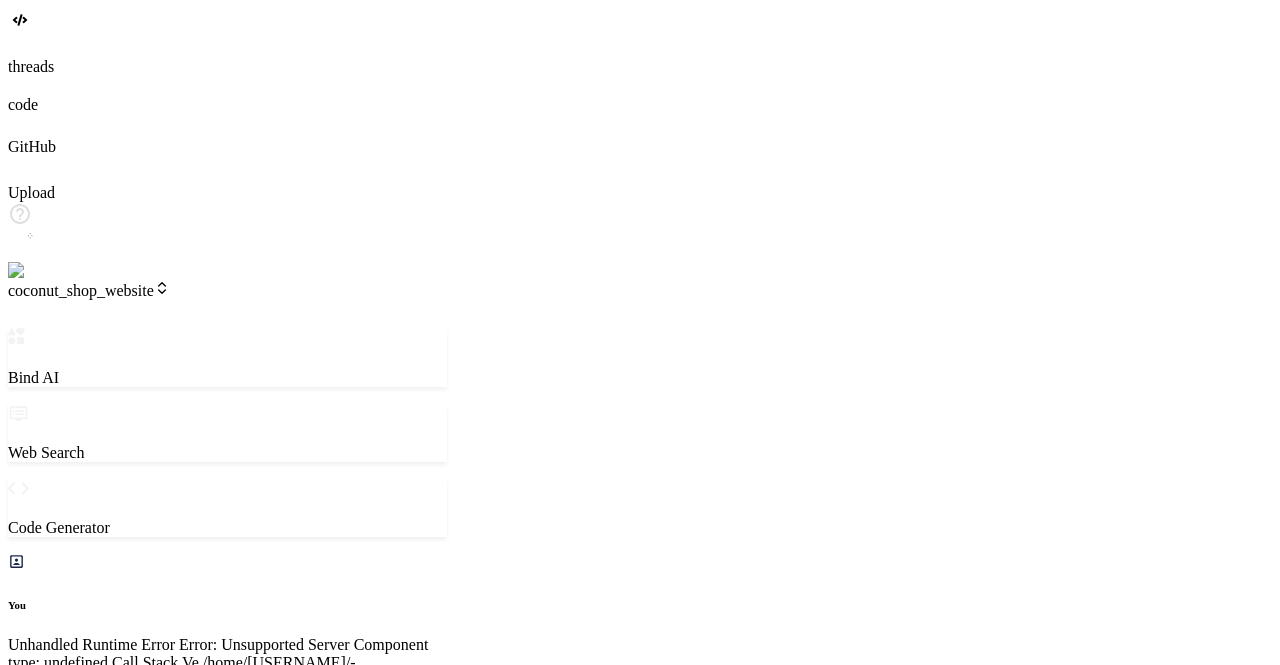 drag, startPoint x: 860, startPoint y: 481, endPoint x: 844, endPoint y: 427, distance: 56.32051 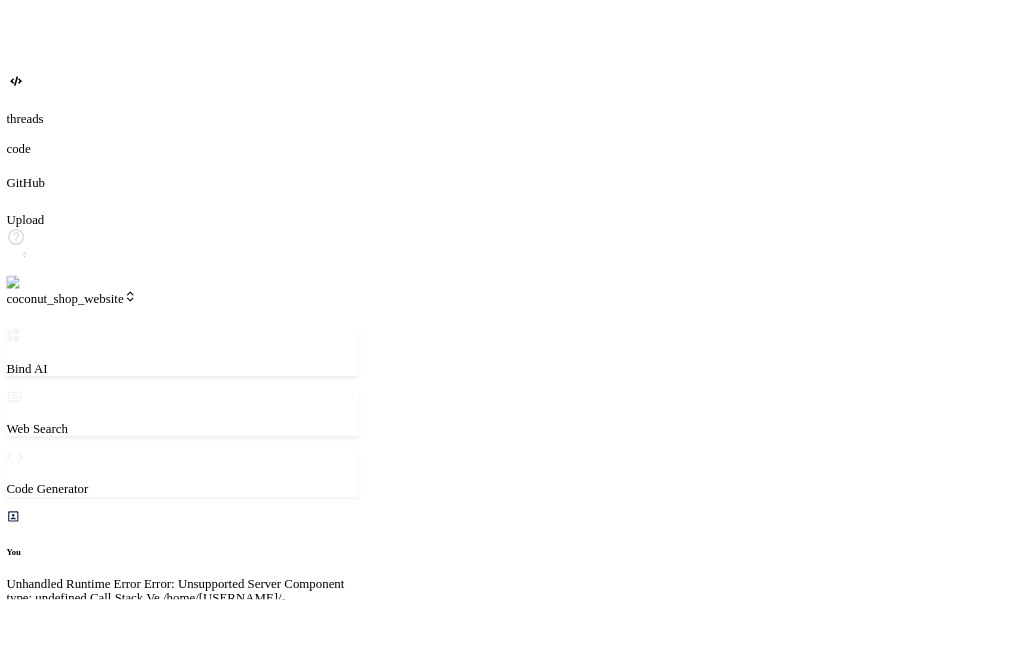 scroll, scrollTop: 6028, scrollLeft: 0, axis: vertical 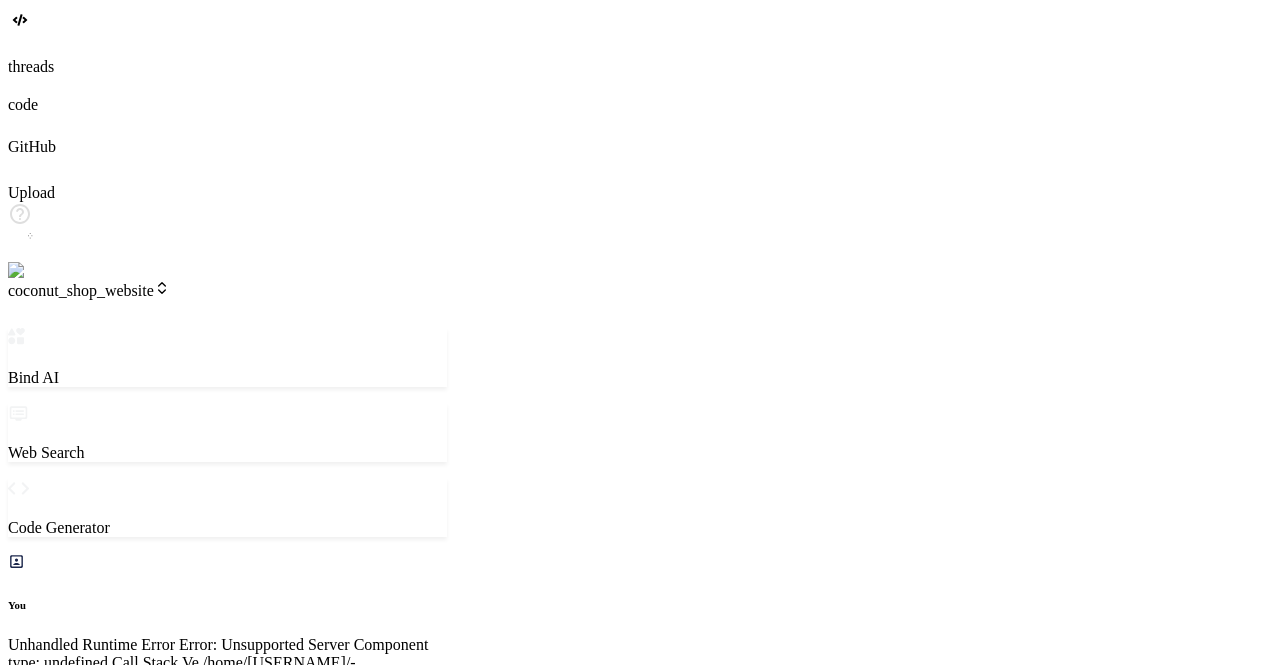 click on "Preview" at bounding box center [122, 960] 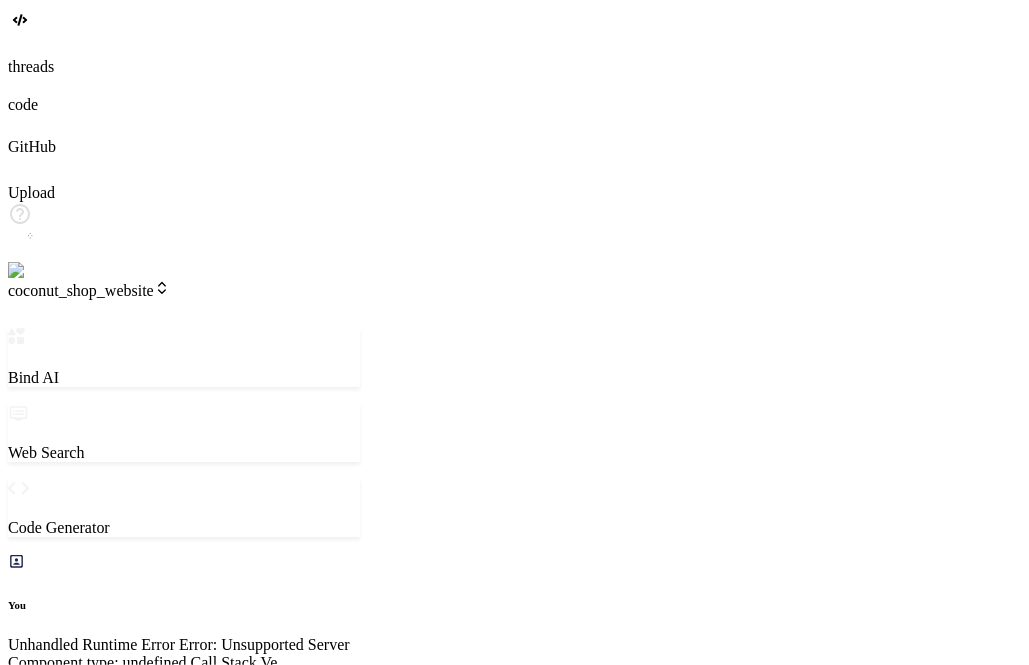 scroll, scrollTop: 6496, scrollLeft: 0, axis: vertical 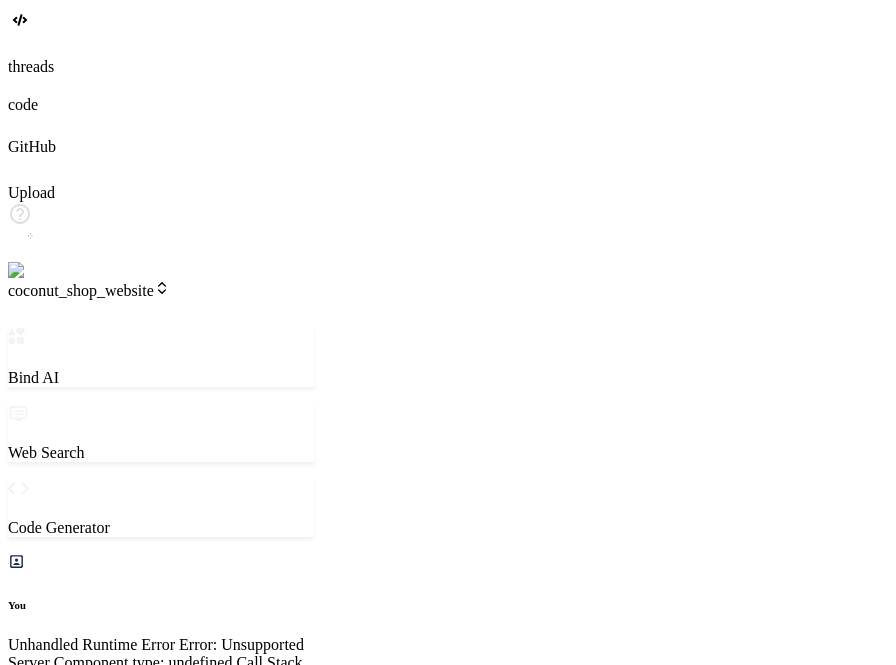 click on "Preview" at bounding box center [122, 960] 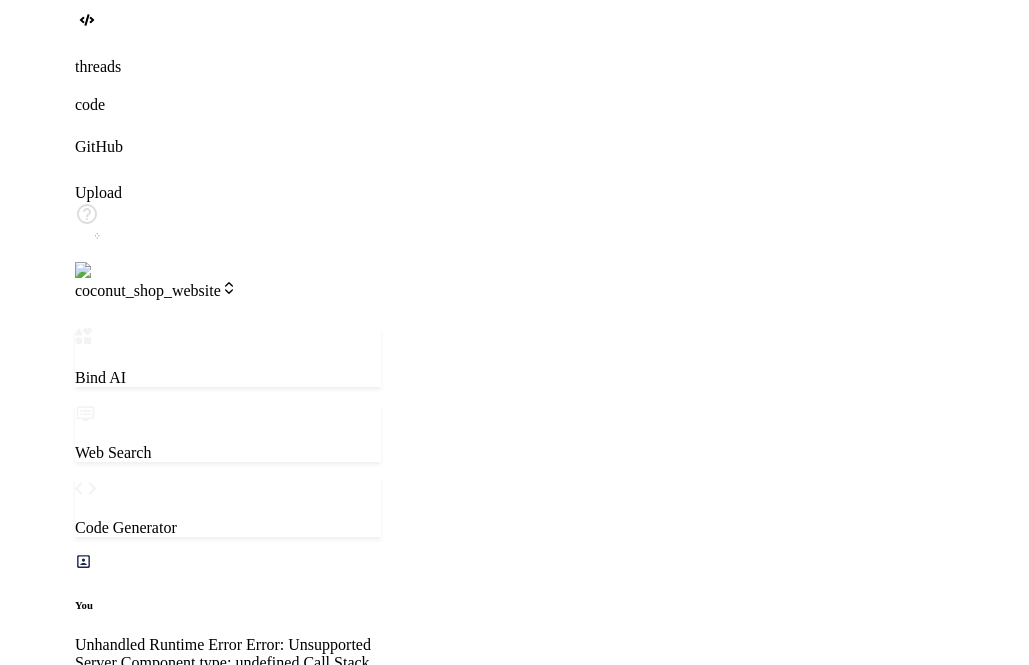 scroll, scrollTop: 0, scrollLeft: 0, axis: both 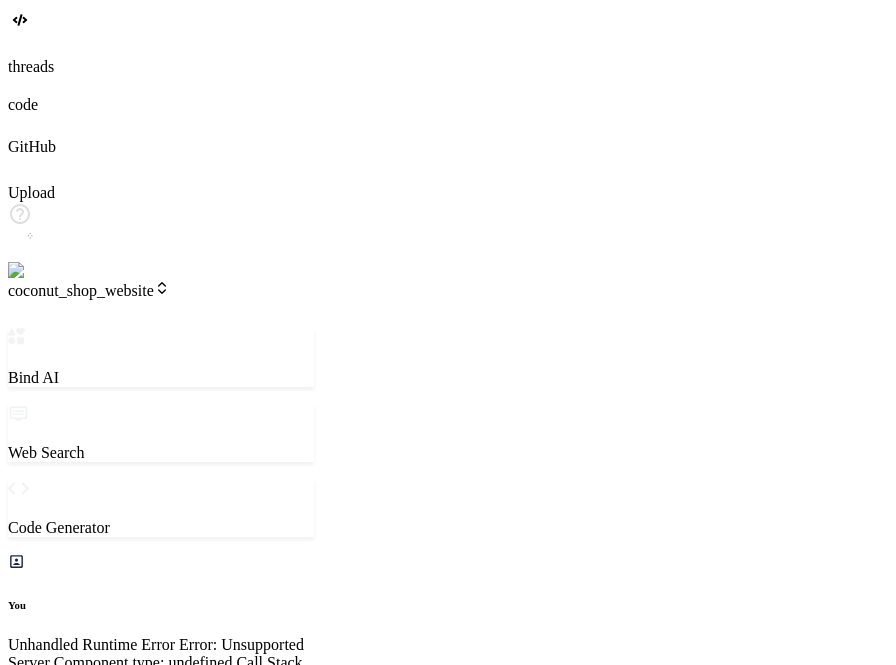 click on "Editor" at bounding box center [43, 962] 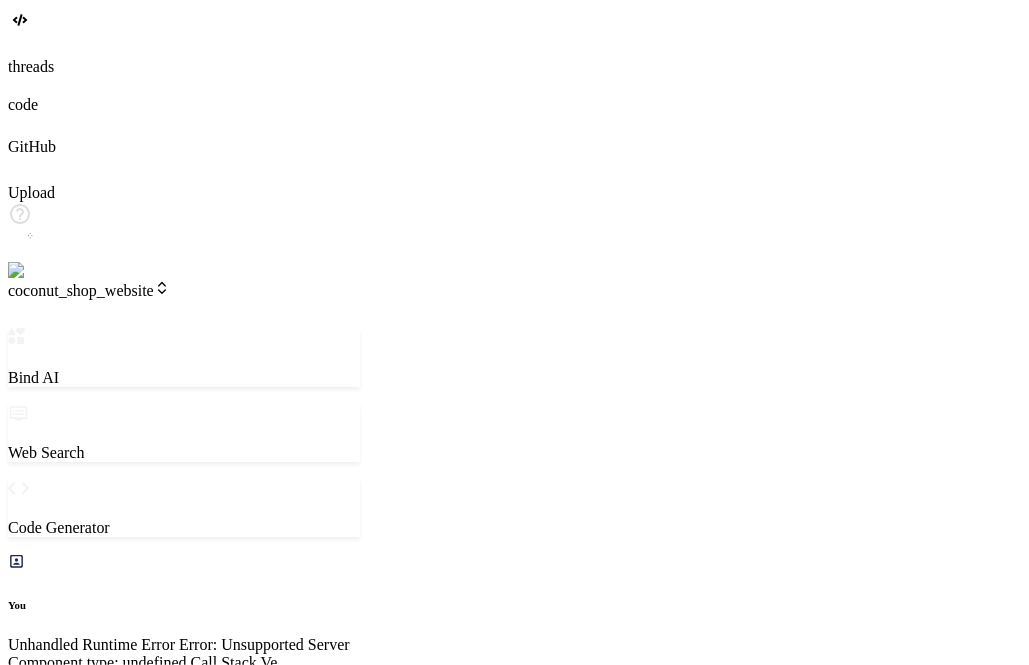 click on "Created with Pixso." 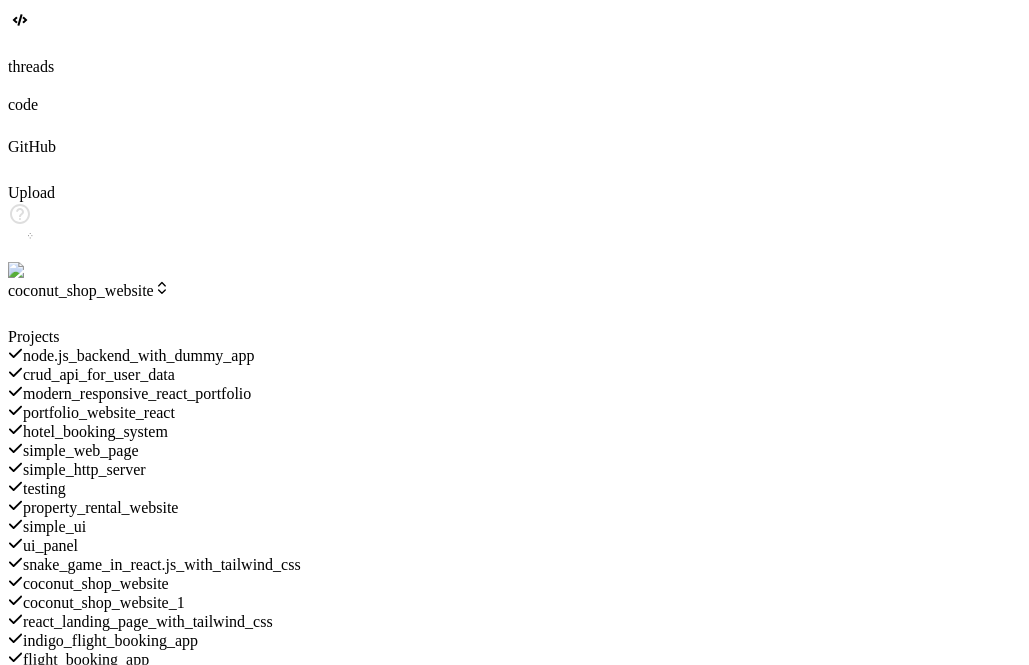 click on "testing" at bounding box center [44, 488] 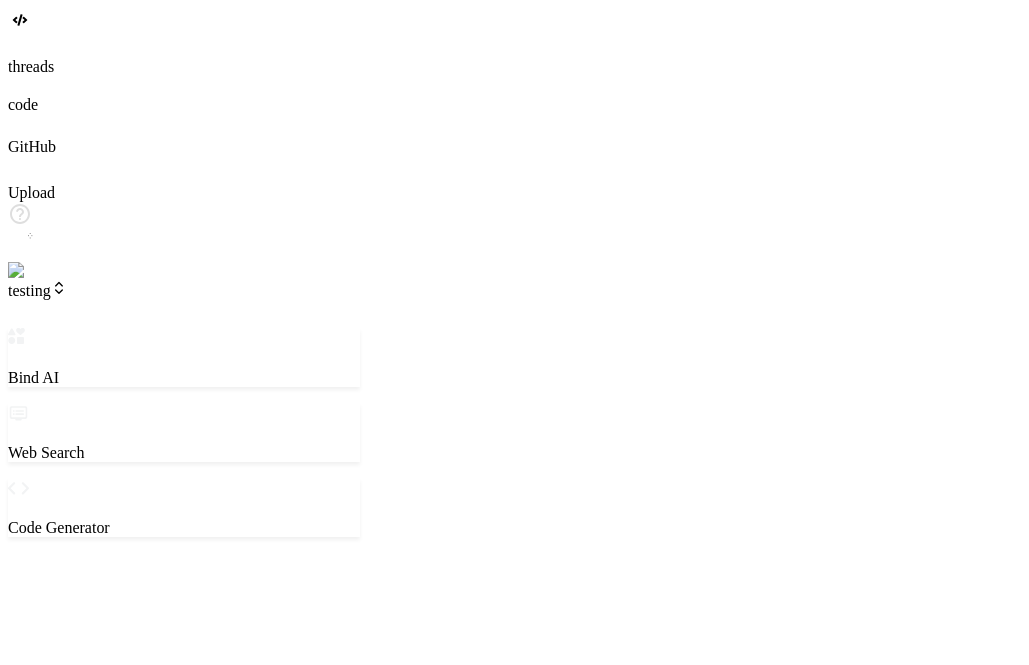 scroll, scrollTop: 0, scrollLeft: 0, axis: both 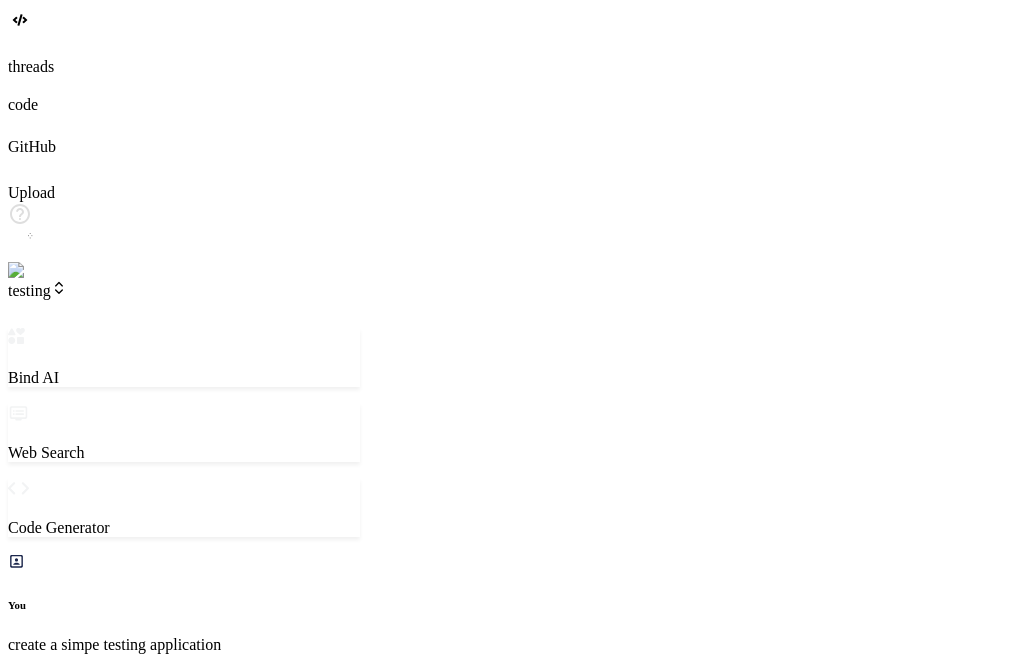 click on "✓  Compiled in 925ms (194 modules)" at bounding box center [314, 20373] 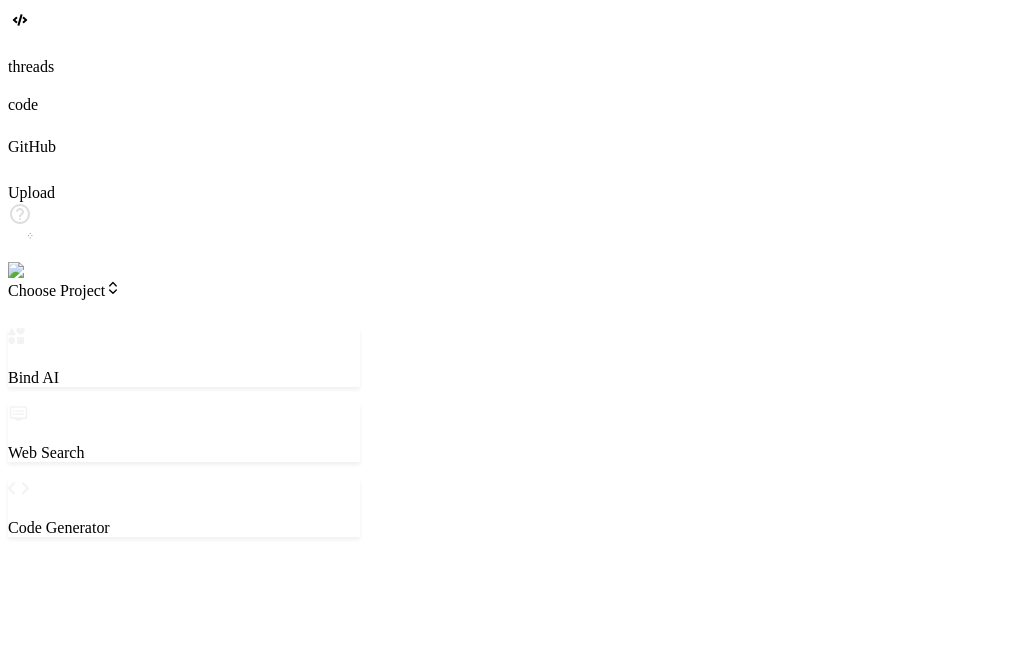 type on "x" 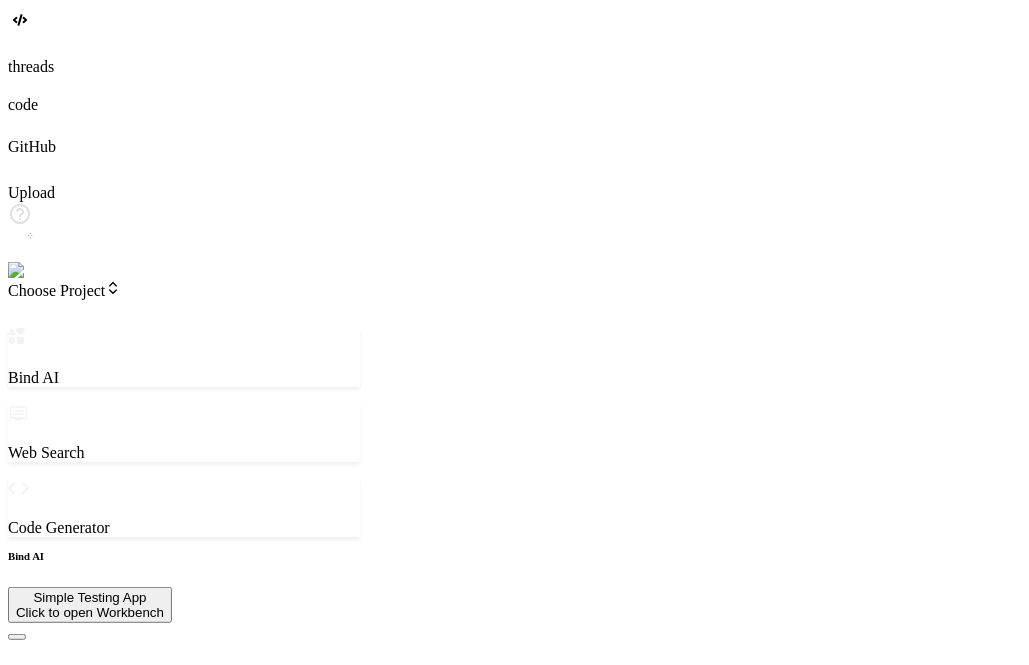 scroll, scrollTop: 867, scrollLeft: 0, axis: vertical 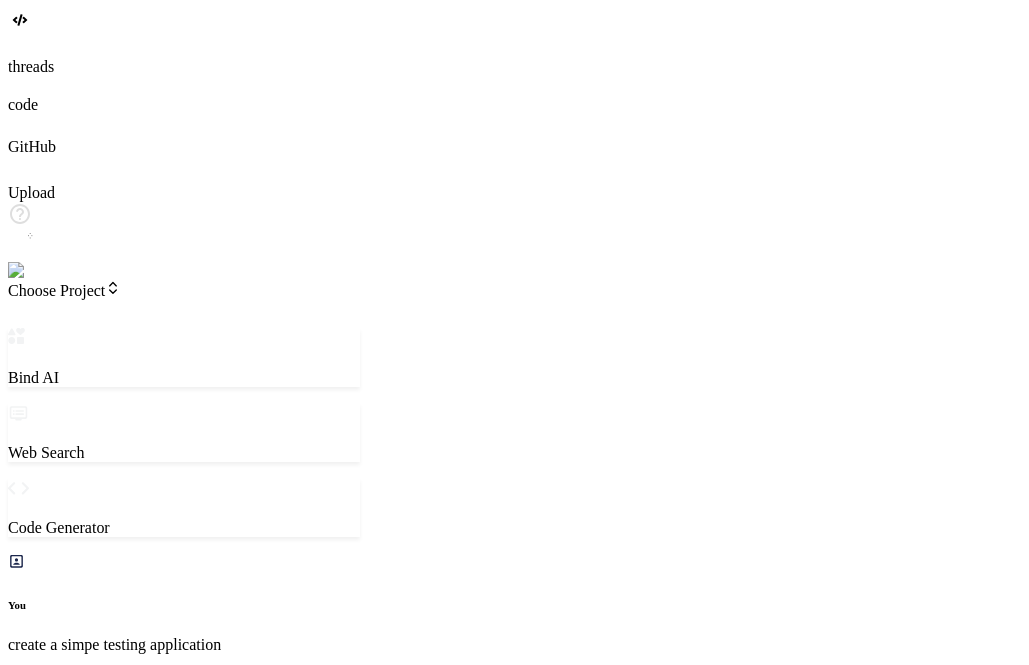 click on "Editor" at bounding box center [43, 962] 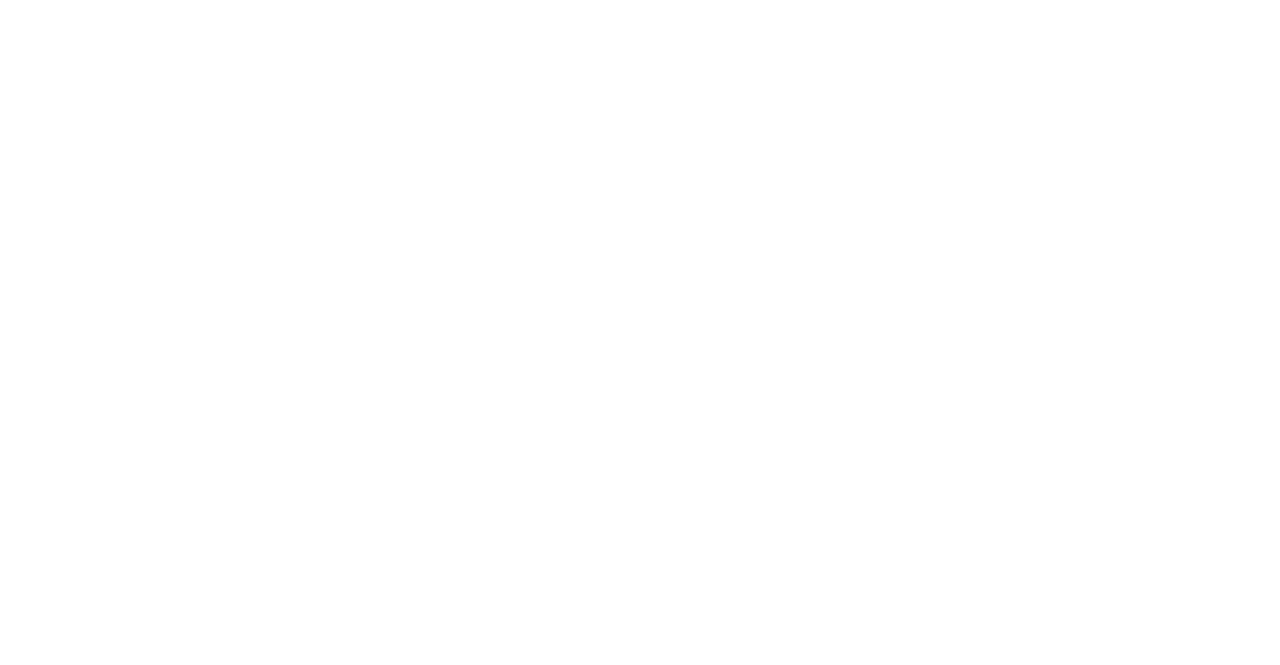 scroll, scrollTop: 0, scrollLeft: 0, axis: both 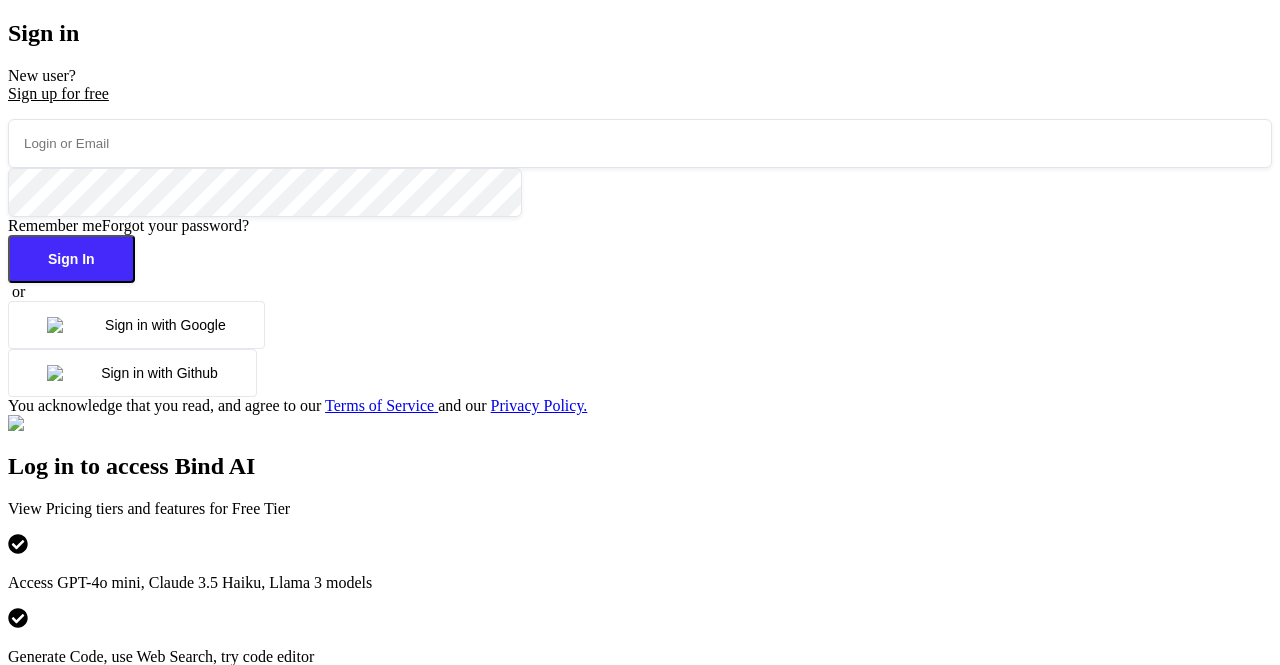 click on "Sign in with Google" at bounding box center [136, 325] 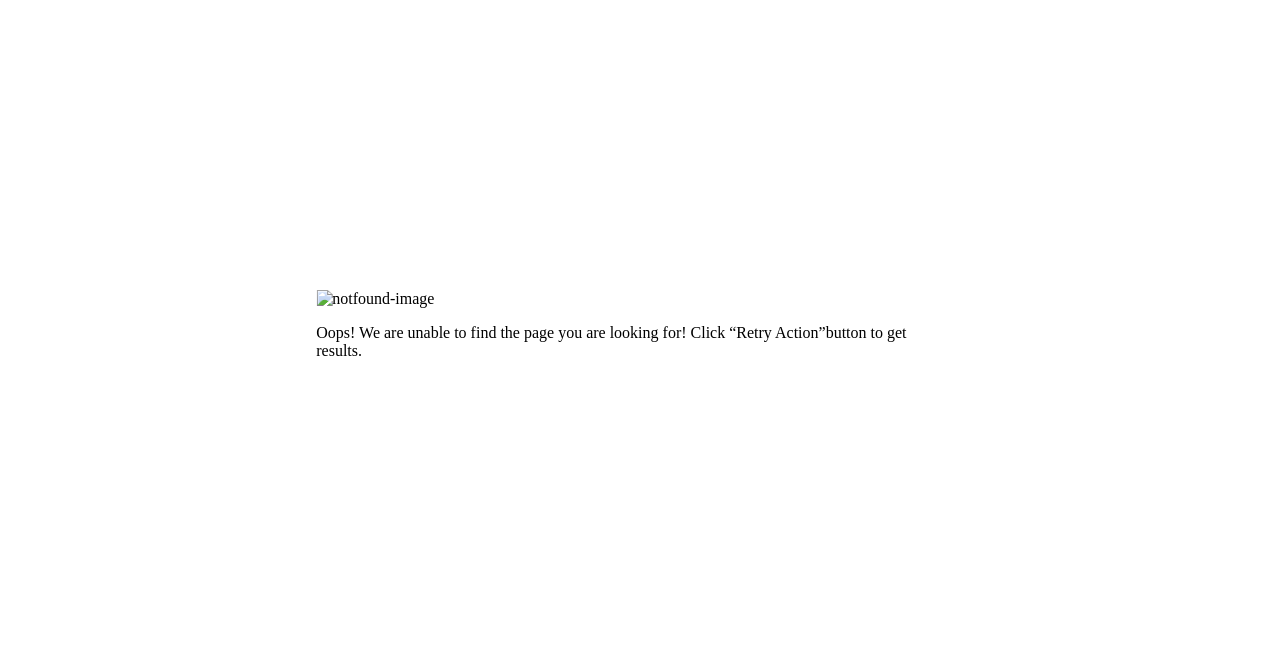scroll, scrollTop: 0, scrollLeft: 0, axis: both 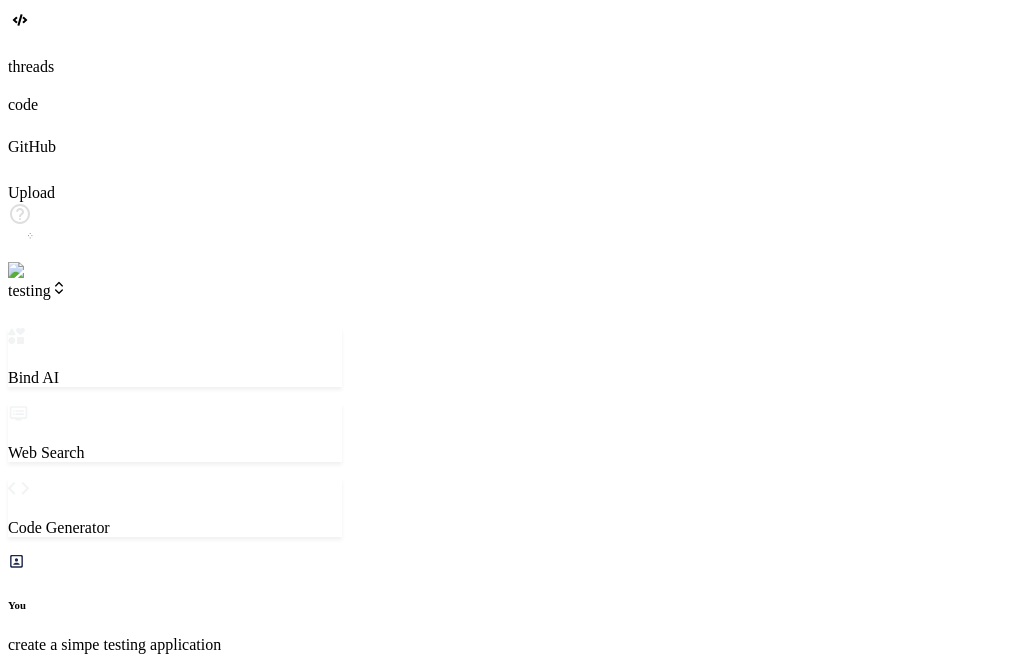click on "testing Created with Pixso." at bounding box center (175, 304) 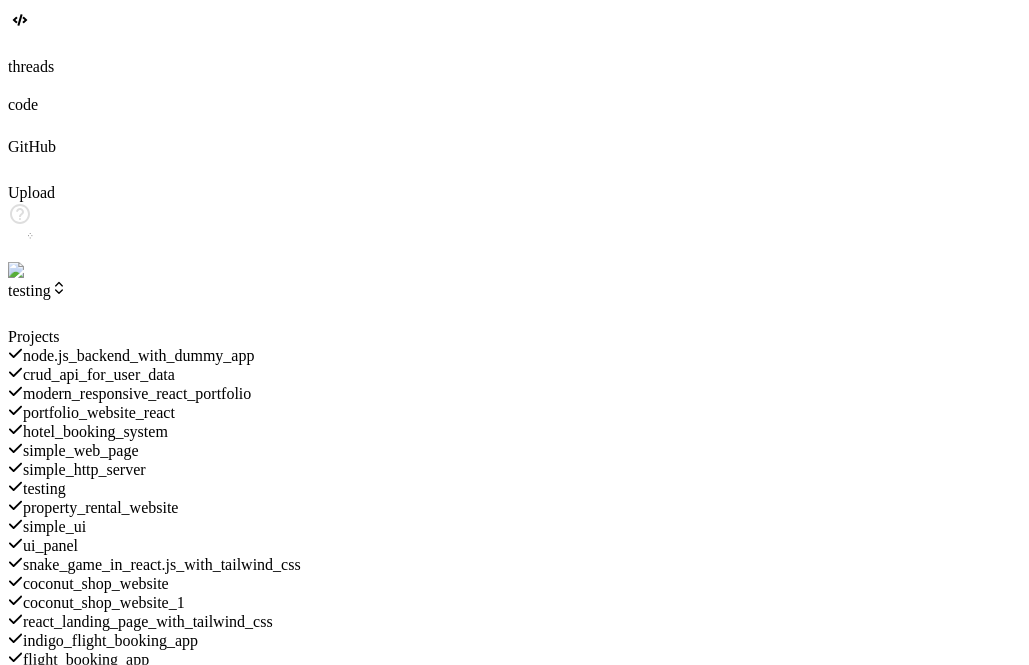 click on "property_rental_website" at bounding box center (175, 507) 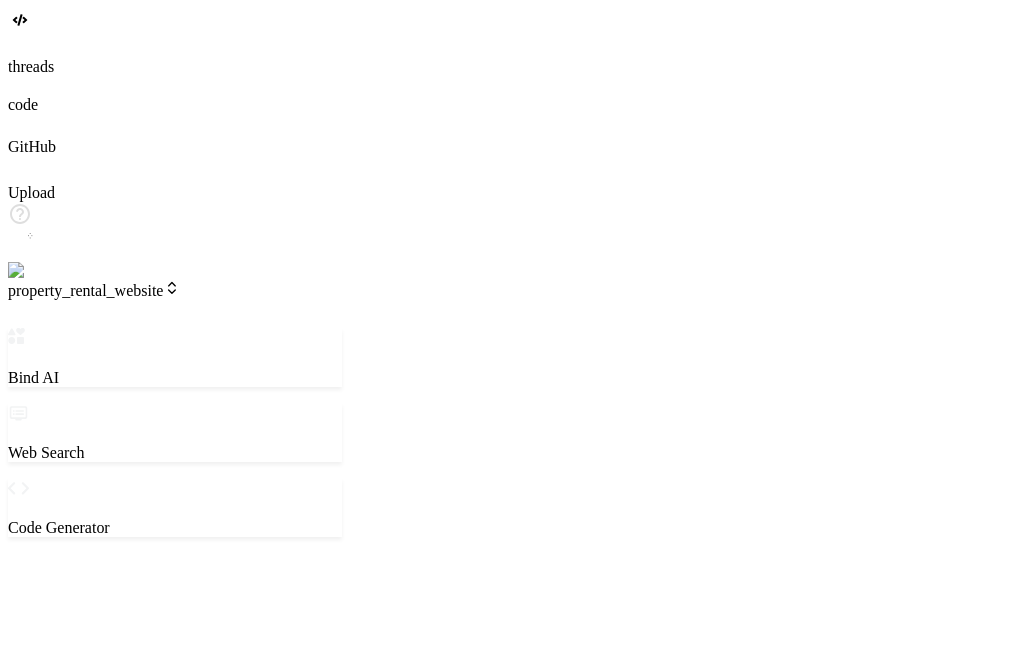 scroll, scrollTop: 0, scrollLeft: 0, axis: both 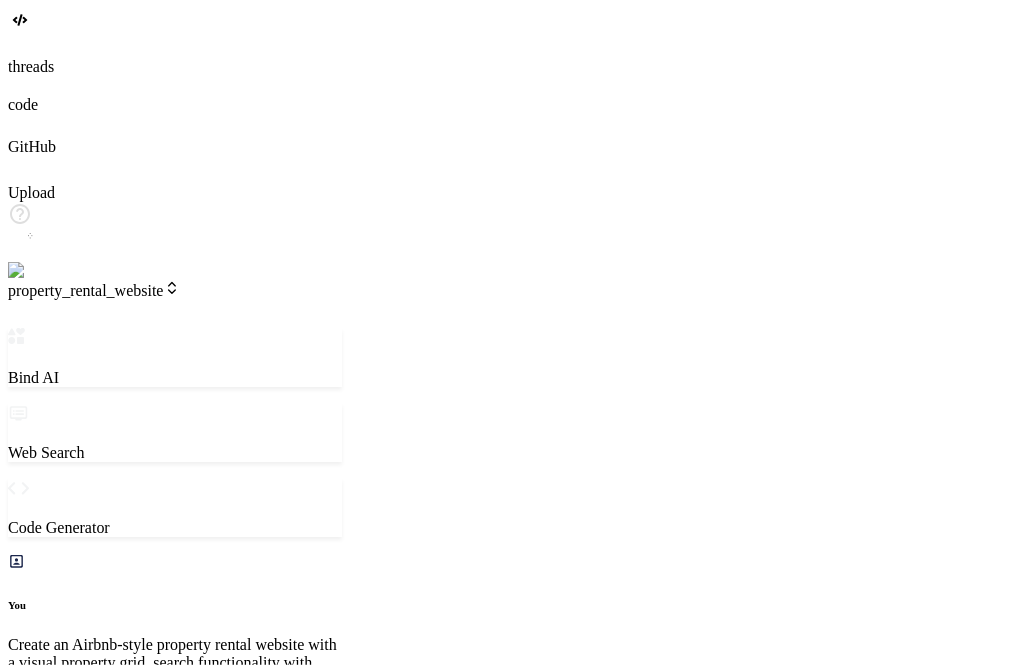 click on "Preview" at bounding box center (122, 960) 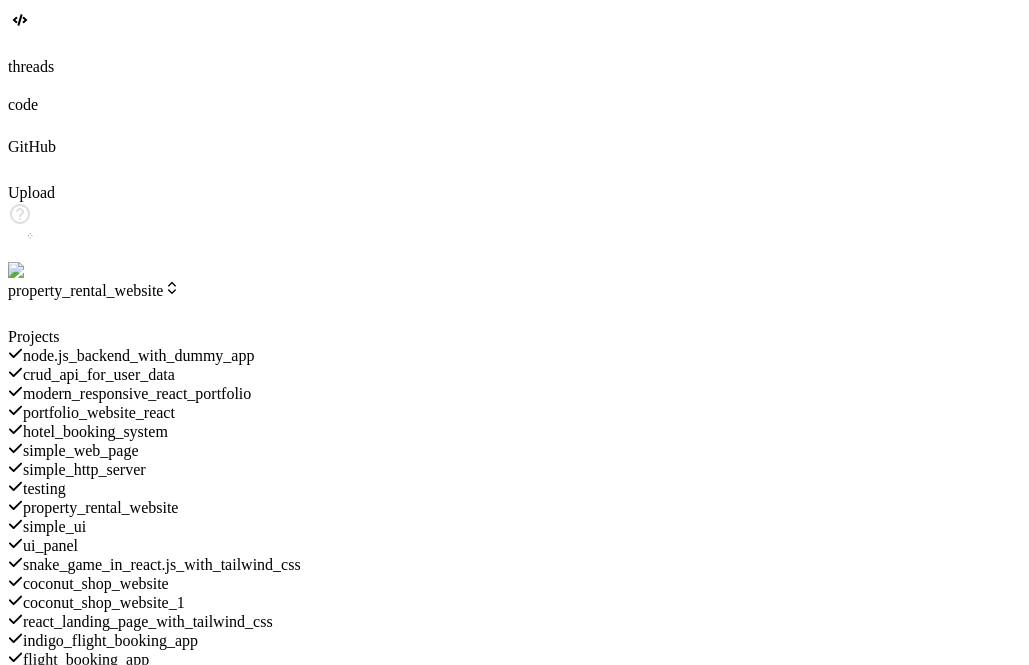click on "testing" at bounding box center (44, 488) 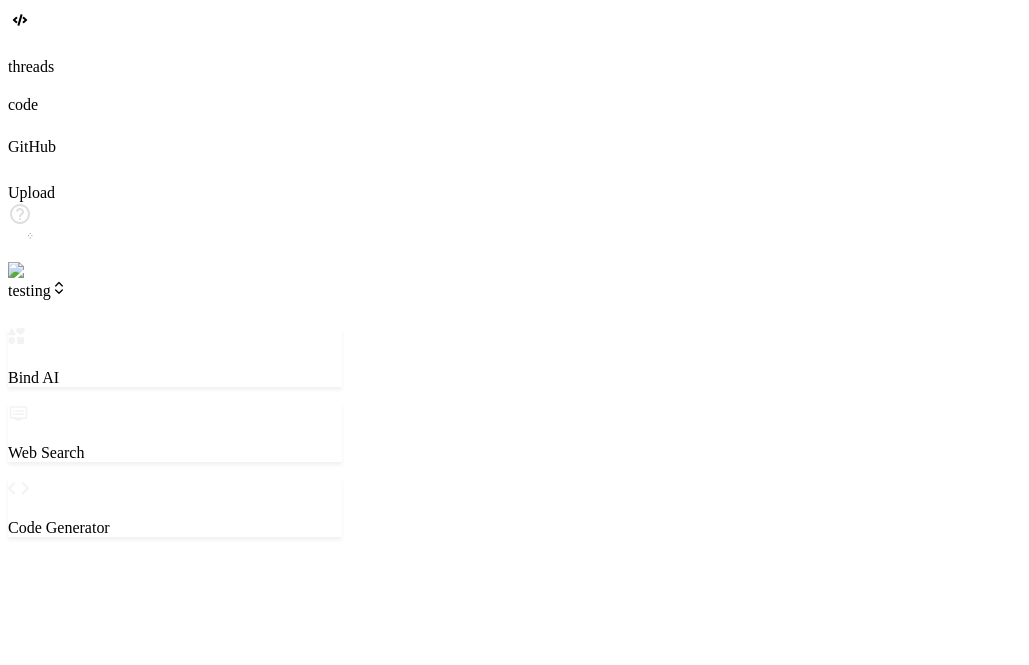 scroll, scrollTop: 2146, scrollLeft: 0, axis: vertical 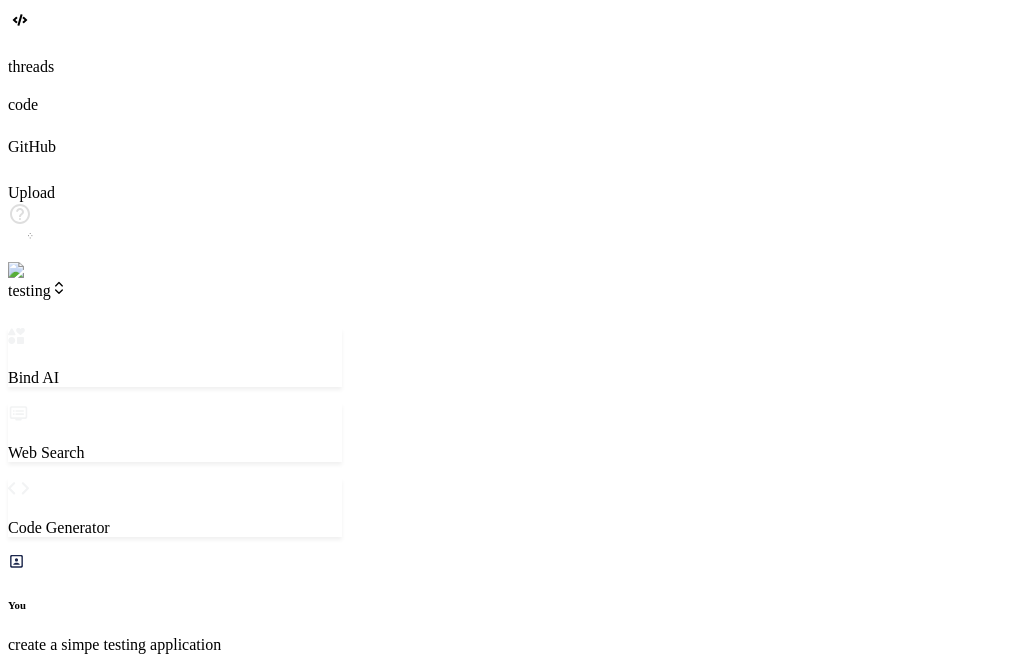click on "Preview" at bounding box center [122, 960] 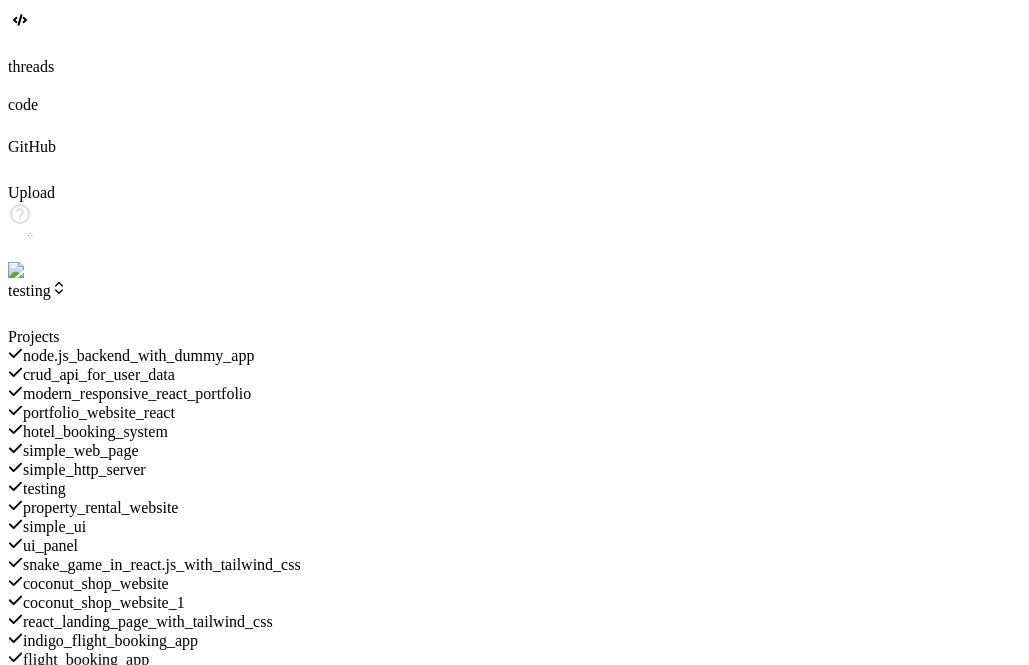click on "property_rental_website" at bounding box center (101, 507) 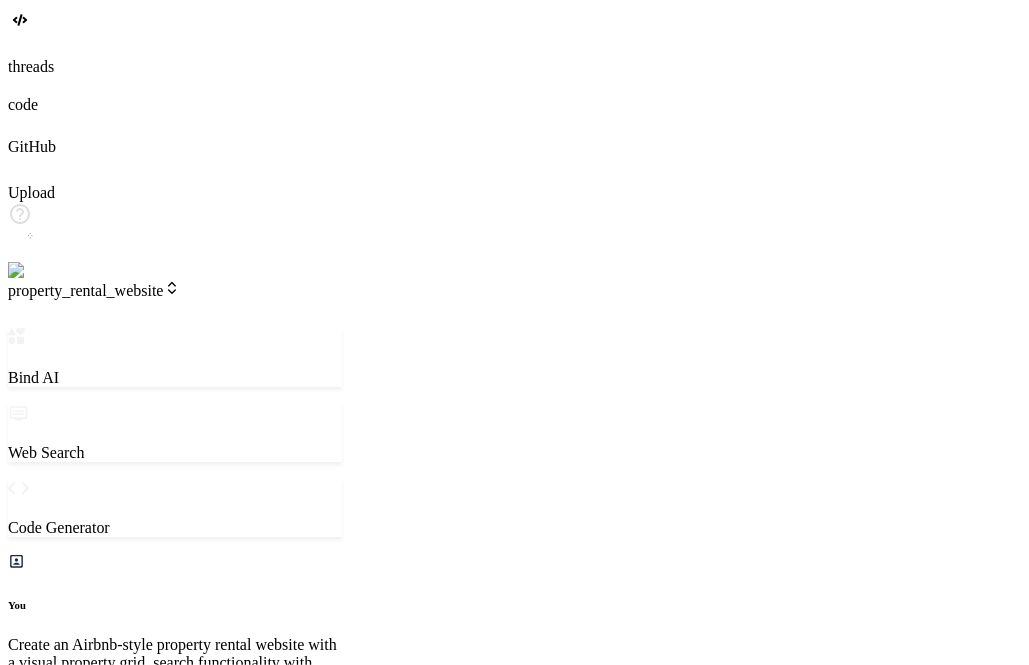 scroll, scrollTop: 179, scrollLeft: 0, axis: vertical 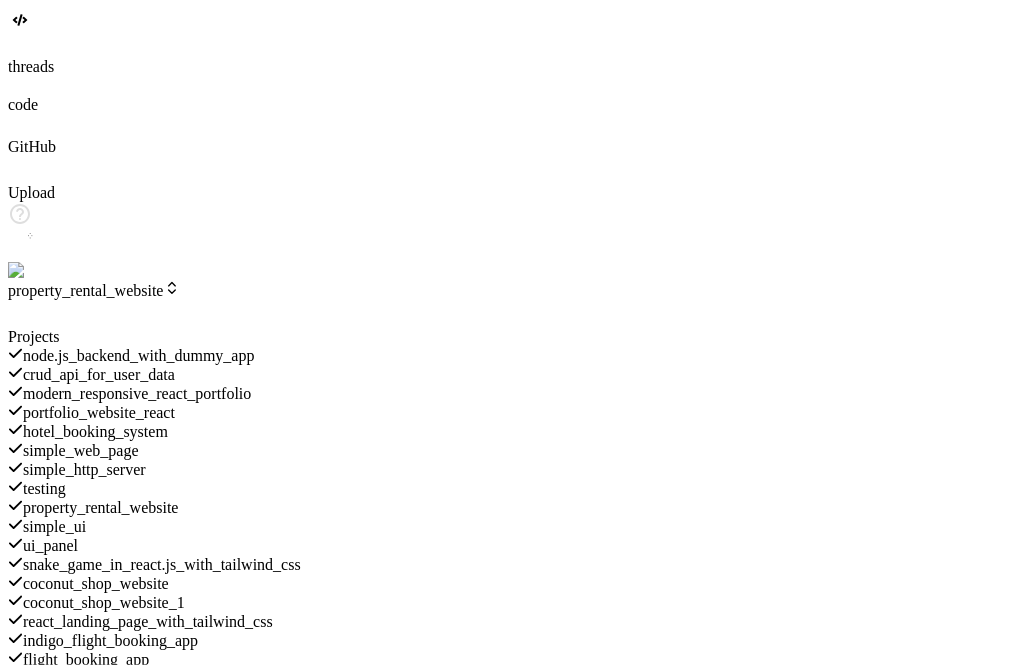 click on "testing" at bounding box center (44, 488) 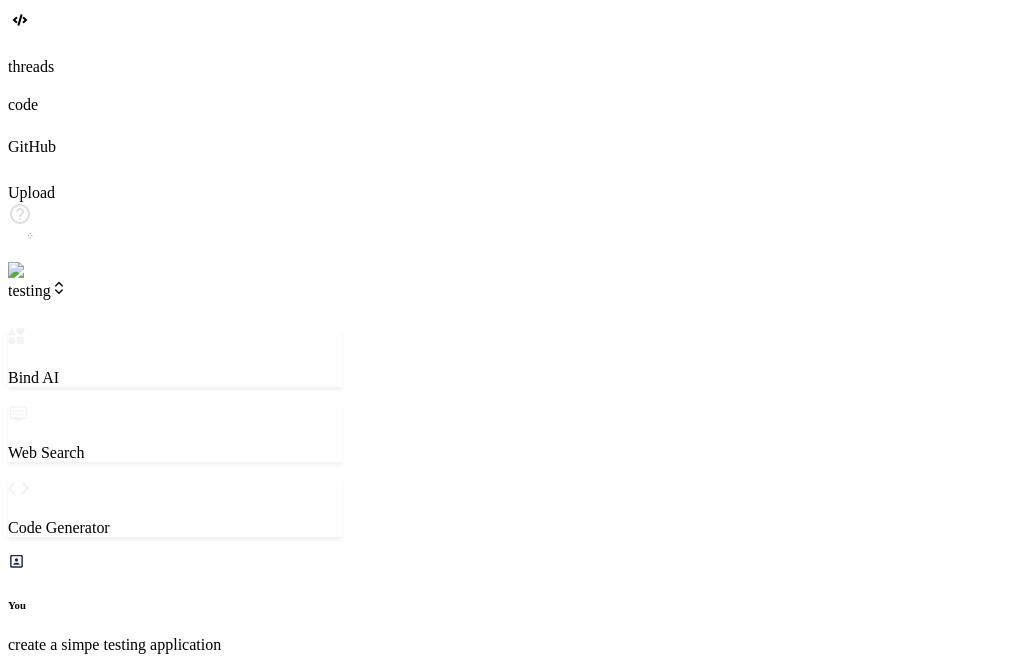 scroll, scrollTop: 590, scrollLeft: 0, axis: vertical 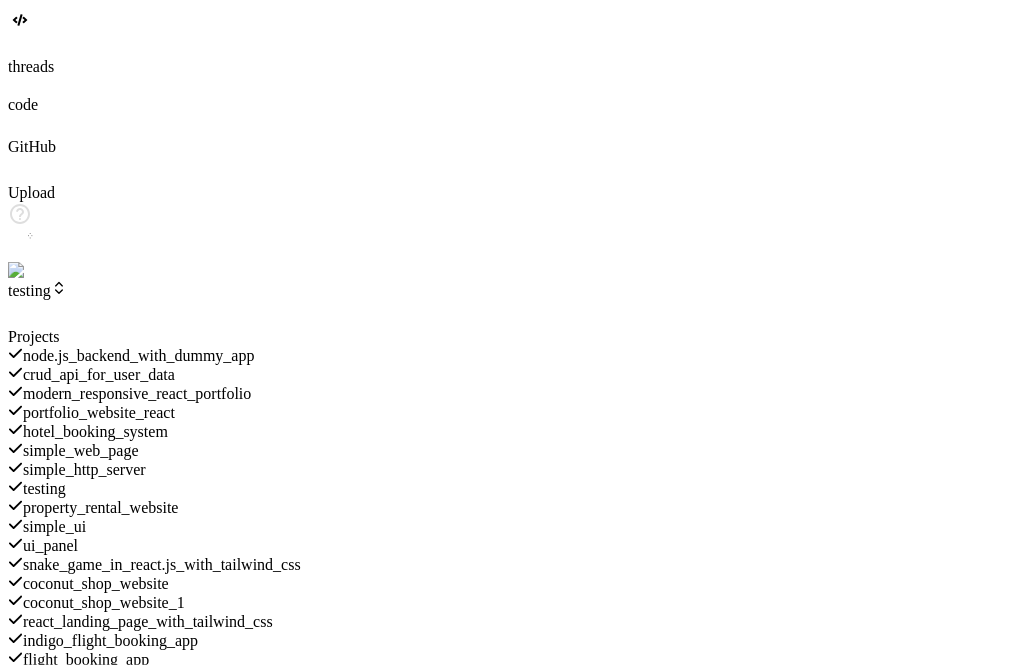 click on "property_rental_website" at bounding box center [101, 507] 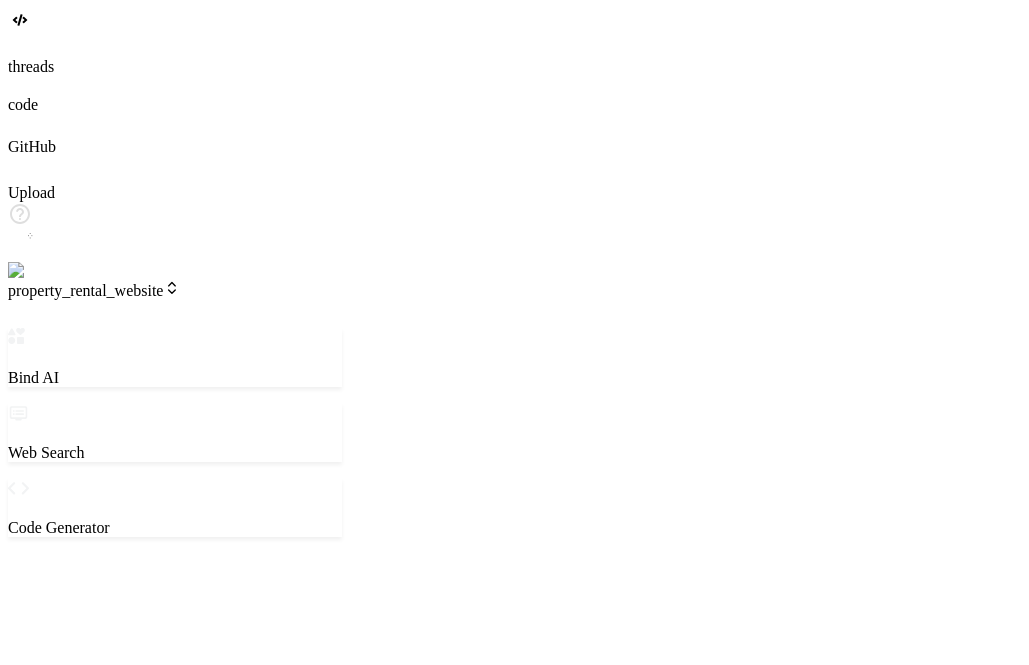 scroll, scrollTop: 0, scrollLeft: 0, axis: both 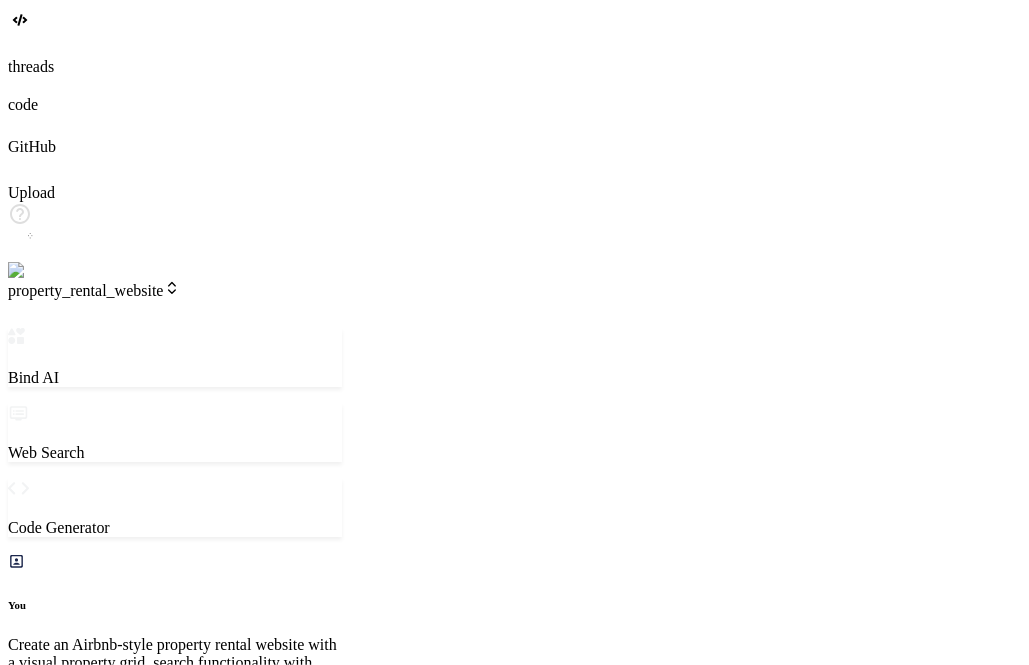 click on "Preview" at bounding box center [122, 960] 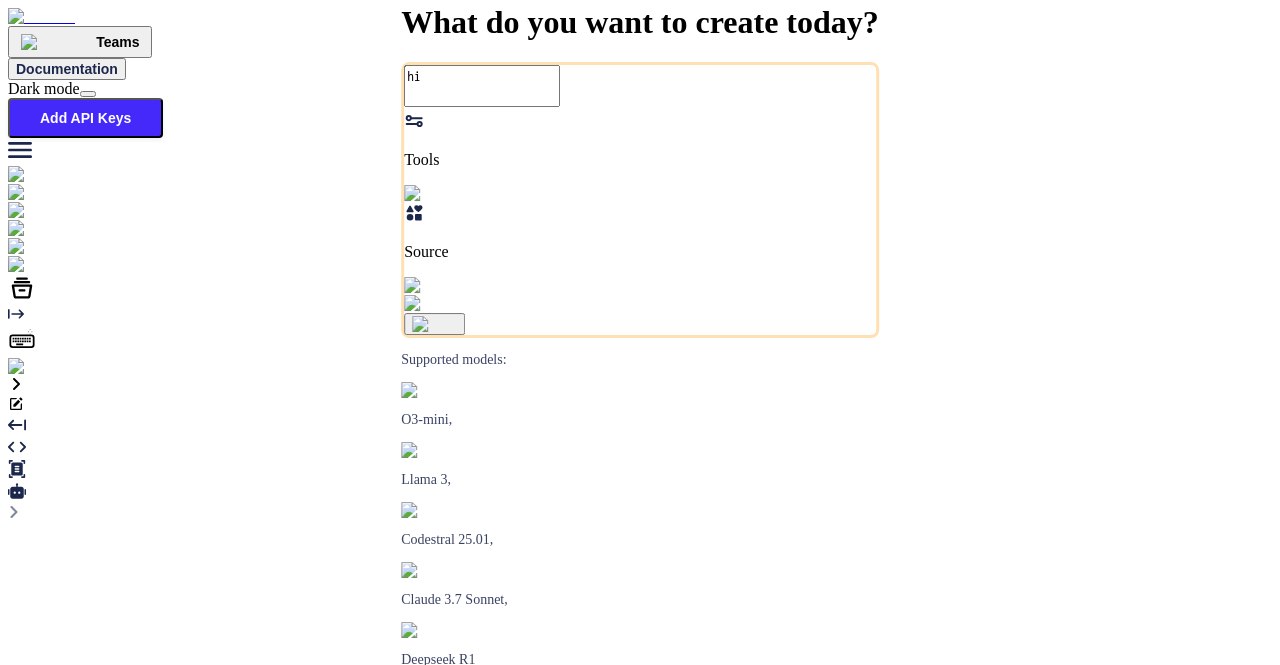 scroll, scrollTop: 0, scrollLeft: 0, axis: both 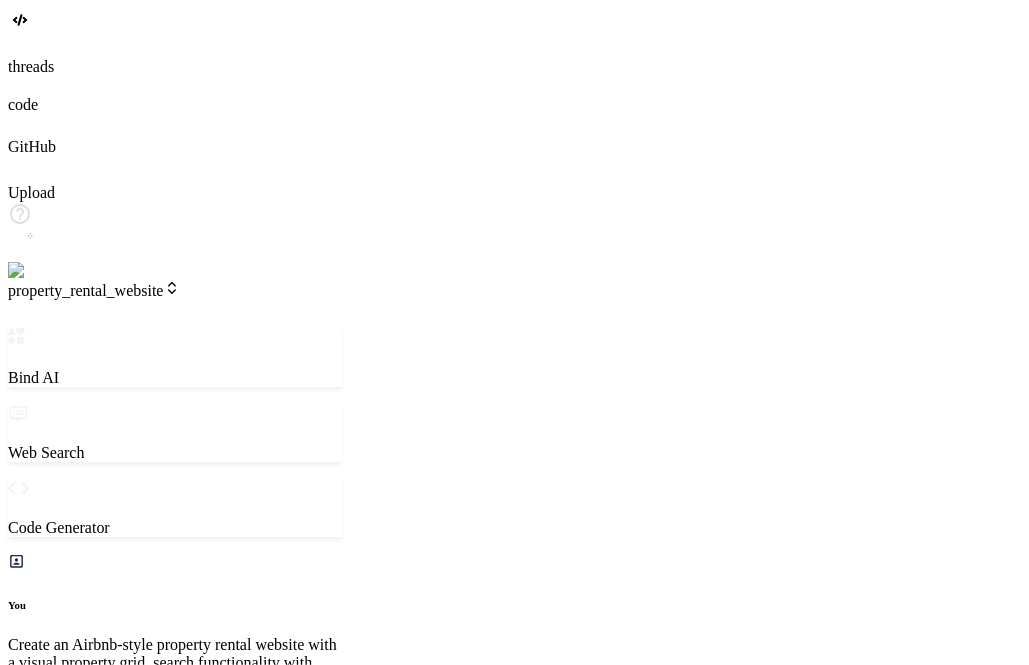 type on "x" 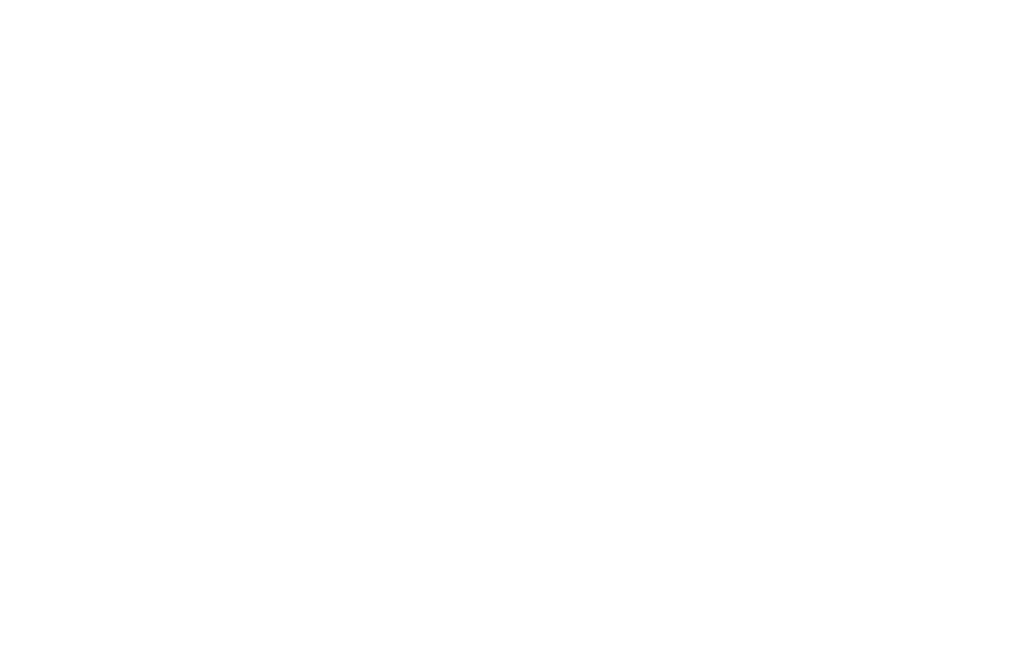 scroll, scrollTop: 0, scrollLeft: 0, axis: both 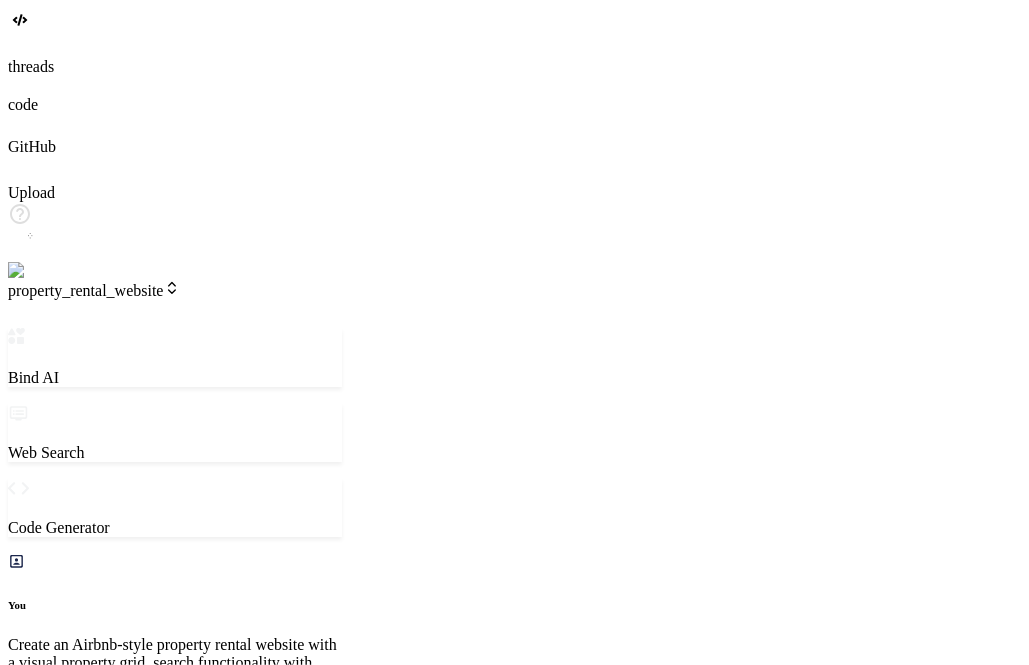 click on "Show preview" at bounding box center (70, 1520) 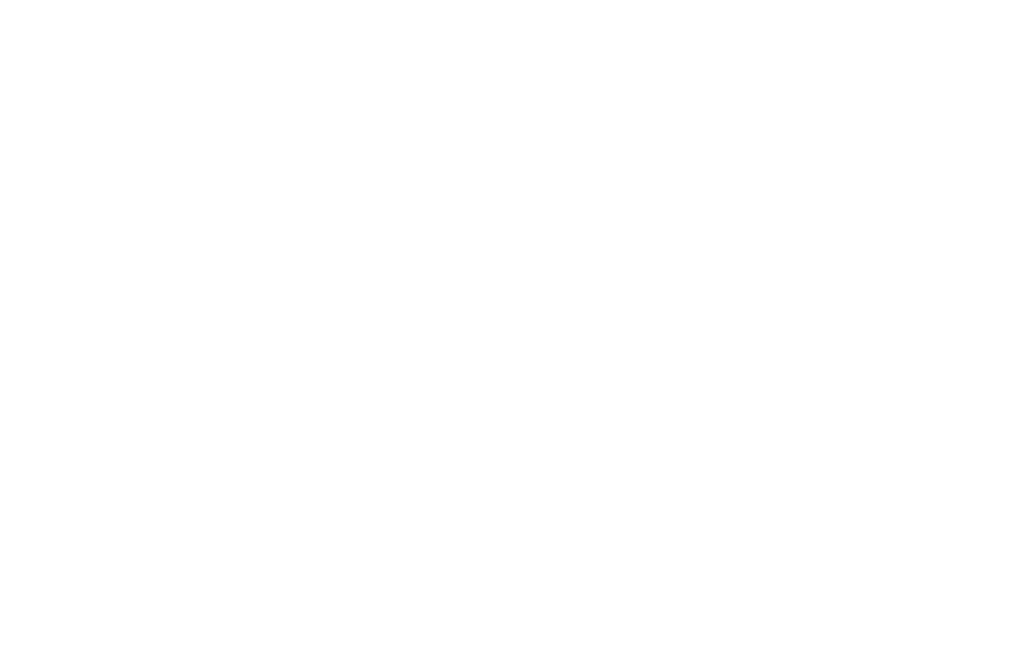 scroll, scrollTop: 0, scrollLeft: 0, axis: both 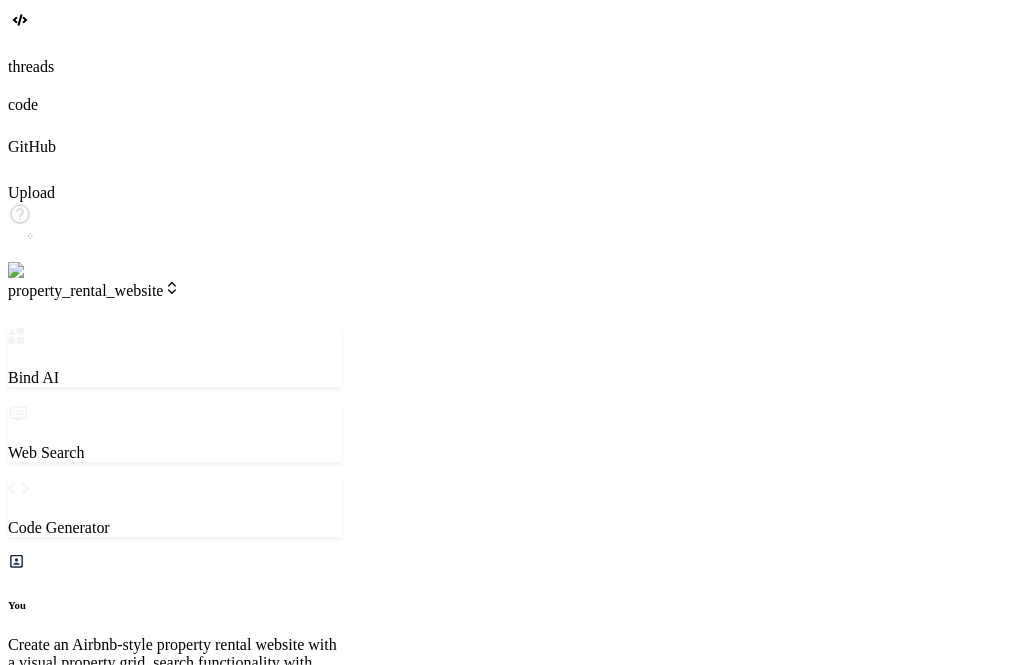click on "Show preview" at bounding box center (70, 1520) 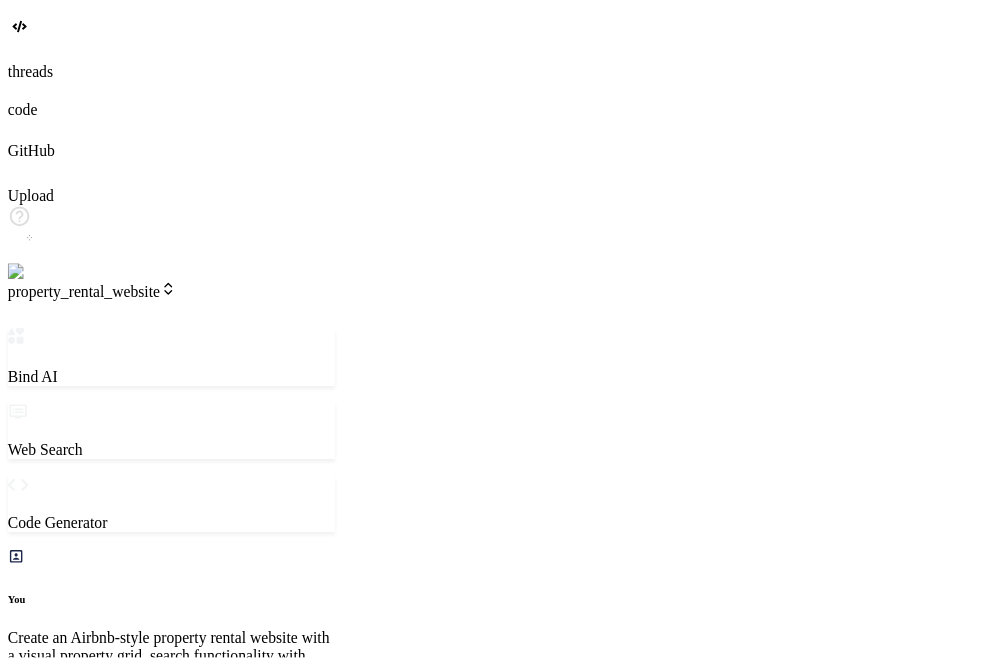 scroll, scrollTop: 0, scrollLeft: 0, axis: both 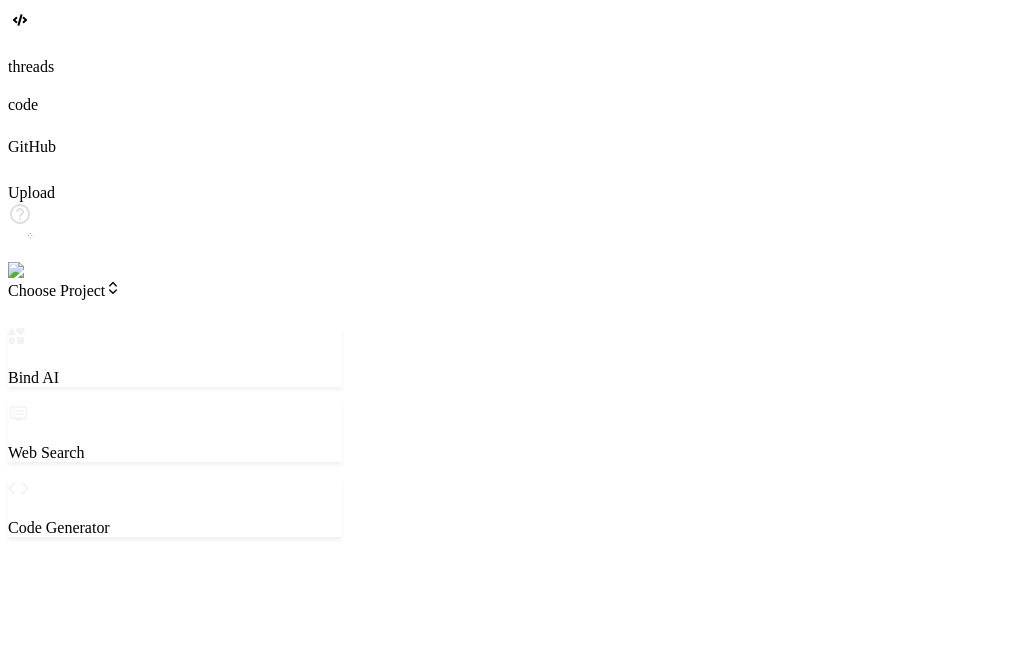 click on "Choose Project" at bounding box center [64, 290] 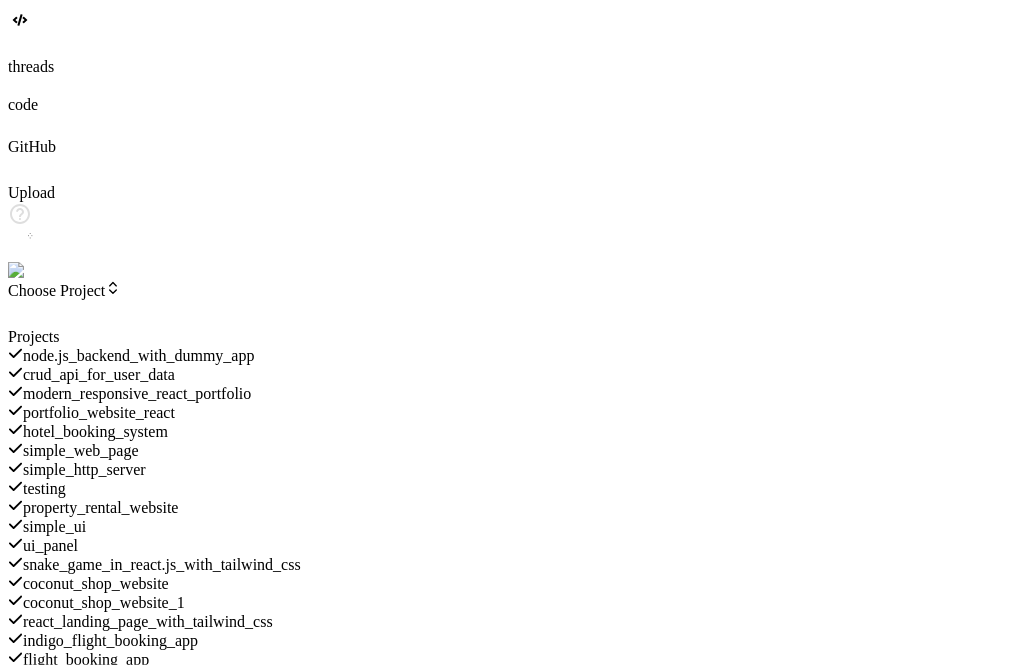 click at bounding box center (175, 328) 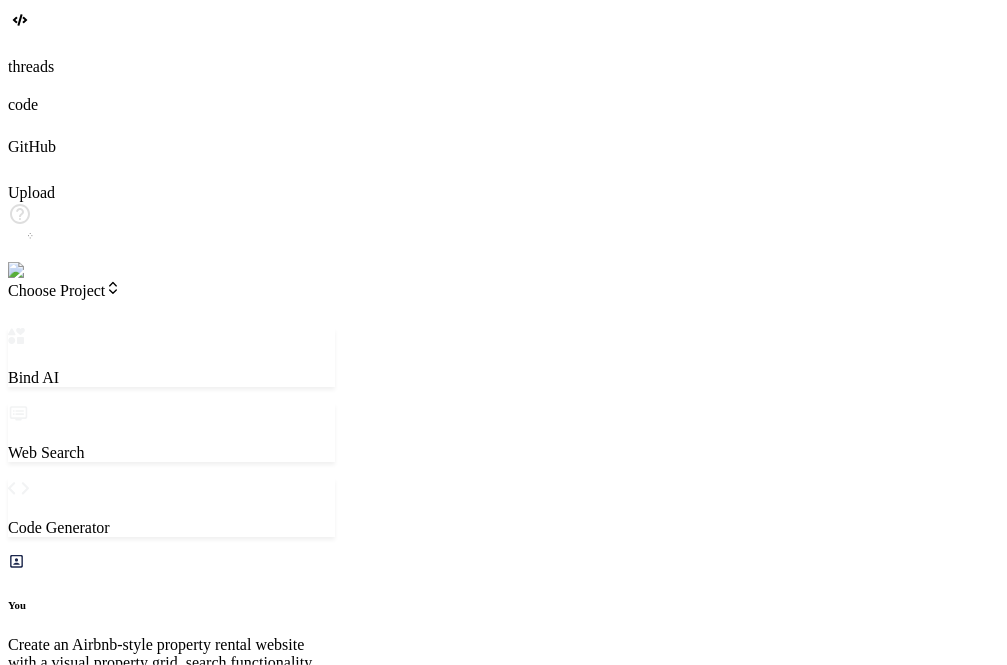 click on "Choose Project" at bounding box center (64, 290) 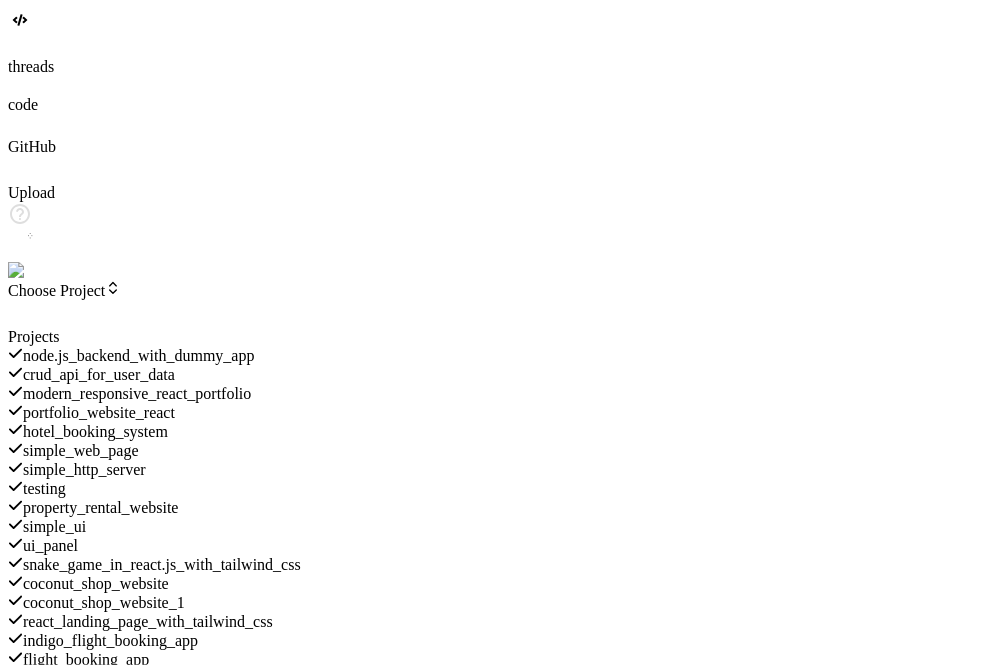 click on "testing" at bounding box center [171, 488] 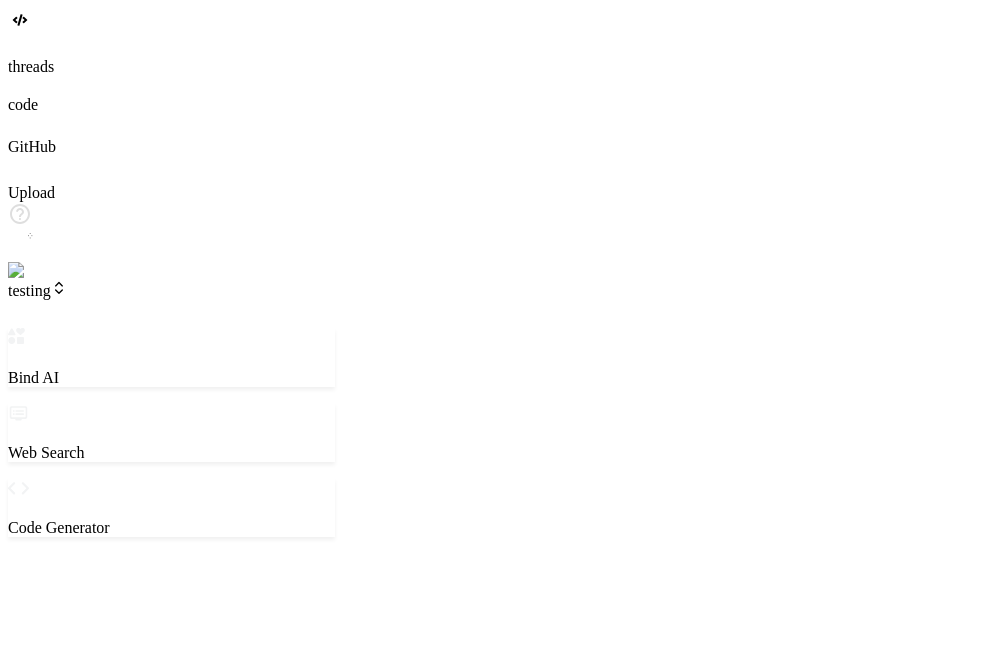 type on "x" 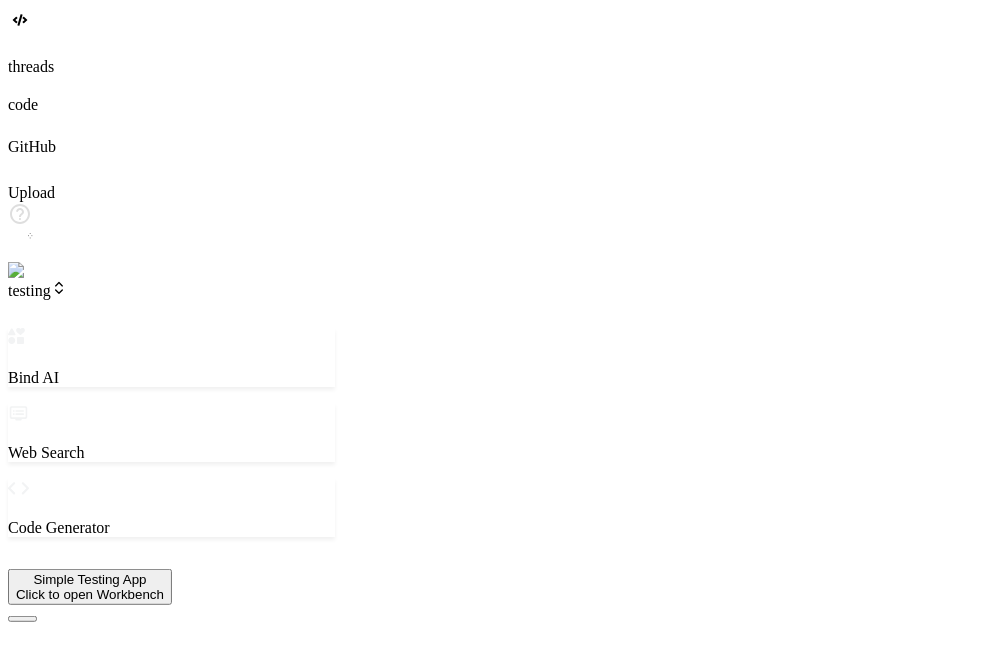 scroll, scrollTop: 590, scrollLeft: 0, axis: vertical 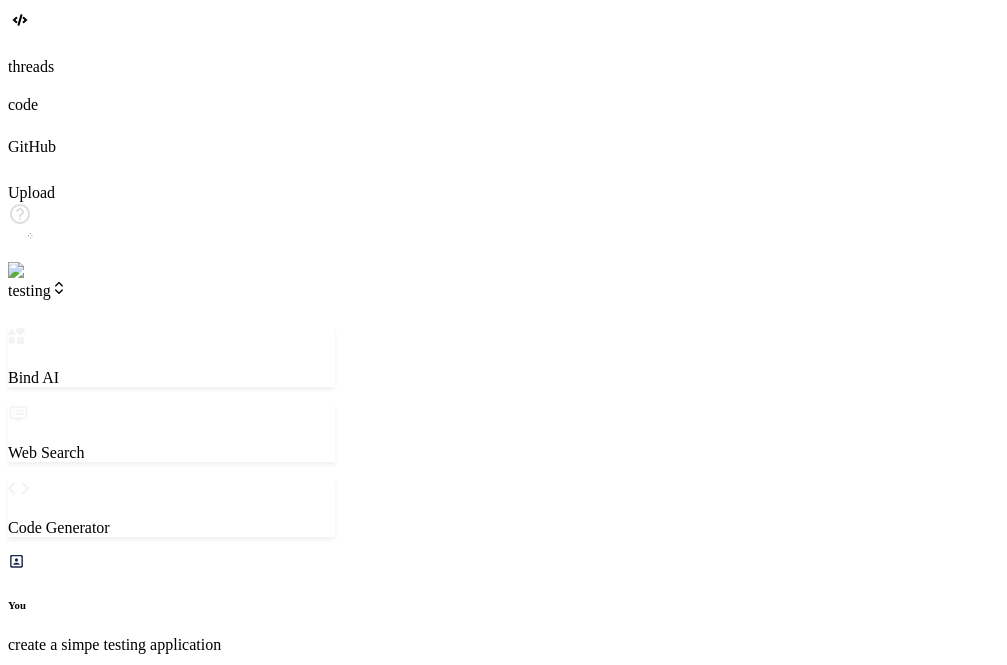 click on "Show preview" at bounding box center [70, 1352] 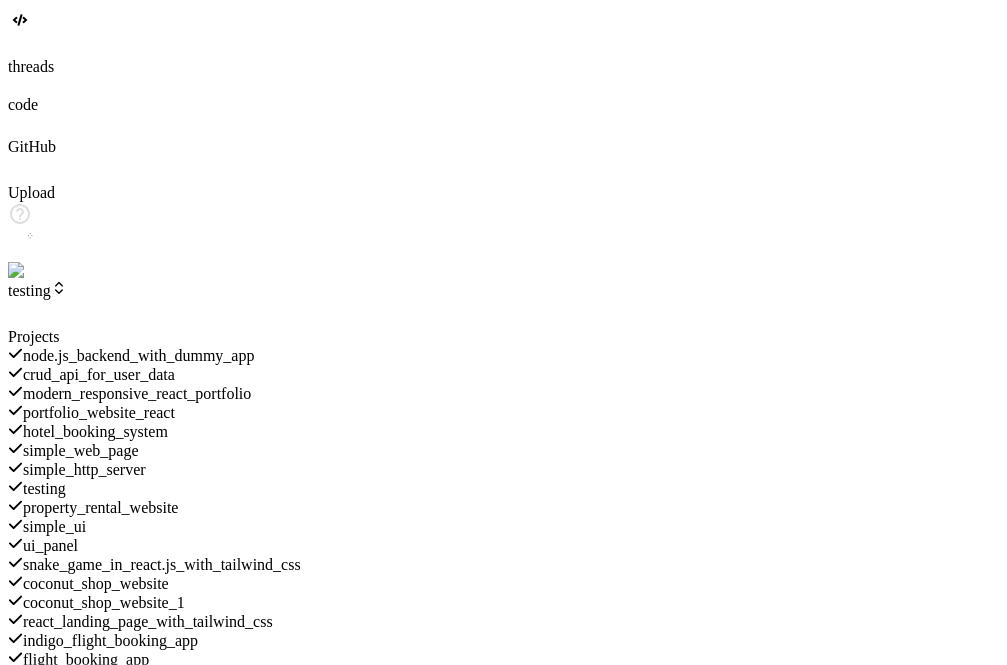 click on "property_rental_website" at bounding box center [101, 507] 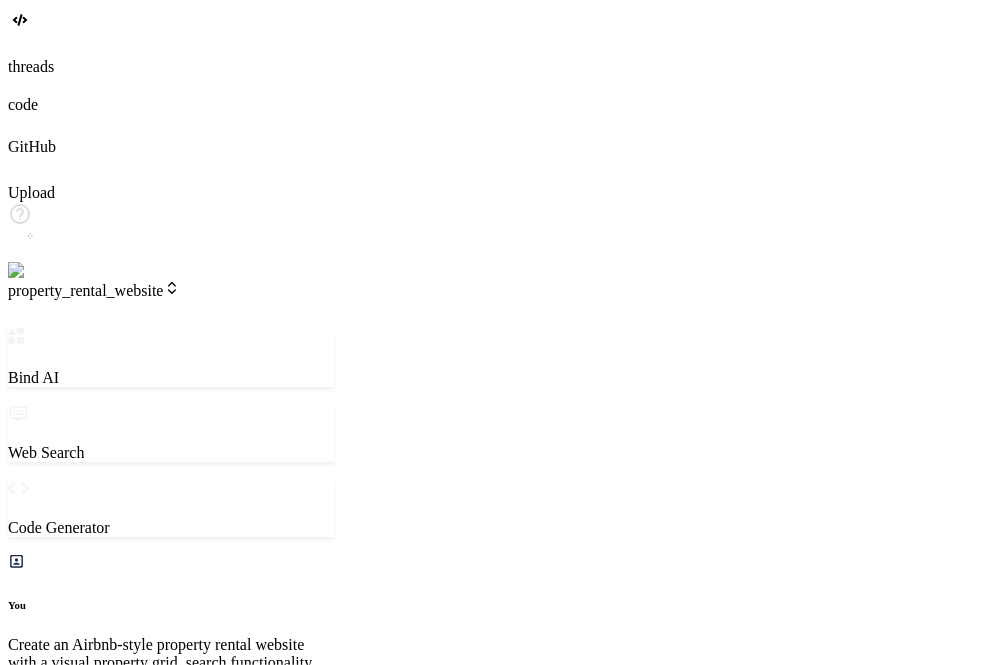 scroll, scrollTop: 0, scrollLeft: 0, axis: both 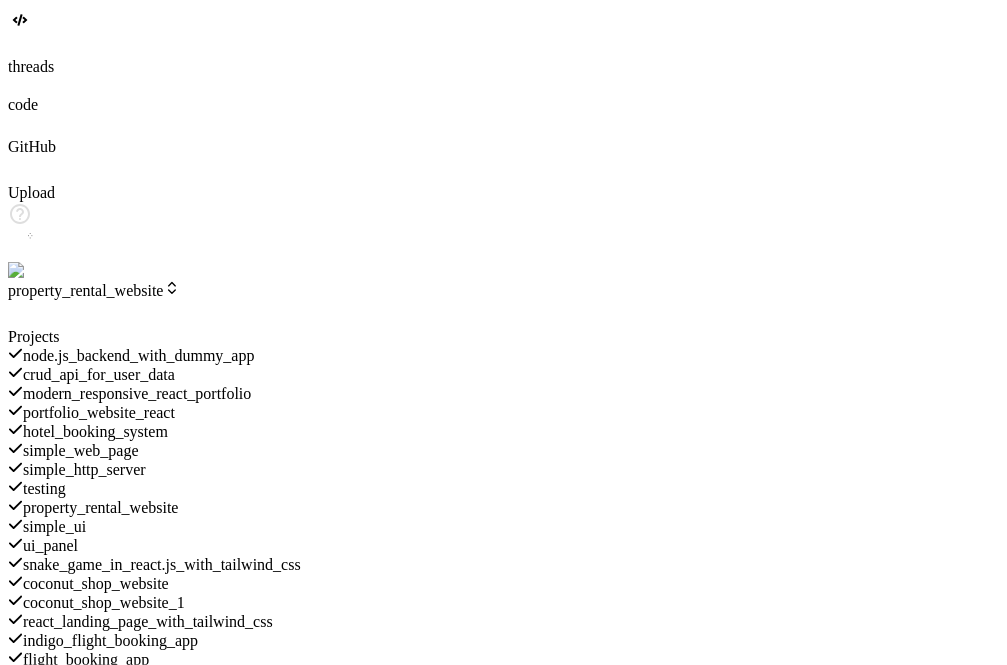 click on "testing" at bounding box center [44, 488] 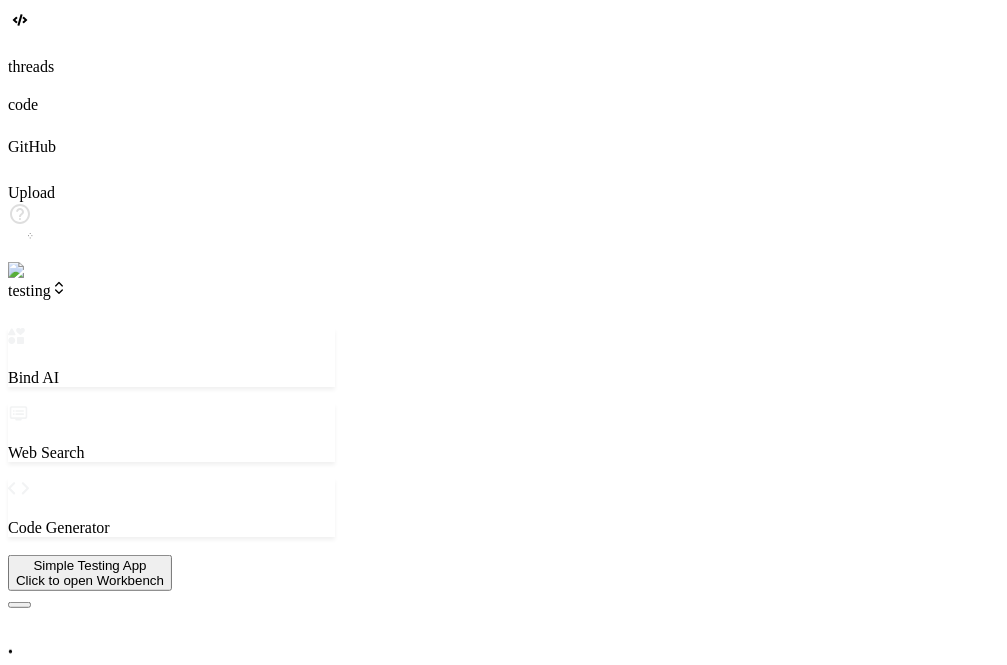 scroll, scrollTop: 889, scrollLeft: 0, axis: vertical 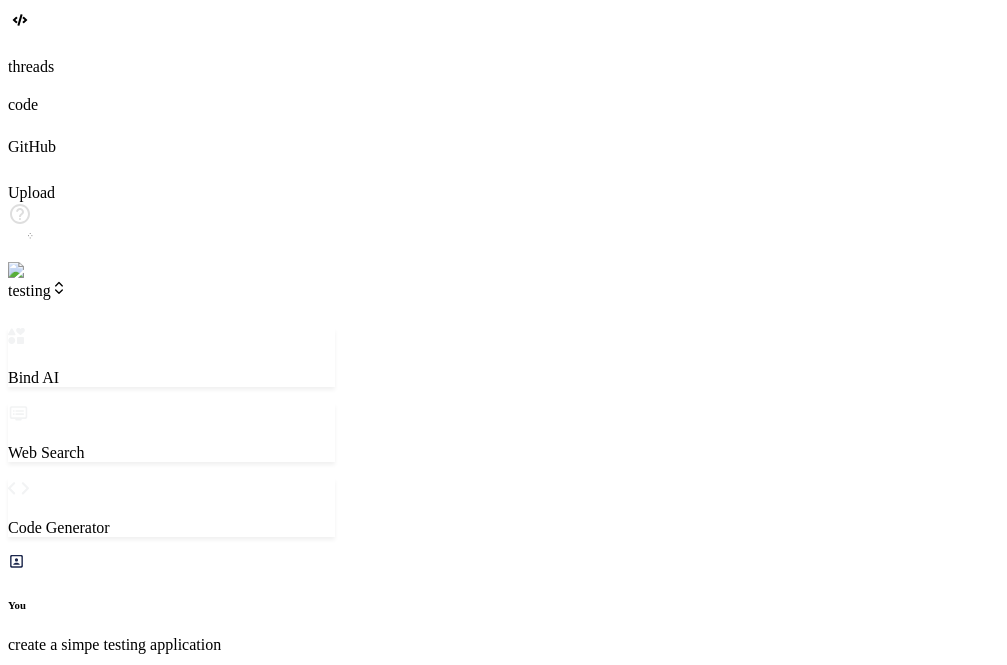click on "testing" at bounding box center (37, 290) 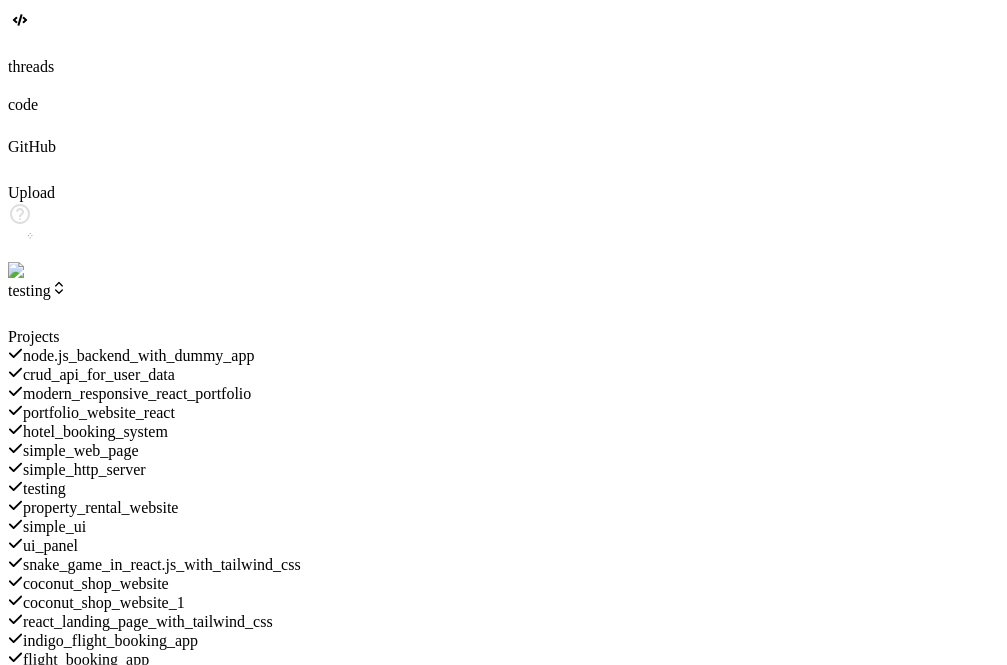 click on "simple_http_server" at bounding box center [84, 469] 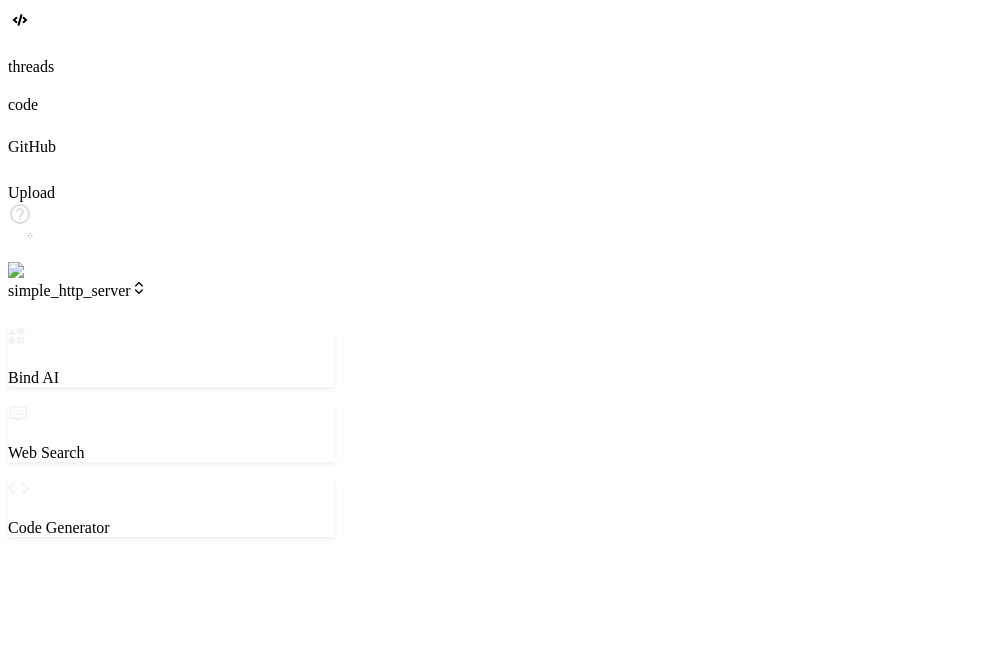 scroll, scrollTop: 0, scrollLeft: 0, axis: both 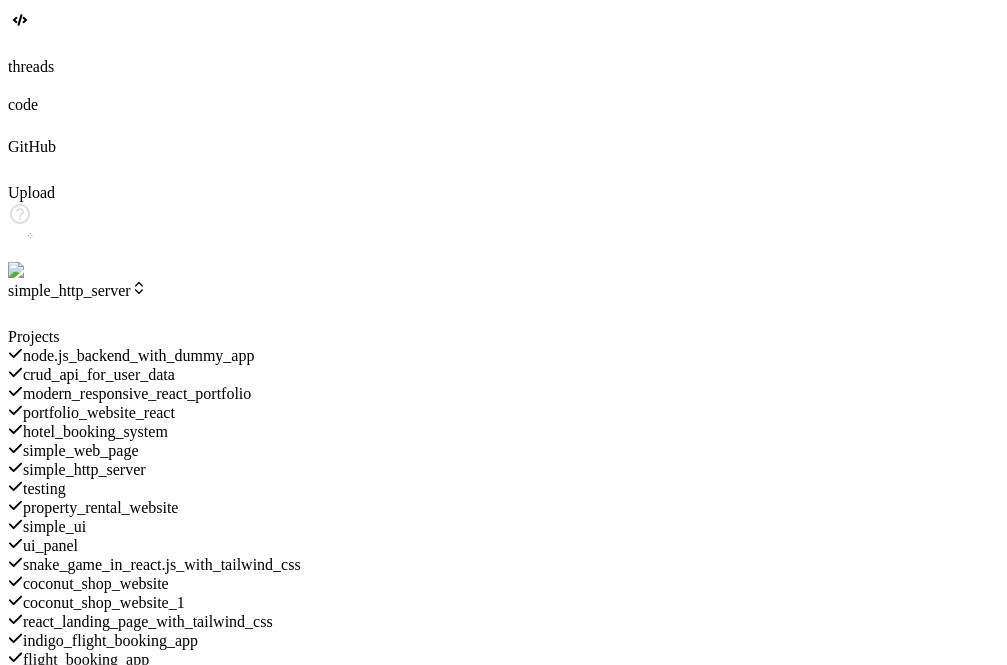 click on "simple_ui" at bounding box center [54, 526] 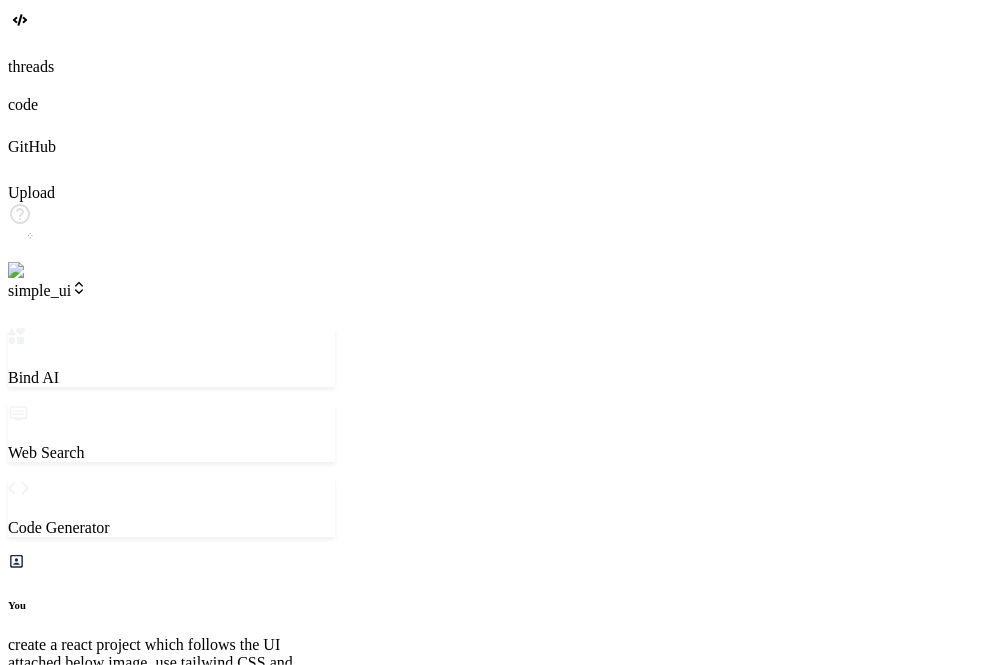 scroll, scrollTop: 4366, scrollLeft: 0, axis: vertical 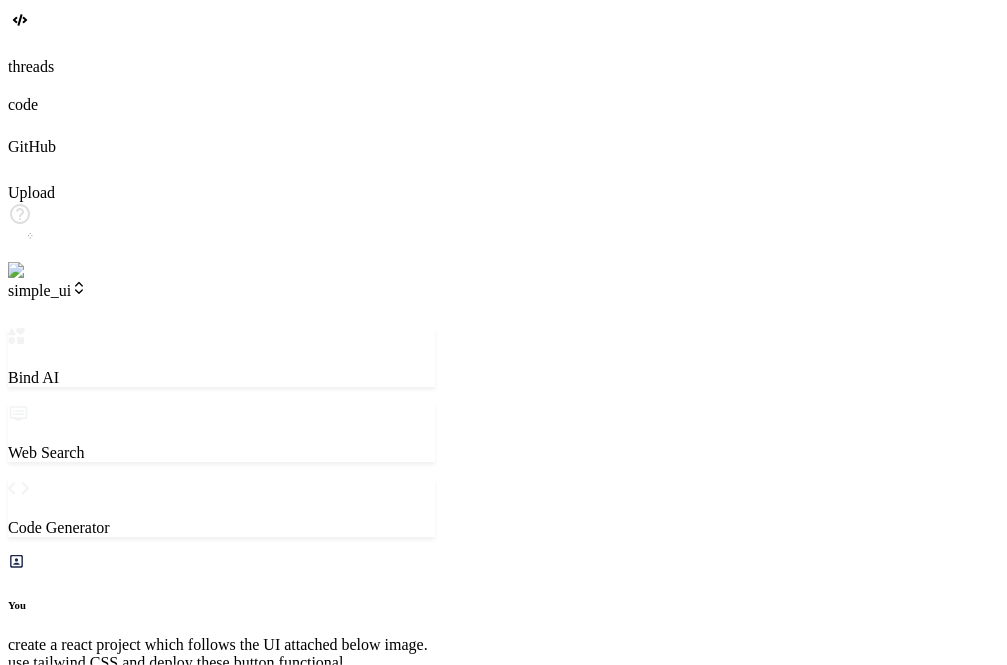 drag, startPoint x: 872, startPoint y: 308, endPoint x: 433, endPoint y: 309, distance: 439.00113 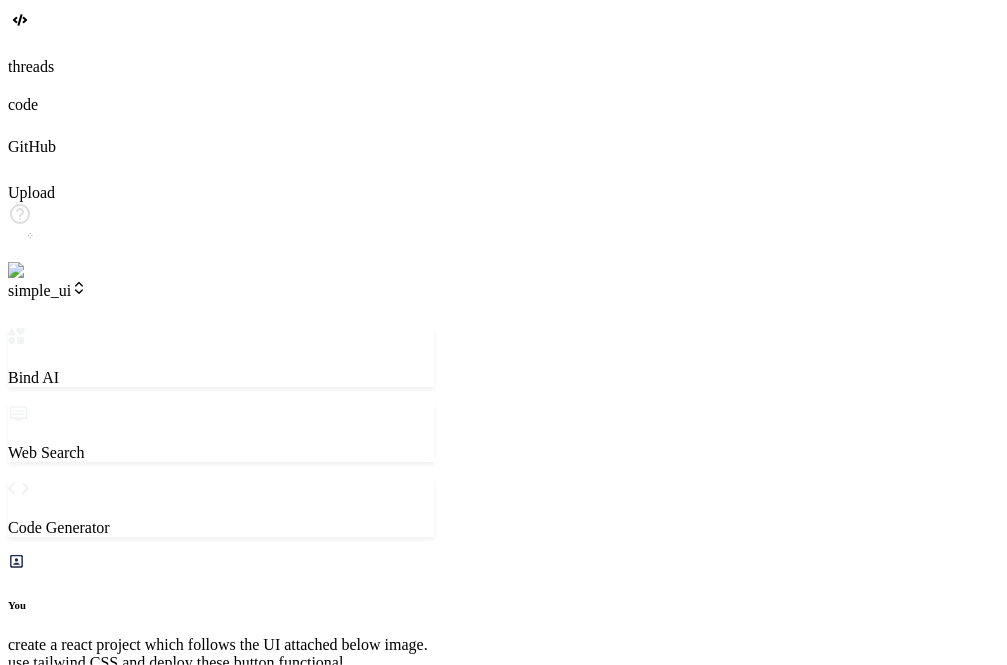 click on "simple_ui" at bounding box center (47, 290) 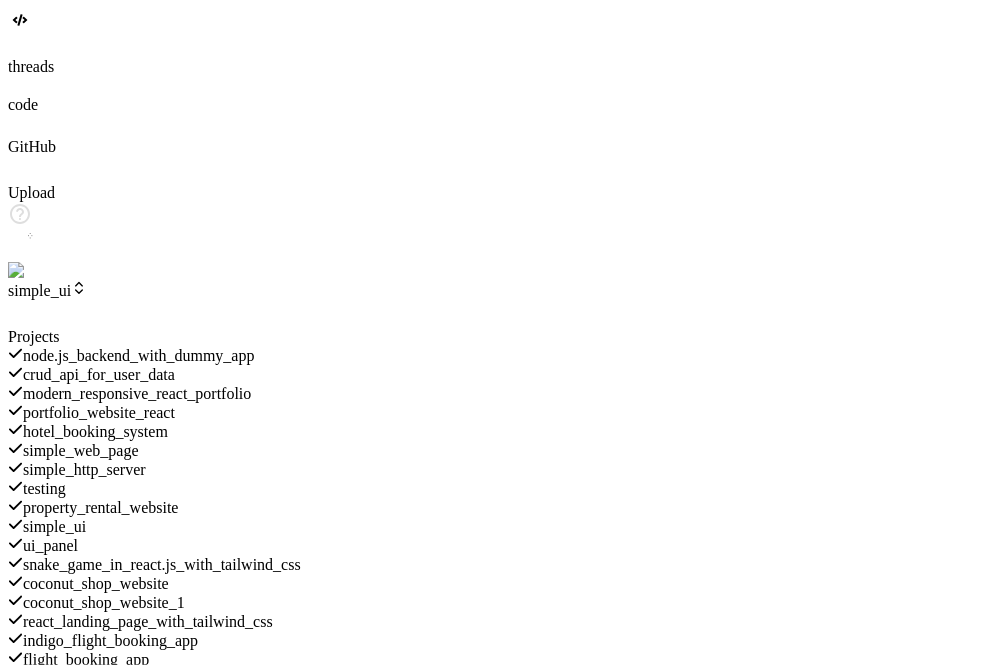 click on "ui_panel" at bounding box center [221, 545] 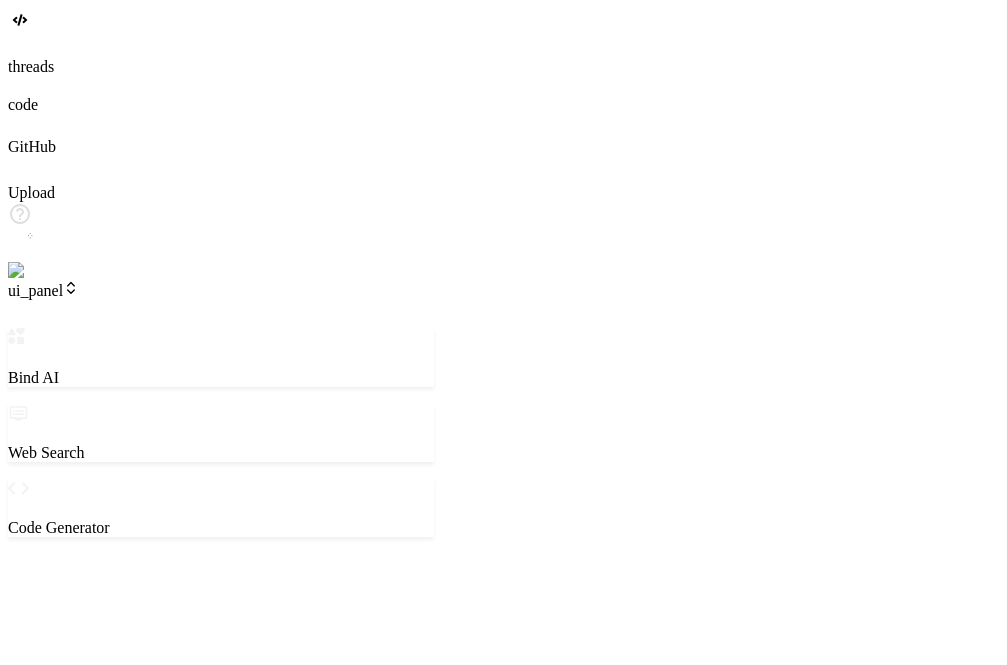 scroll, scrollTop: 0, scrollLeft: 0, axis: both 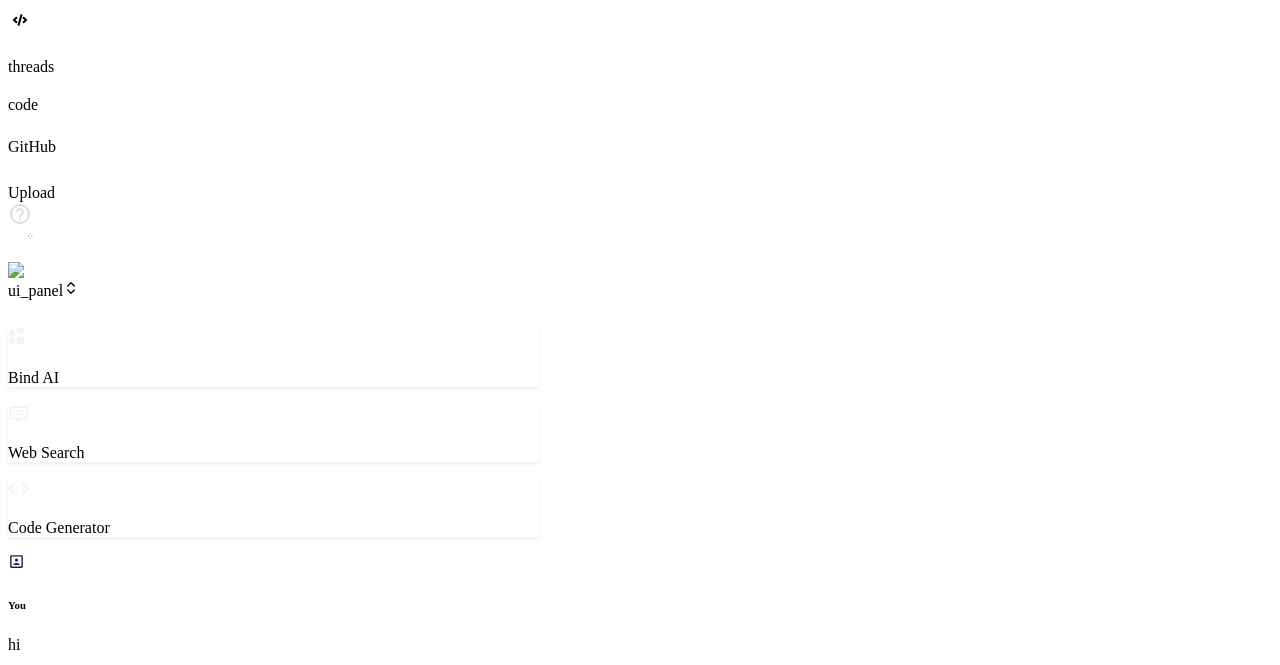 drag, startPoint x: 1025, startPoint y: 219, endPoint x: 538, endPoint y: 284, distance: 491.31863 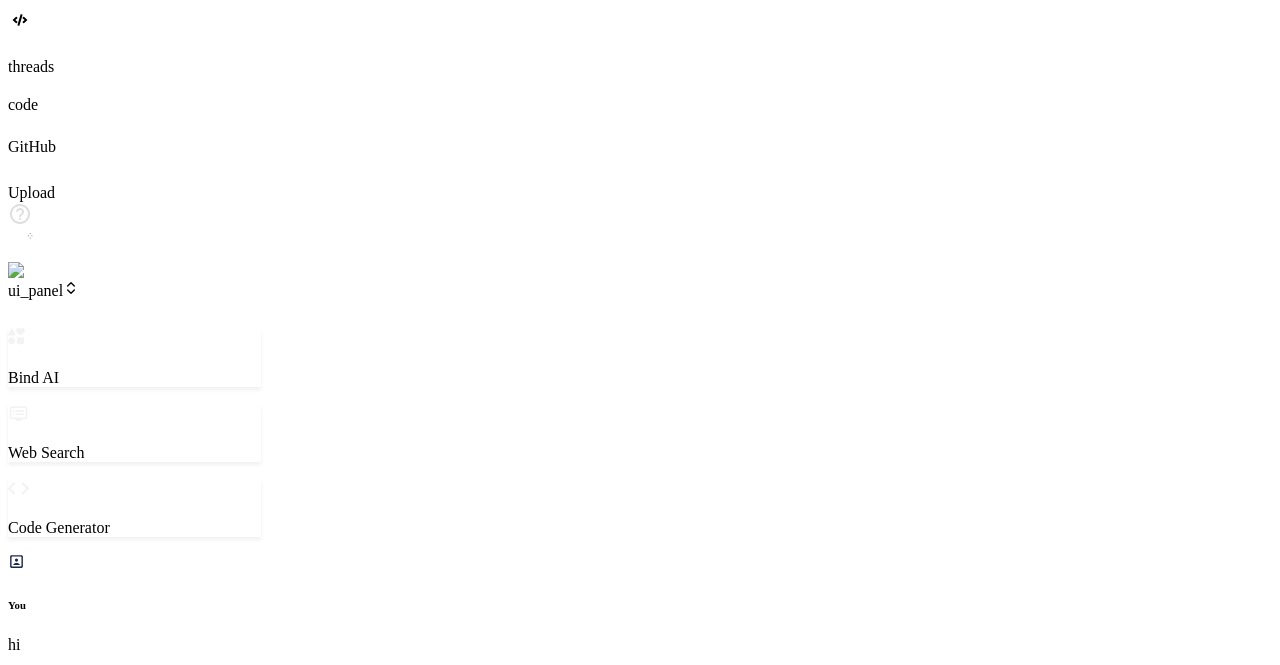 scroll, scrollTop: 8967, scrollLeft: 0, axis: vertical 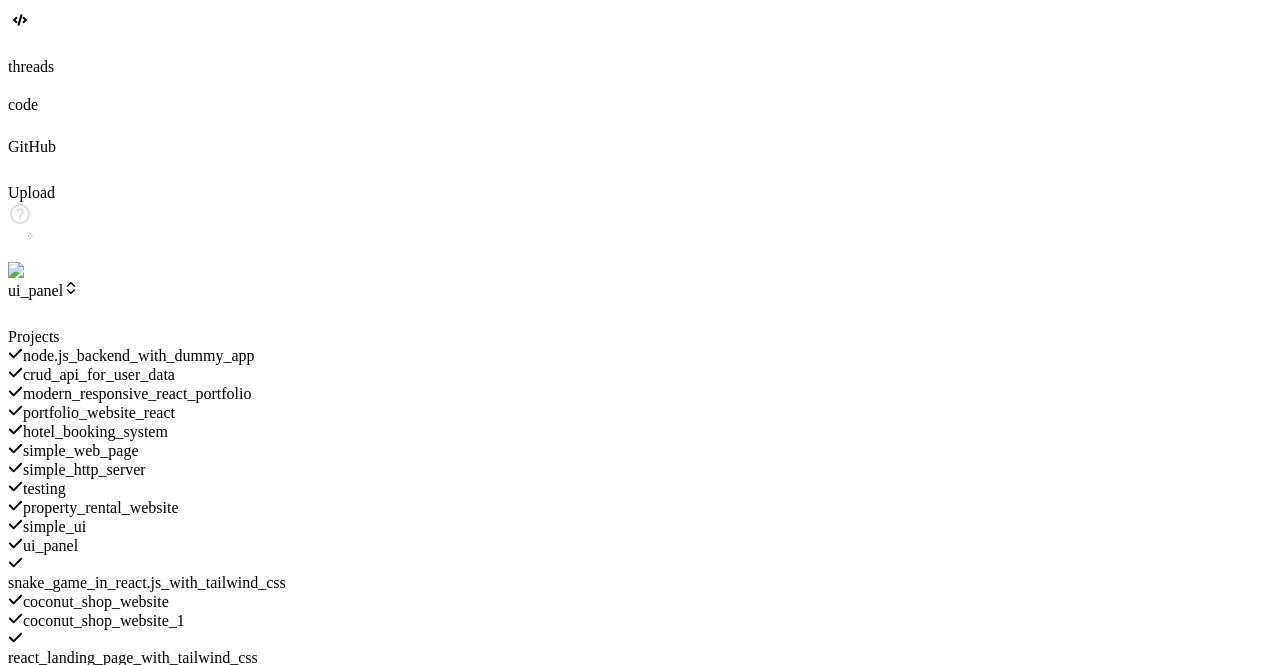 click on "hotel_booking_system" at bounding box center (95, 431) 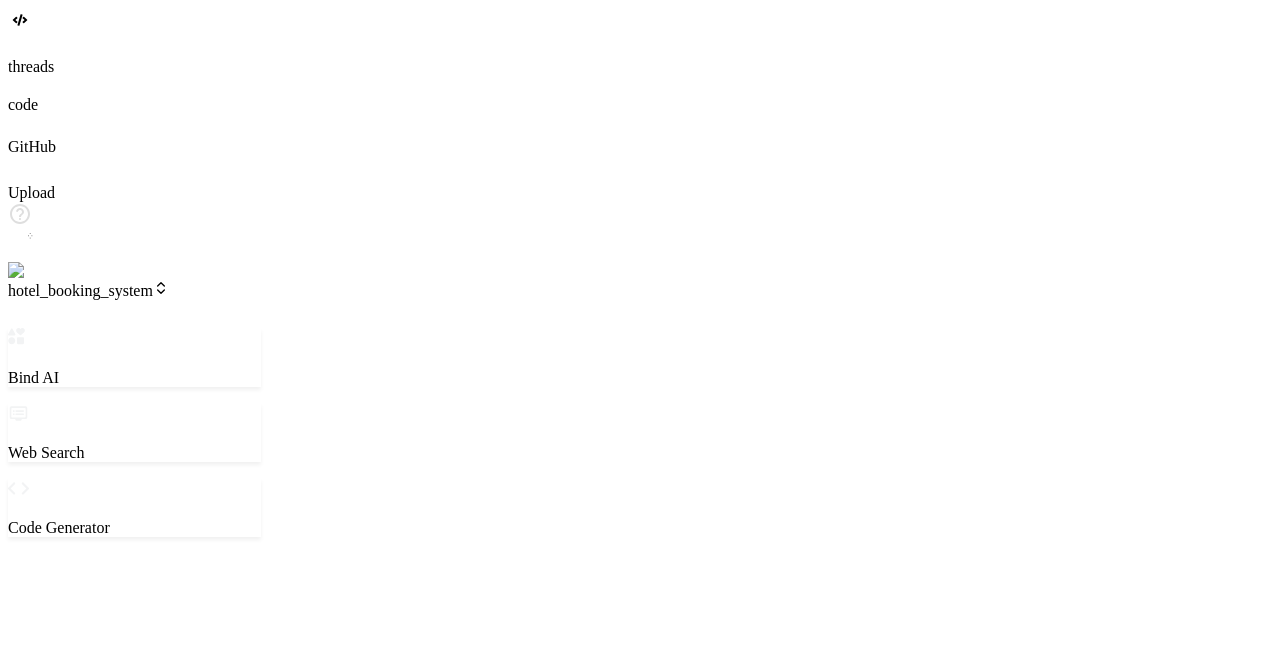 scroll, scrollTop: 0, scrollLeft: 0, axis: both 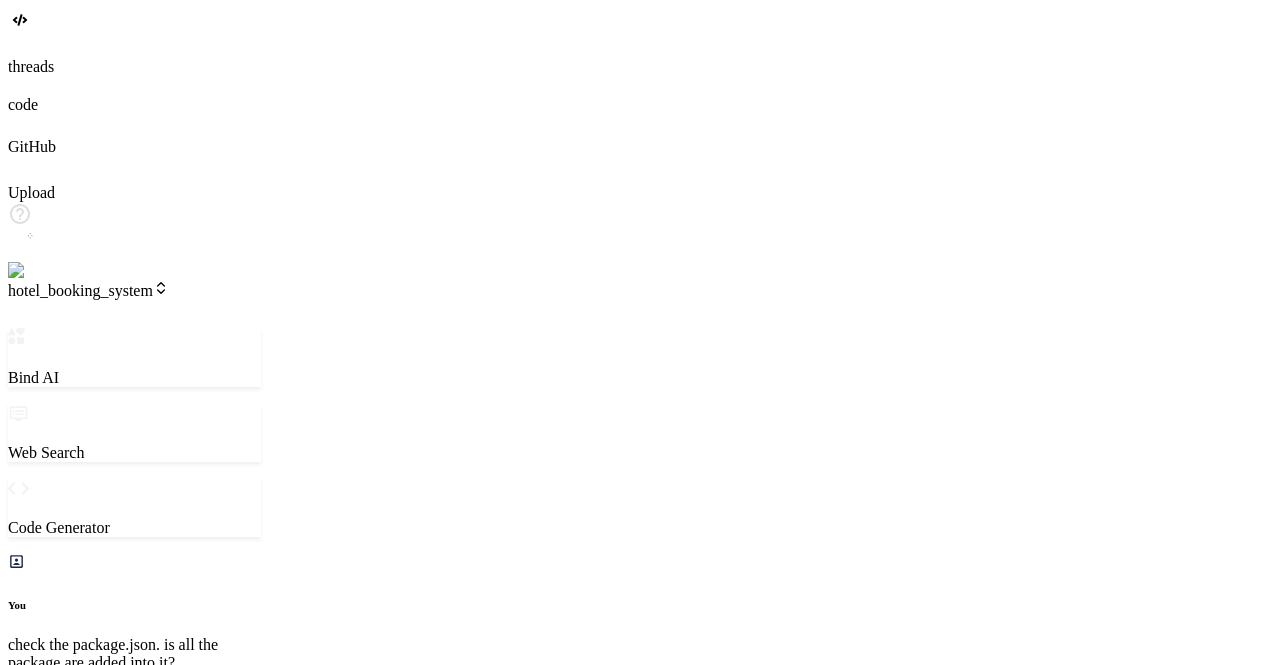 type on "x" 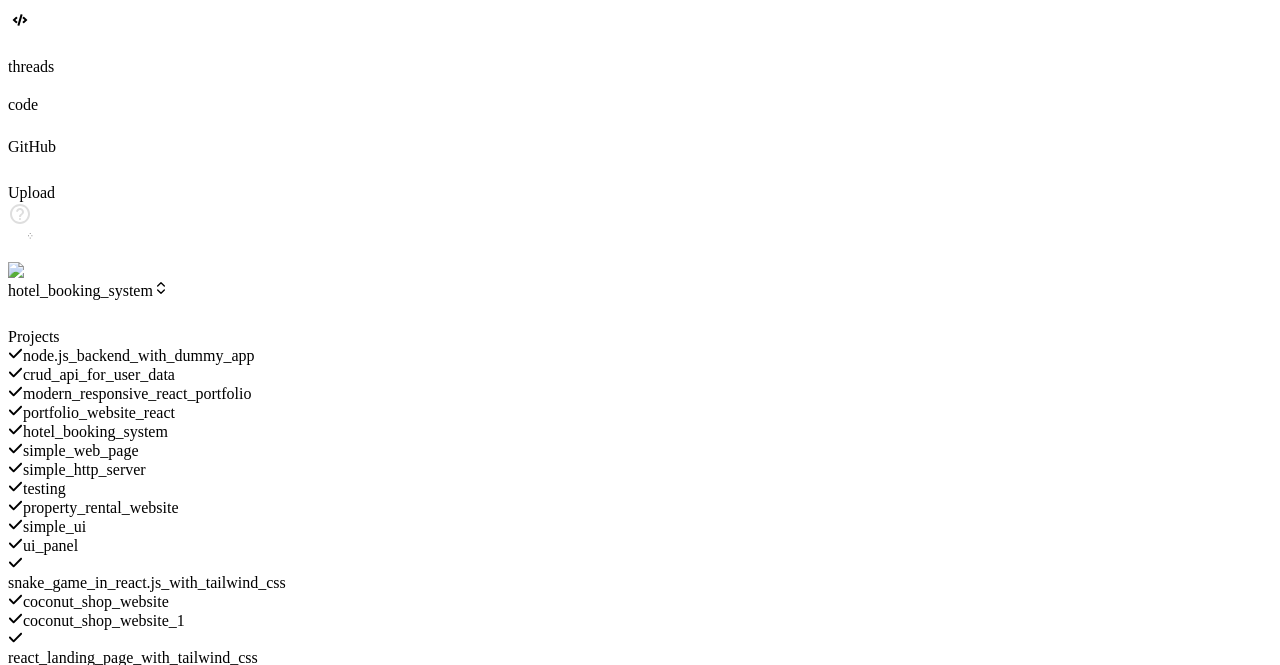 click on "testing" at bounding box center [134, 488] 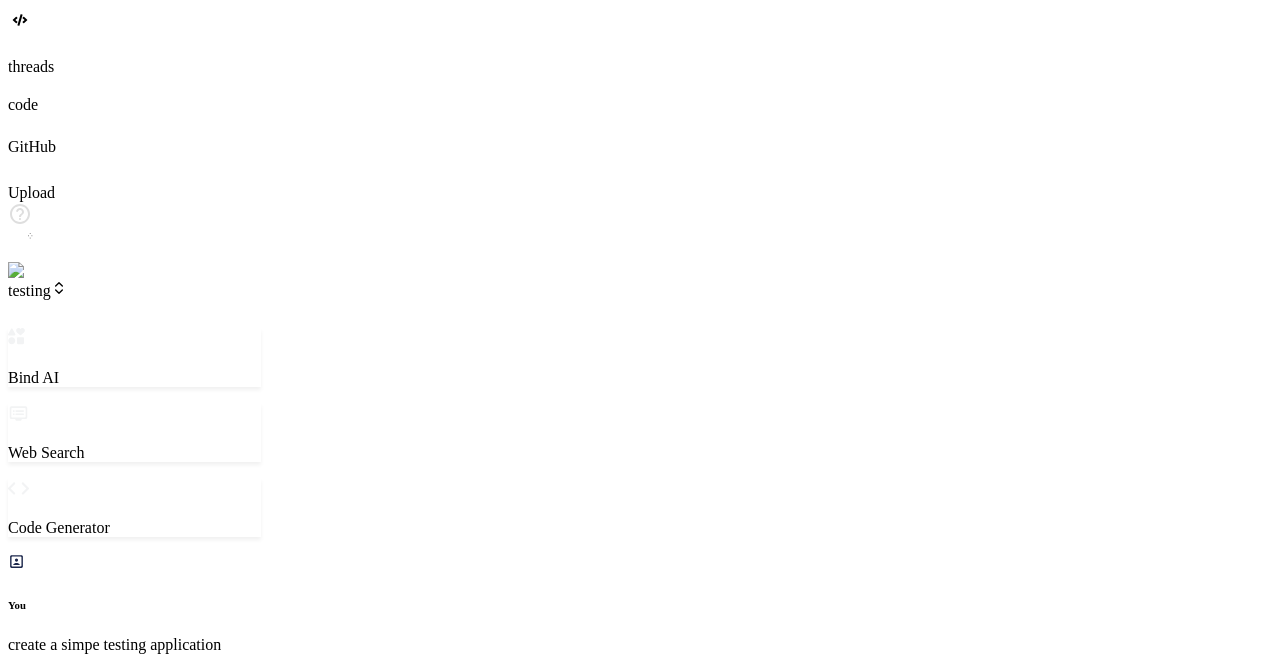 scroll, scrollTop: 738, scrollLeft: 0, axis: vertical 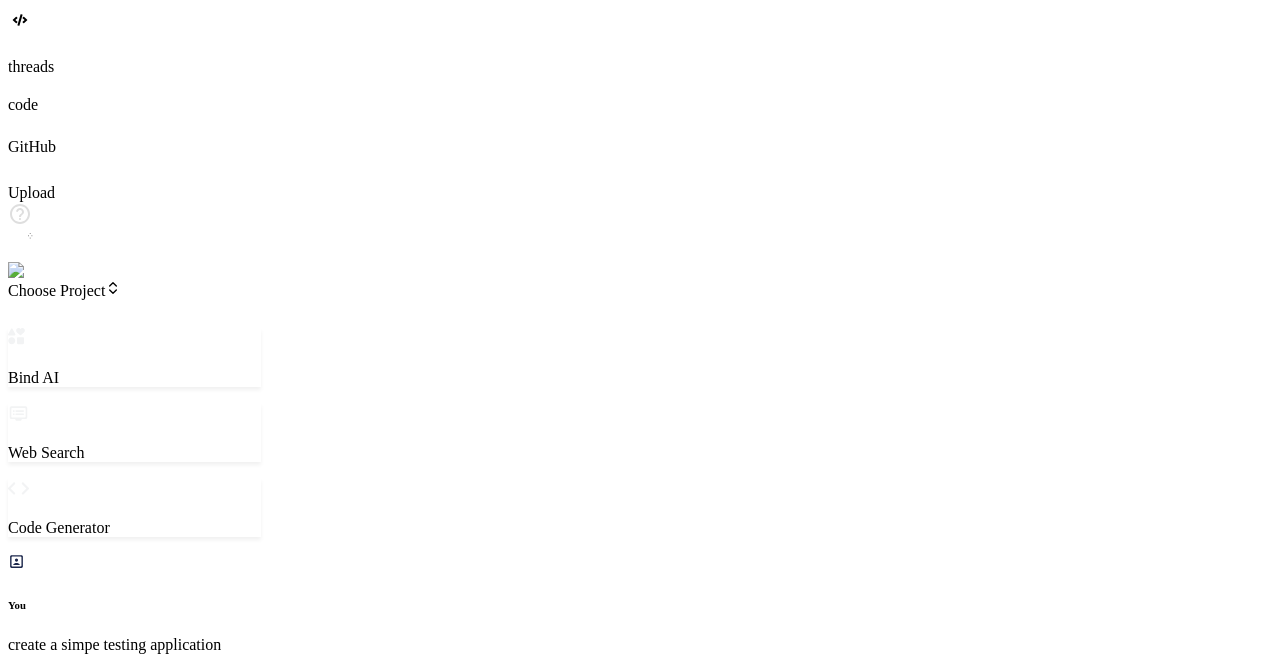 click on "Choose Project" at bounding box center (64, 290) 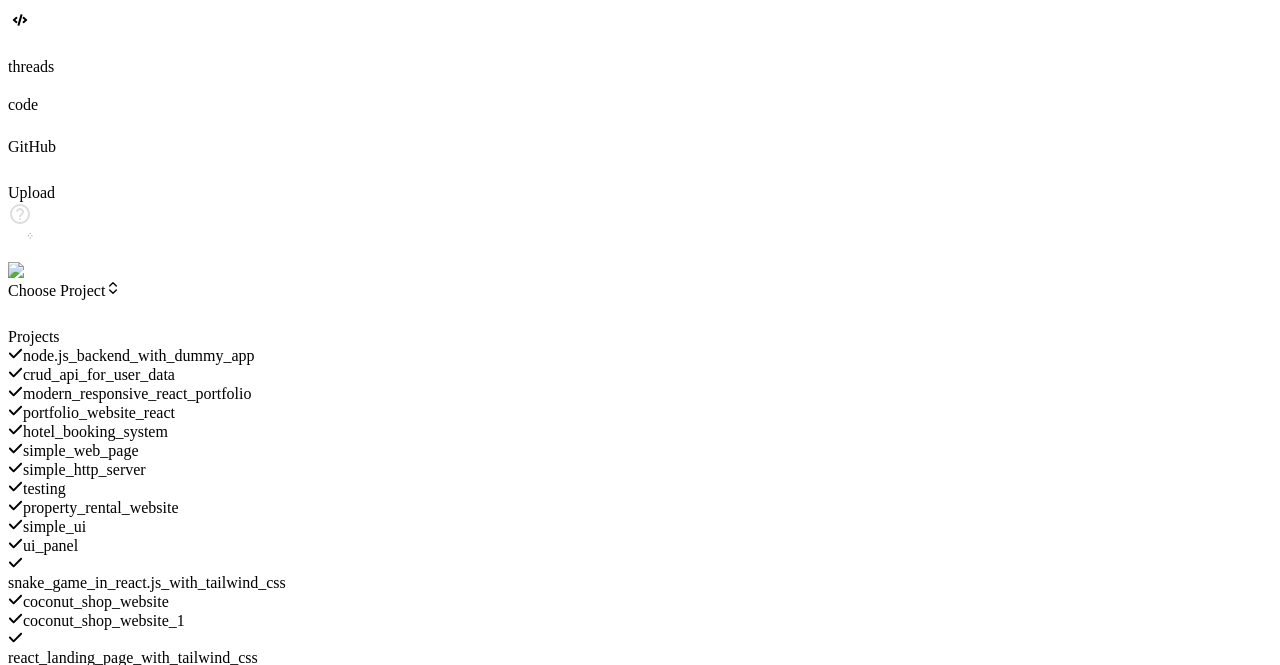 click on "testing" at bounding box center [44, 488] 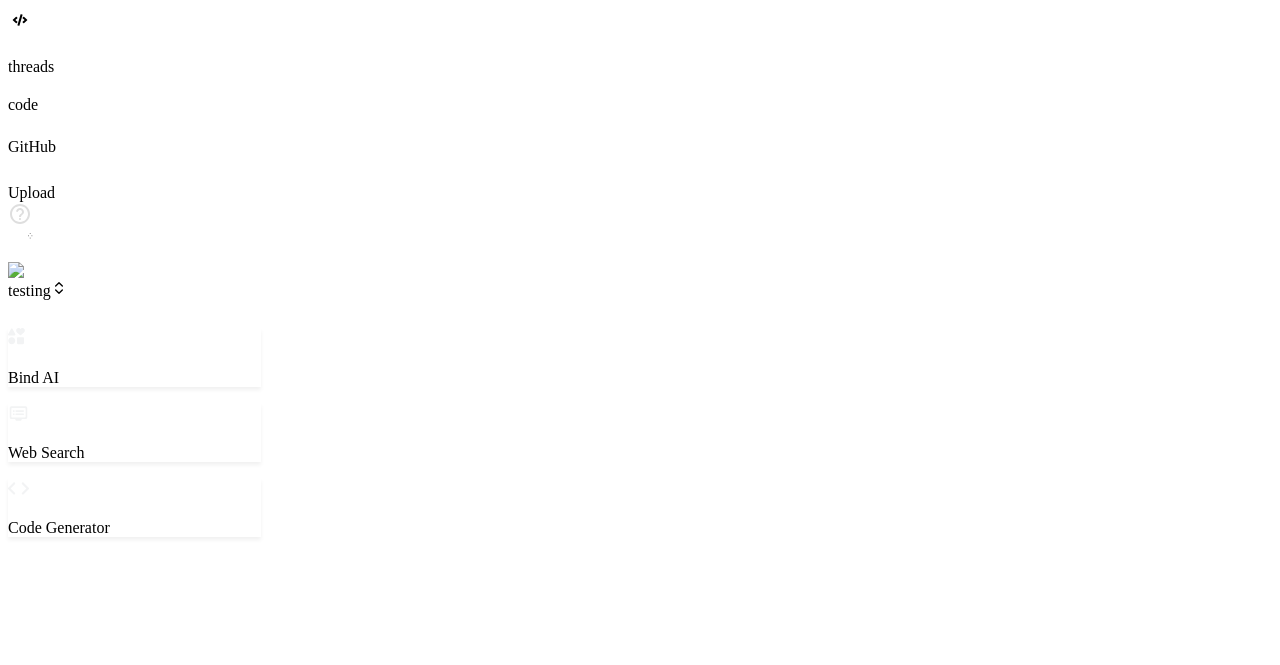 scroll, scrollTop: 0, scrollLeft: 0, axis: both 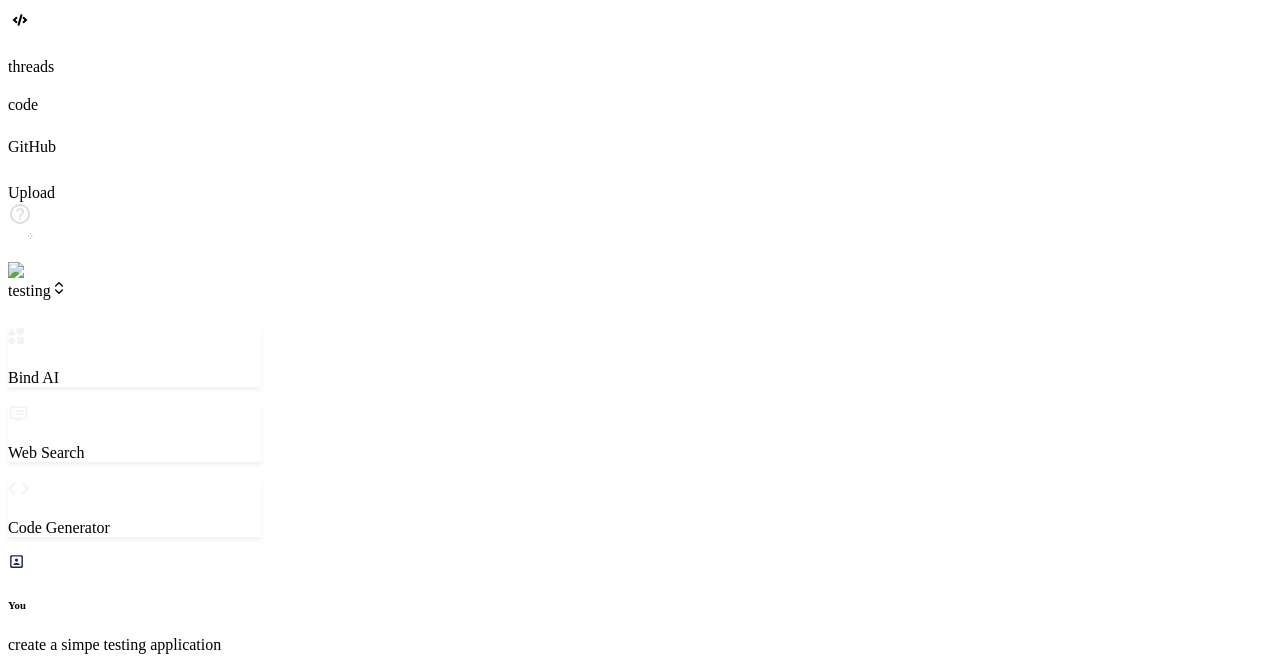 click on "Editor" at bounding box center [43, 962] 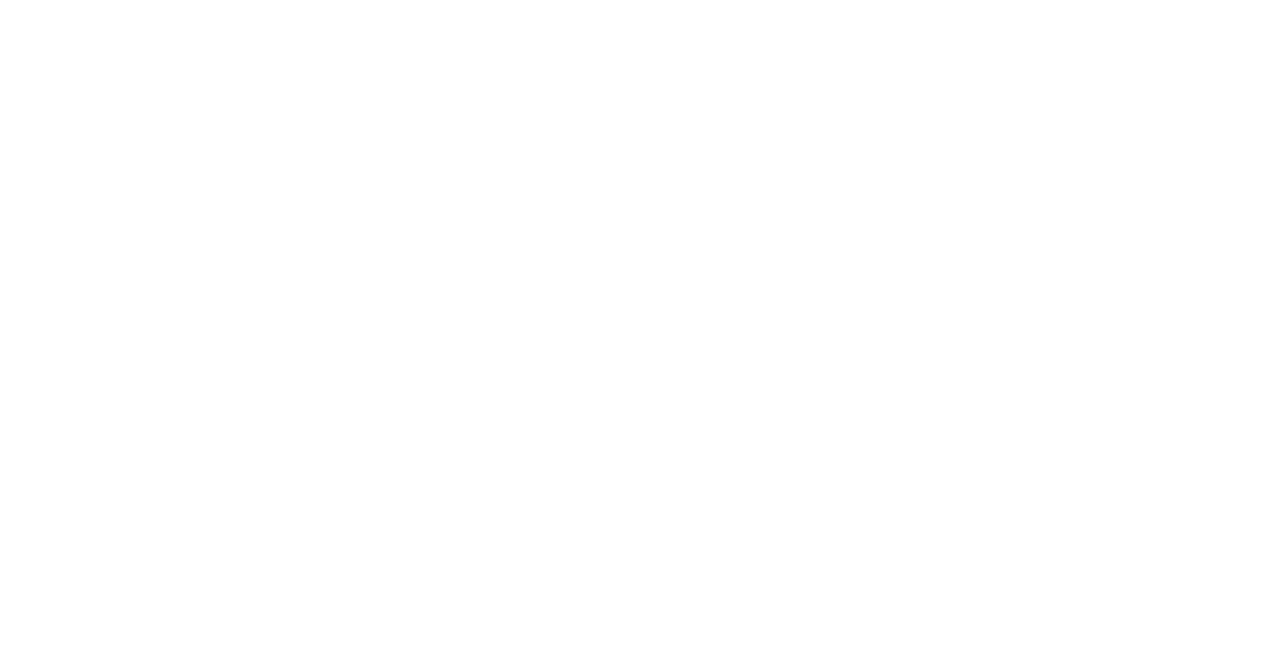 scroll, scrollTop: 0, scrollLeft: 0, axis: both 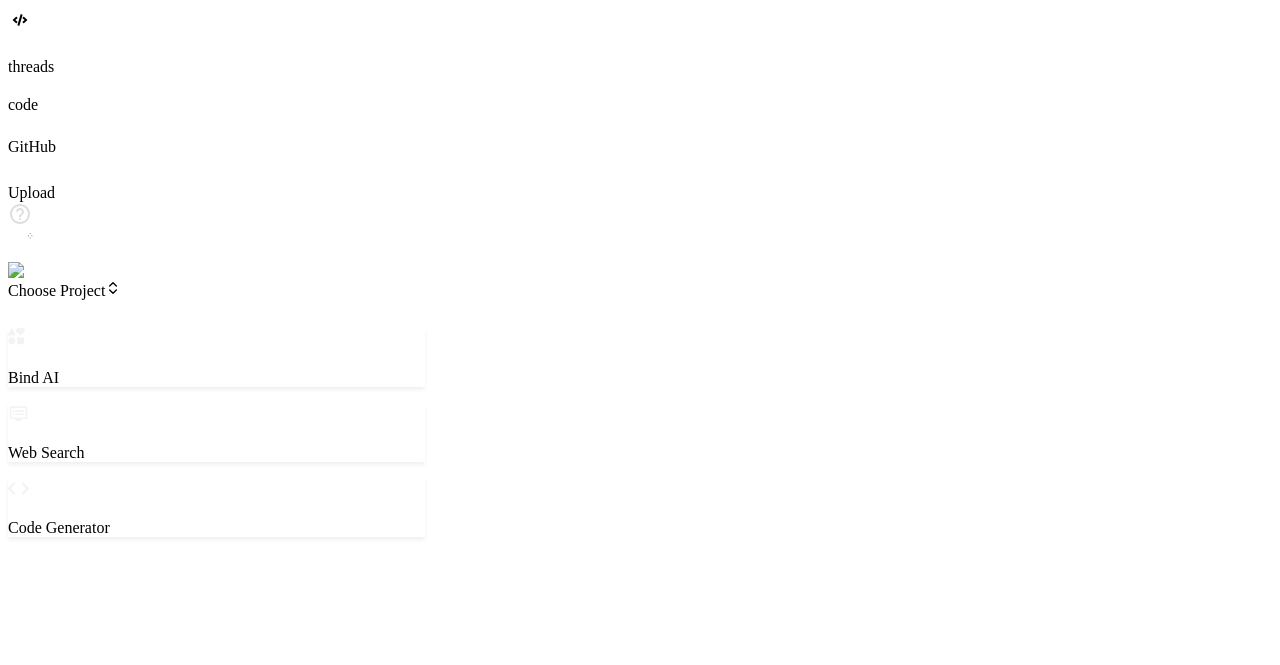 click on "Editor" at bounding box center (43, 962) 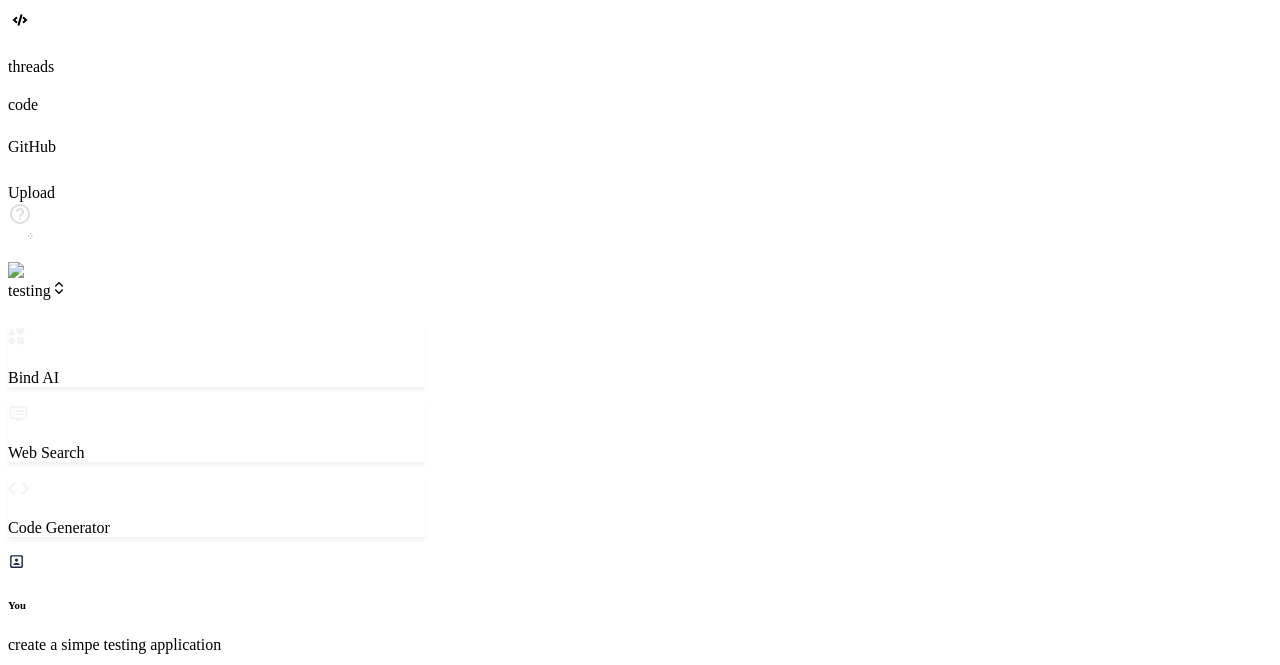 scroll, scrollTop: 37, scrollLeft: 0, axis: vertical 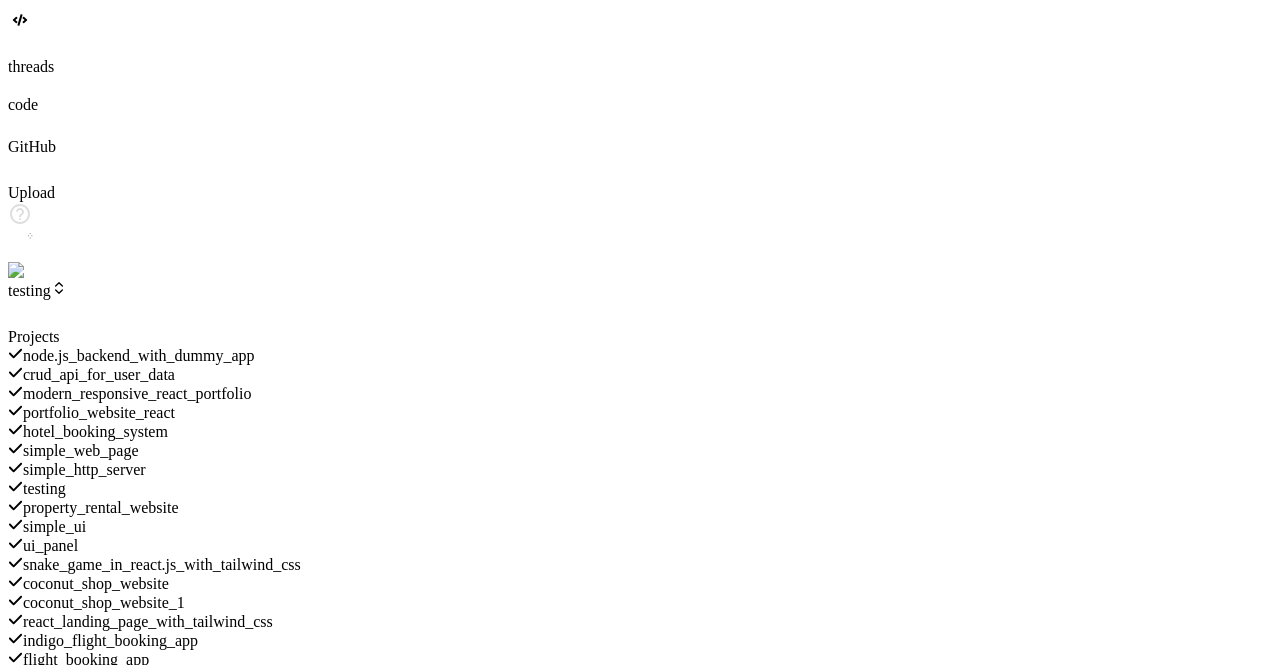 click on "property_rental_website" at bounding box center [101, 507] 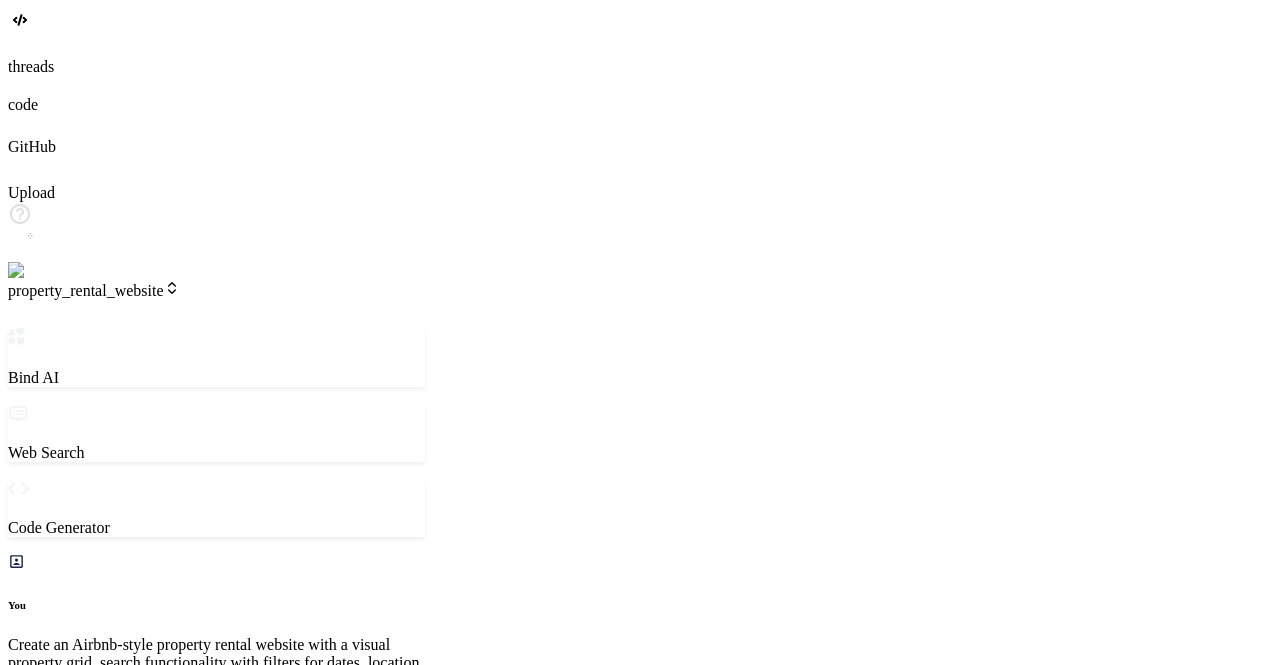 scroll, scrollTop: 1194, scrollLeft: 0, axis: vertical 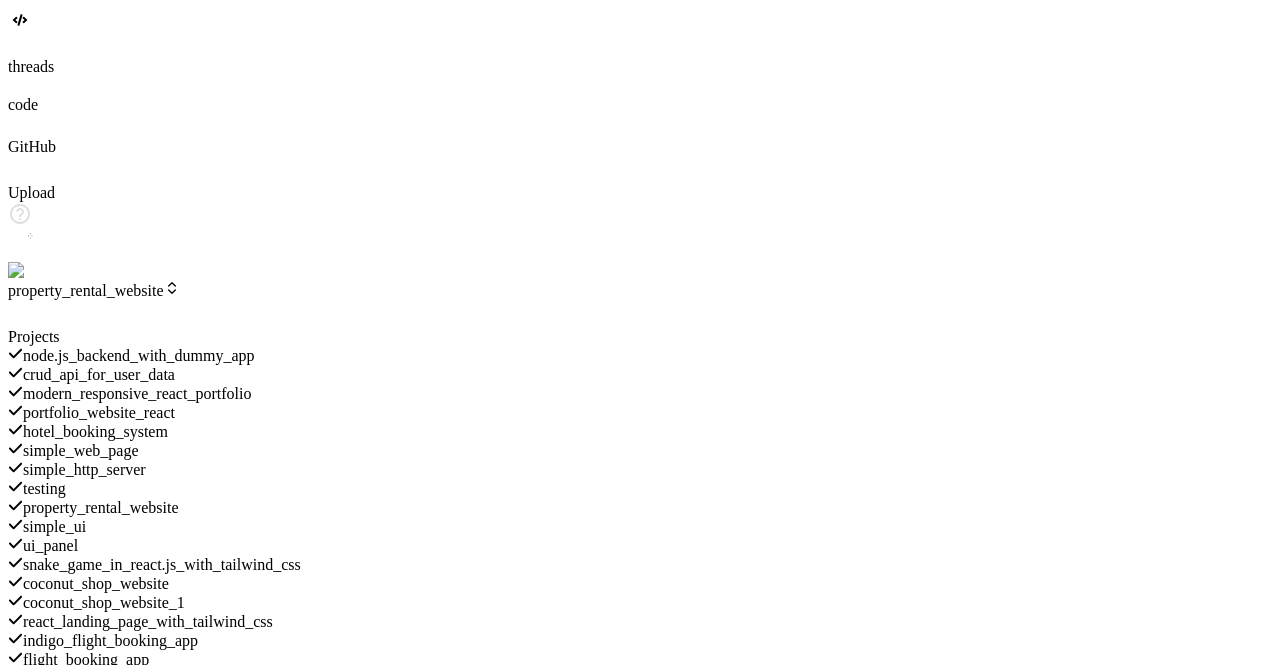 click on "testing" at bounding box center (44, 488) 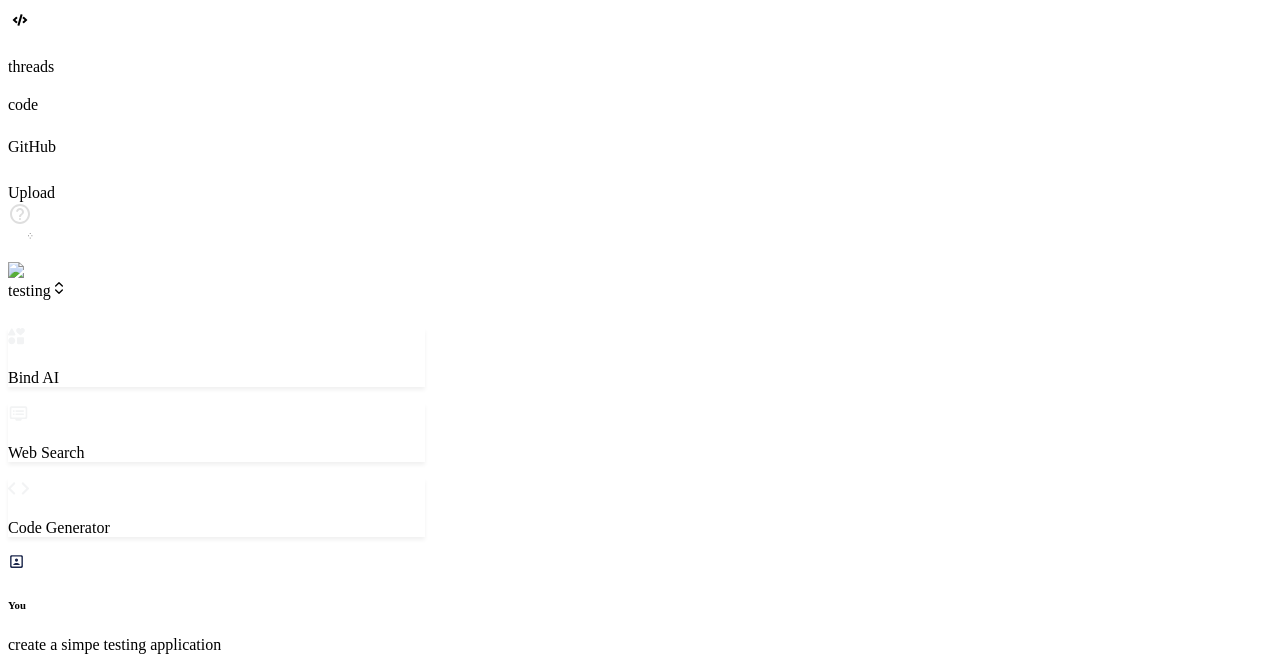 scroll, scrollTop: 500, scrollLeft: 0, axis: vertical 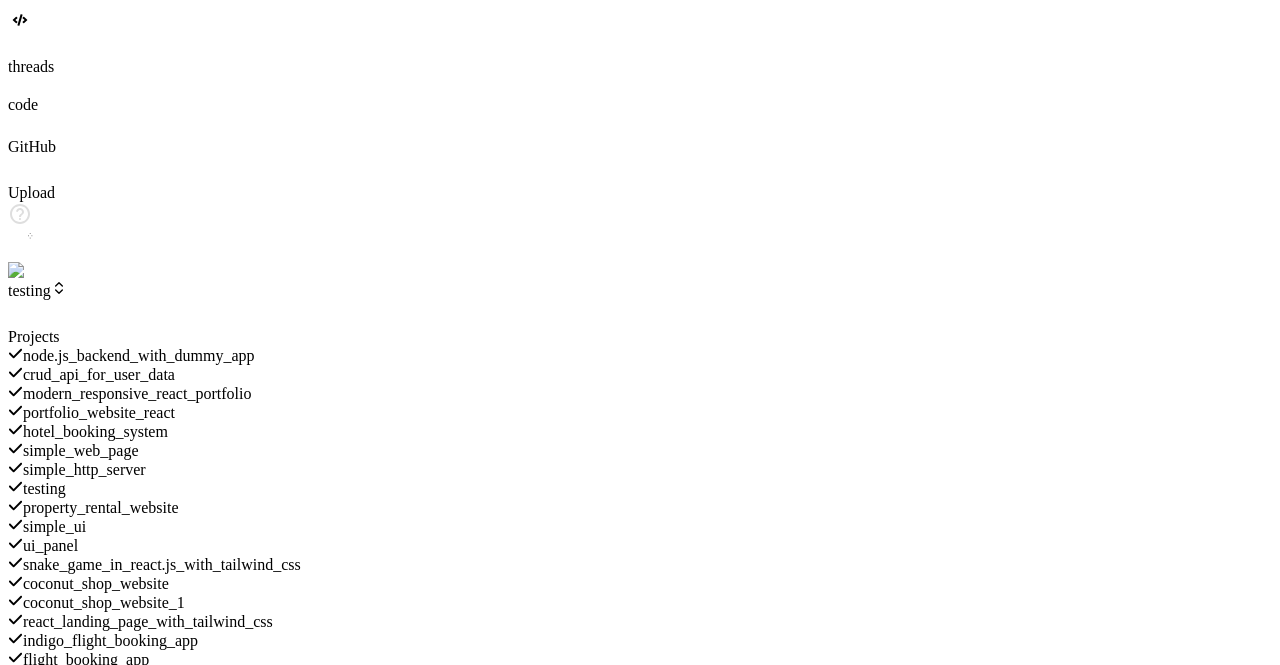 click on "property_rental_website" at bounding box center [101, 507] 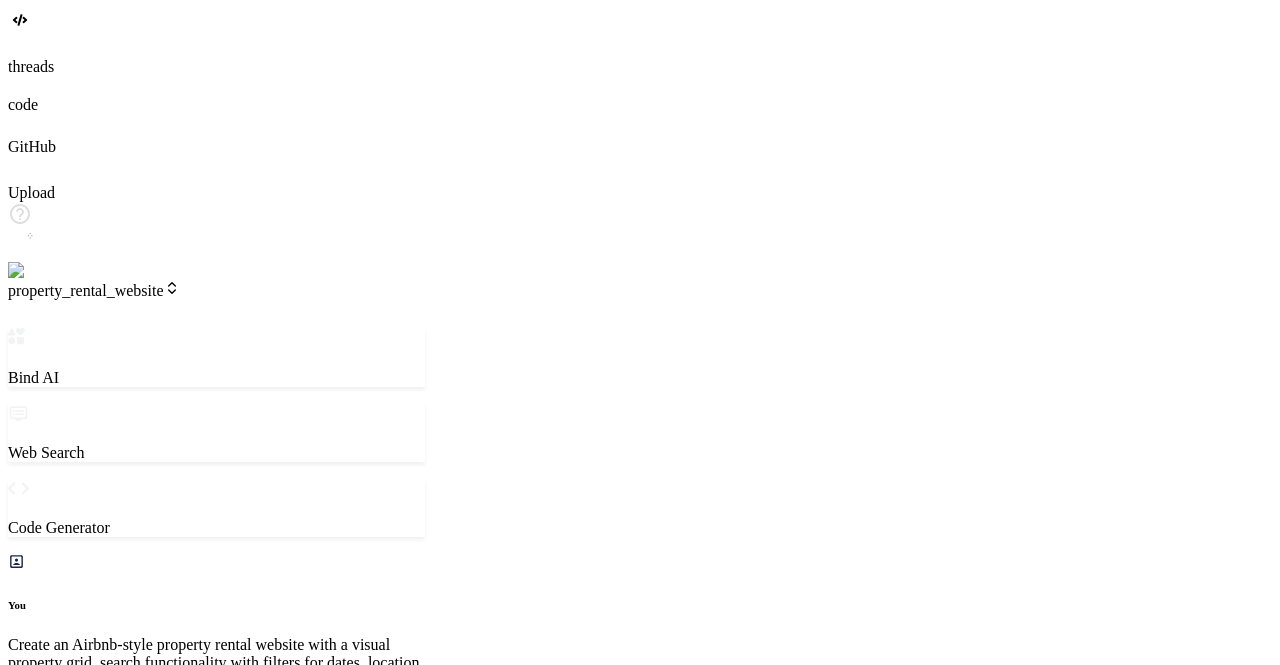 scroll, scrollTop: 3528, scrollLeft: 0, axis: vertical 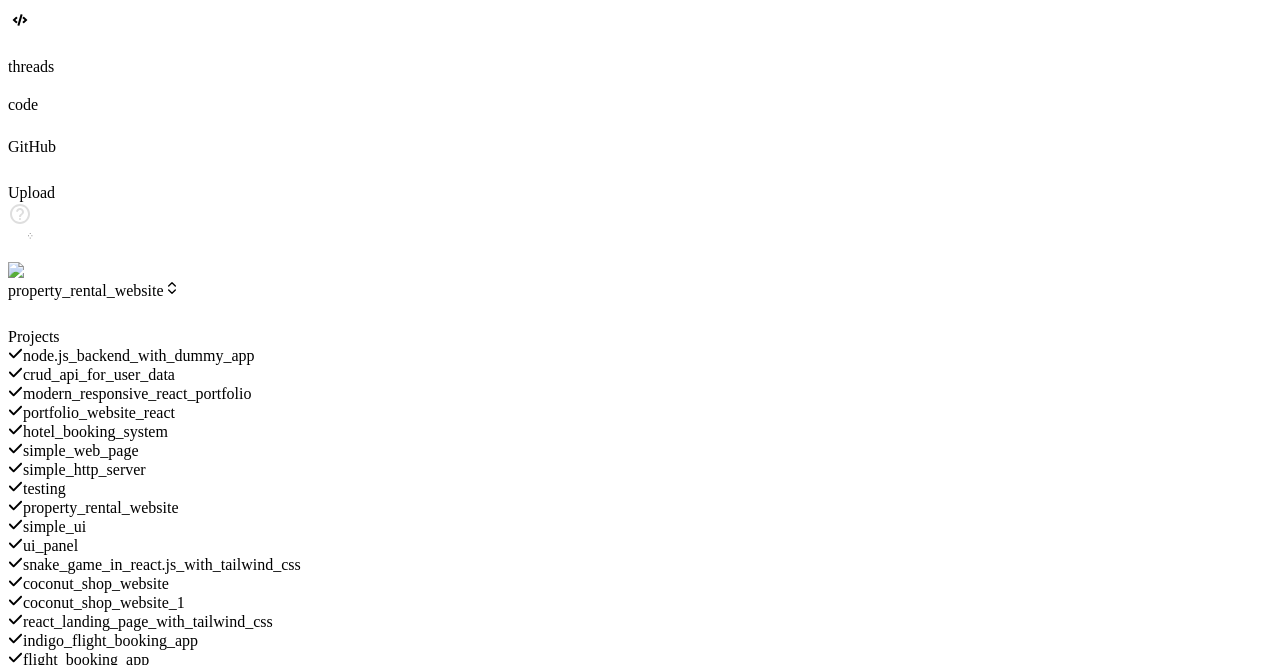 click at bounding box center (216, 328) 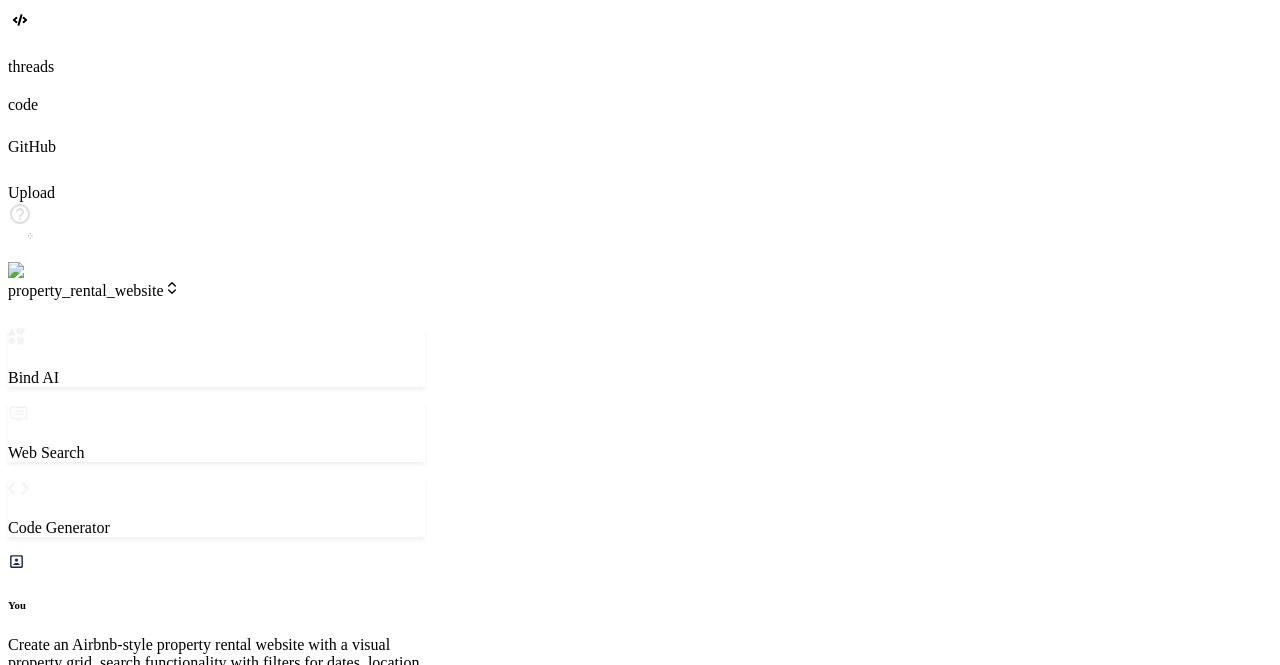 click on "Editor" at bounding box center (43, 962) 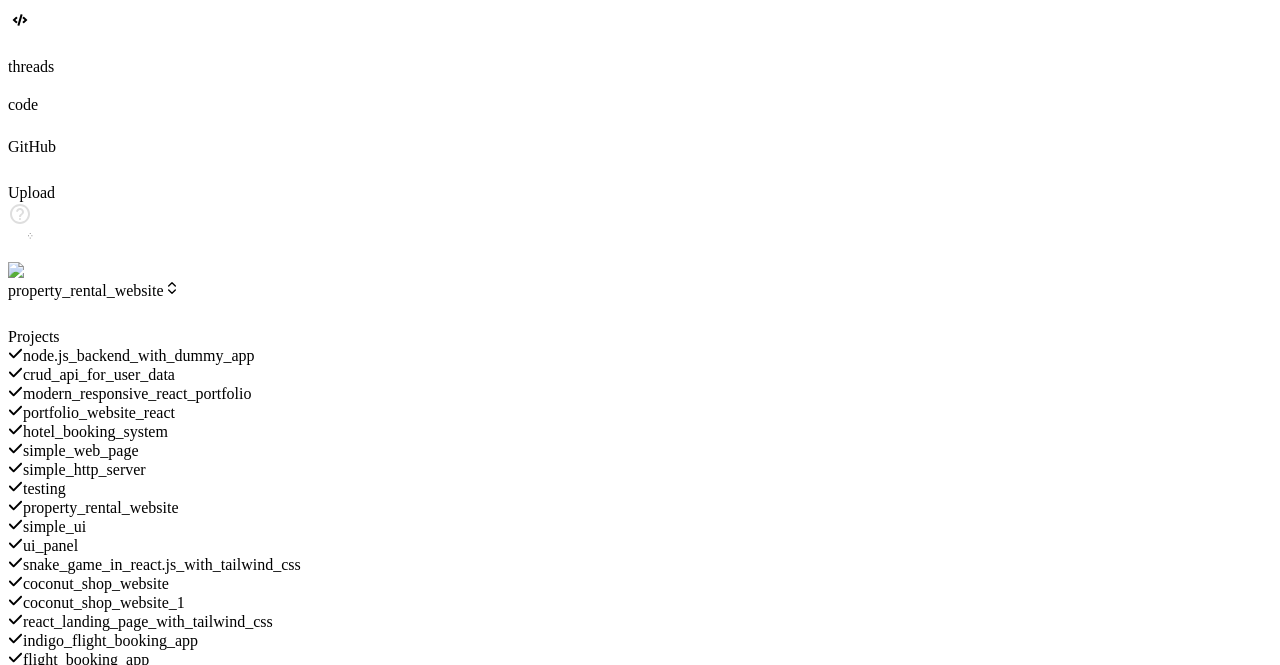 click on "hotel_booking_system" at bounding box center [95, 431] 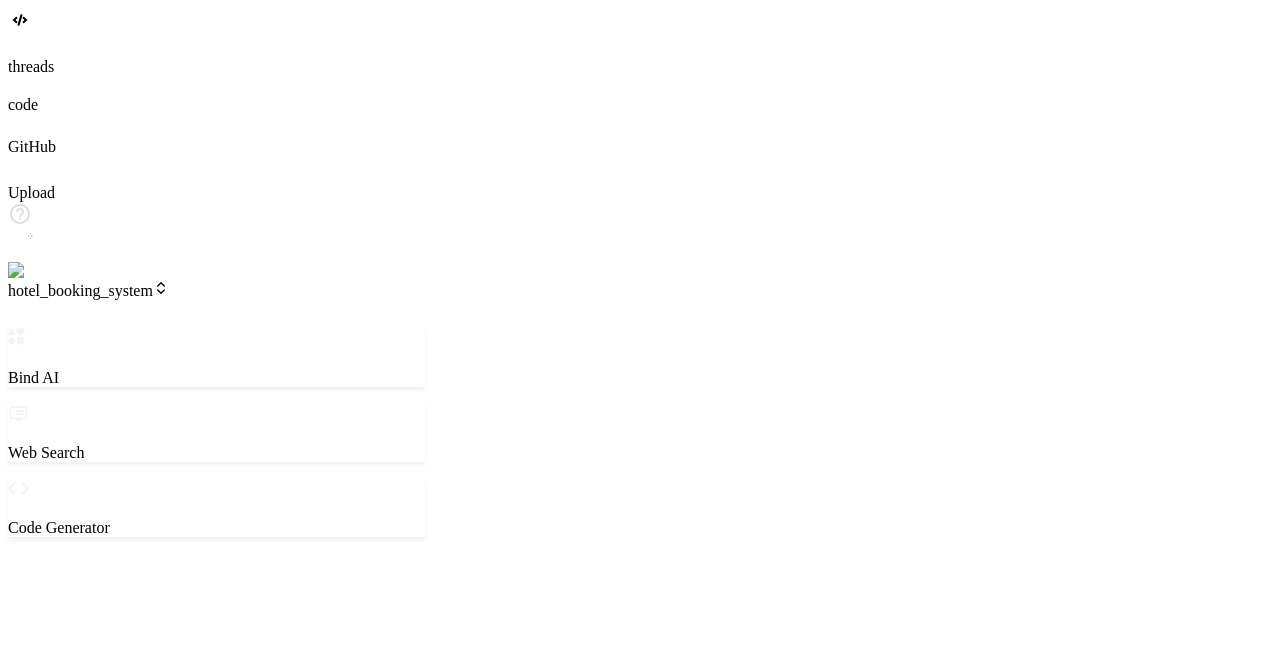 scroll, scrollTop: 3621, scrollLeft: 0, axis: vertical 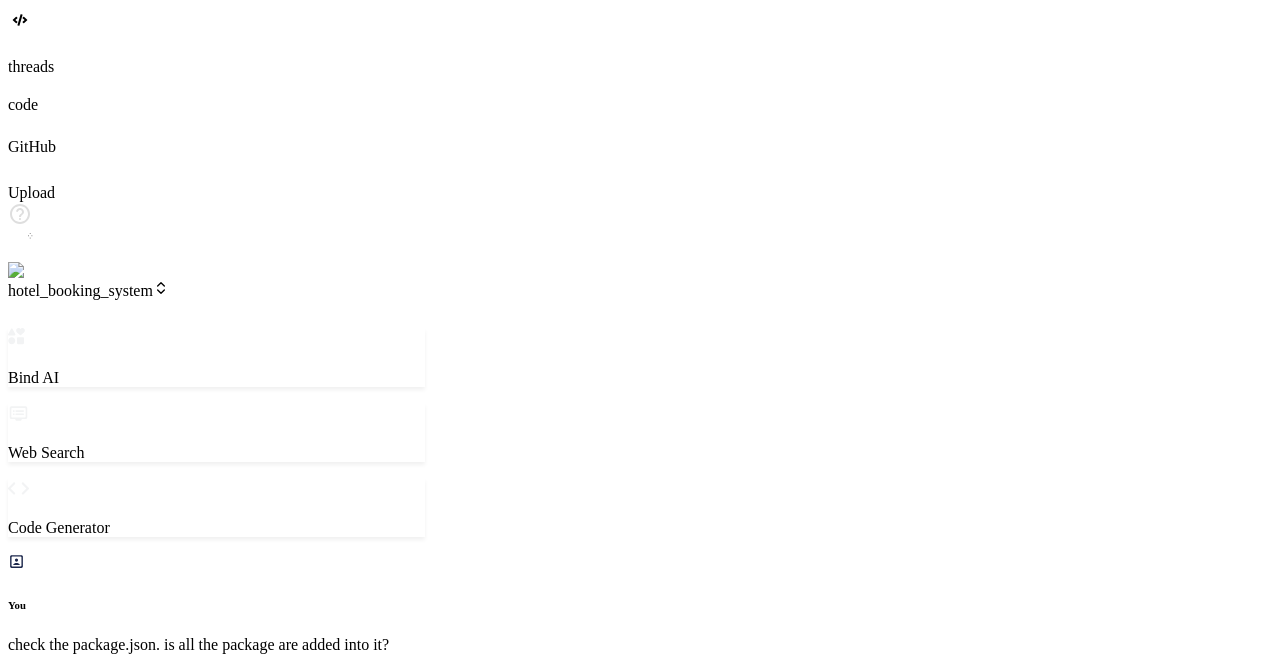 click on "hotel_booking_system" at bounding box center (88, 290) 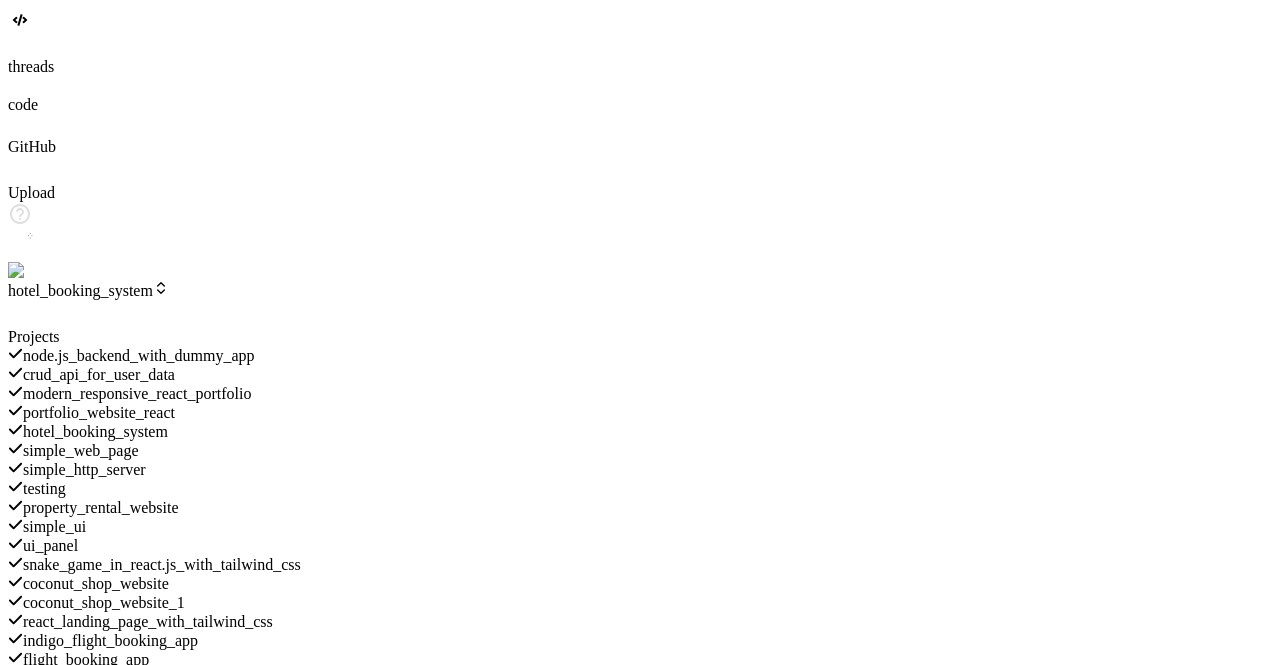 click on "simple_ui" at bounding box center [54, 526] 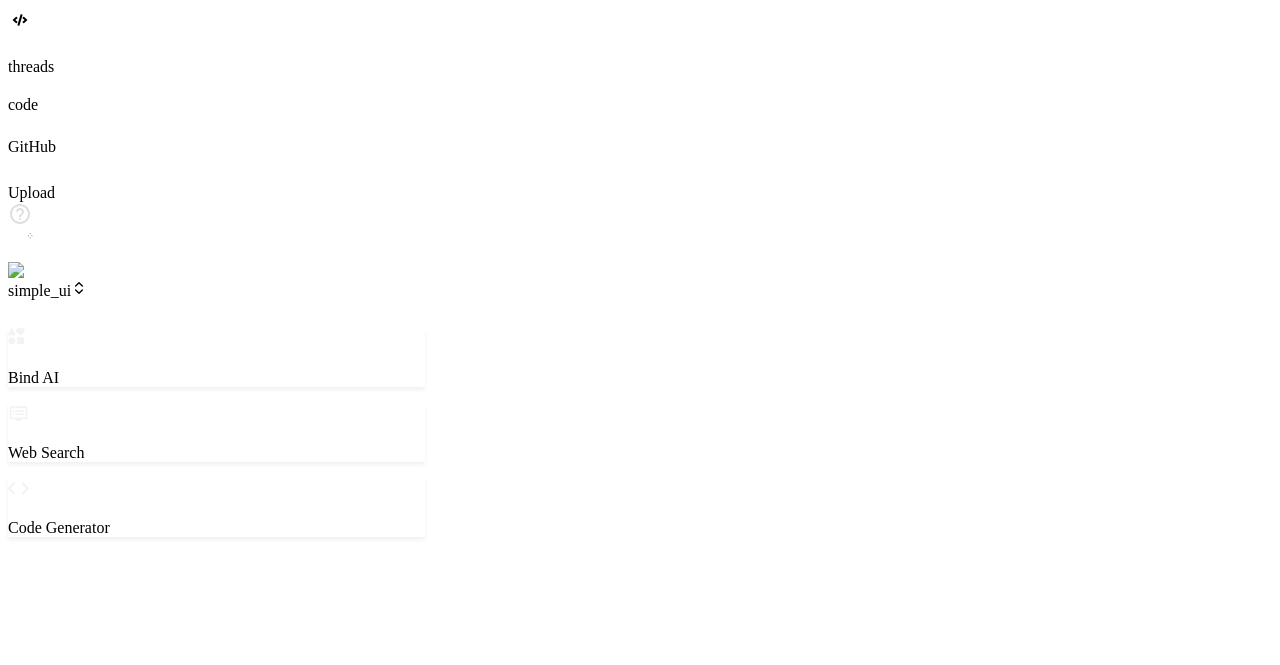 scroll, scrollTop: 0, scrollLeft: 0, axis: both 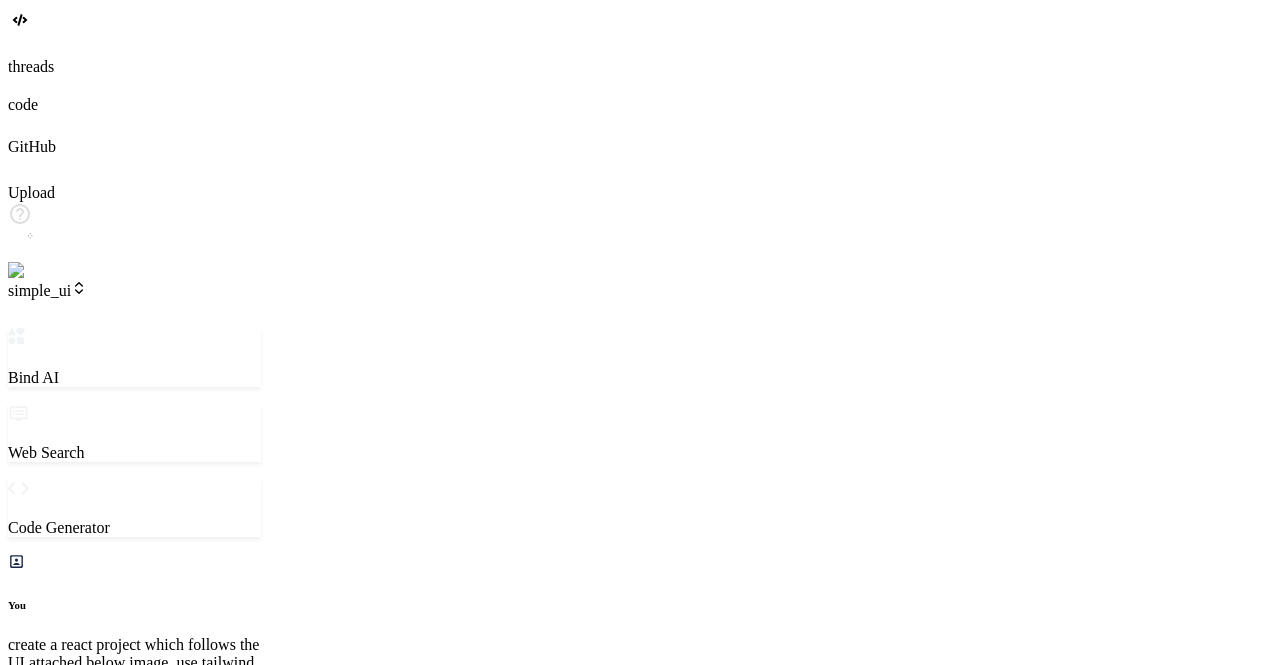 drag, startPoint x: 872, startPoint y: 253, endPoint x: 195, endPoint y: 319, distance: 680.20953 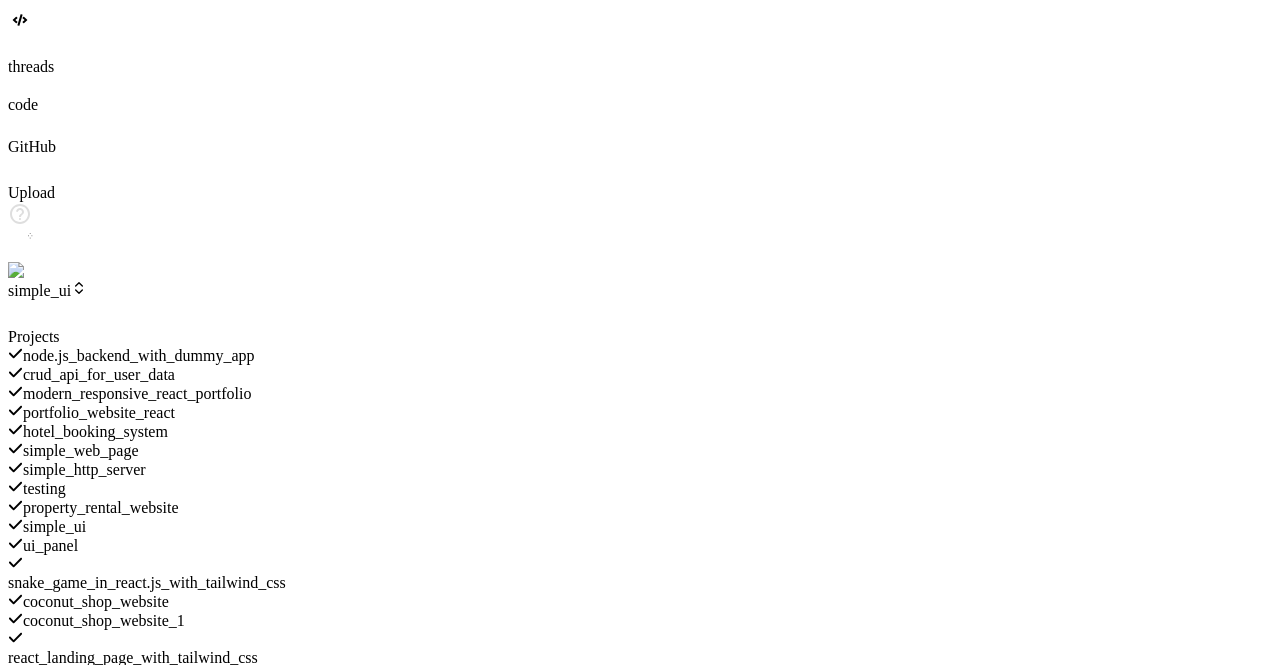 click on "property_rental_website" at bounding box center [101, 507] 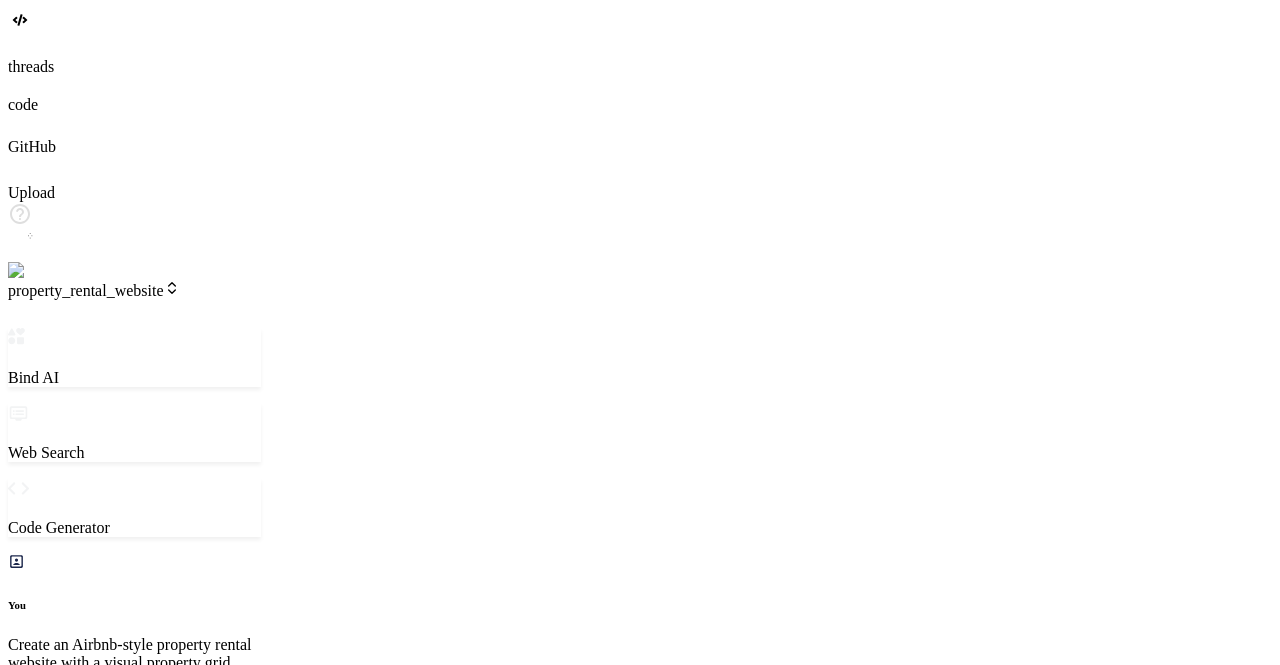 scroll, scrollTop: 6981, scrollLeft: 0, axis: vertical 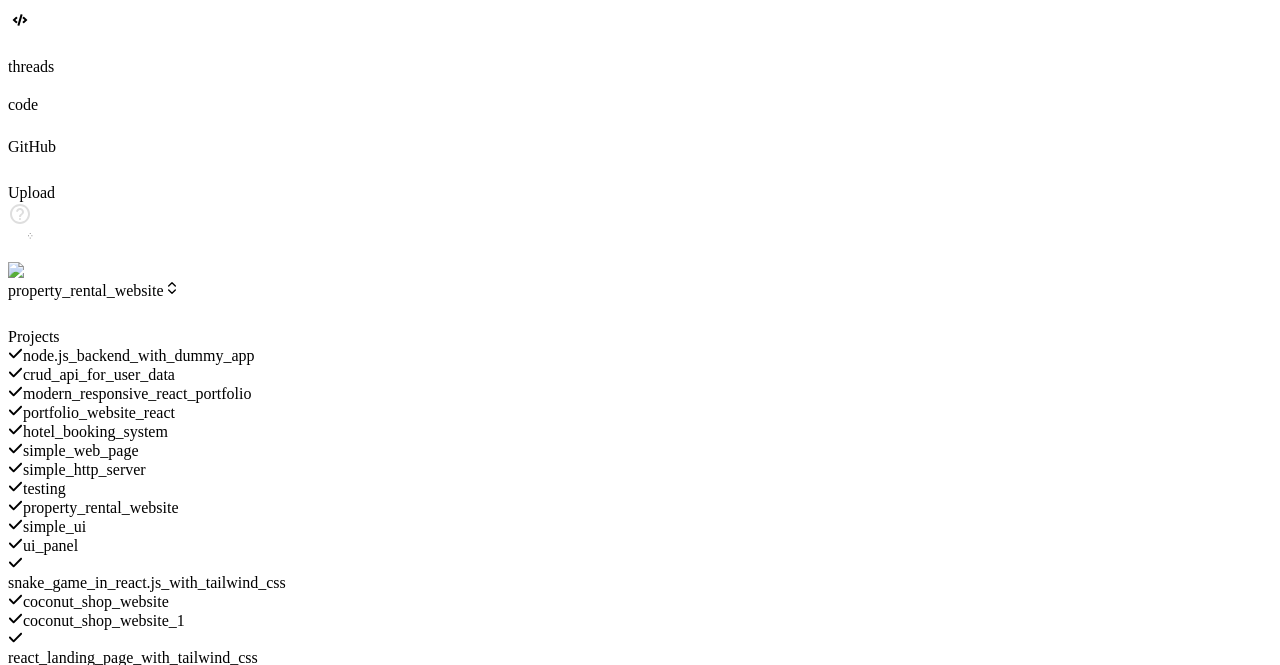 click on "portfolio_website_react" at bounding box center [99, 412] 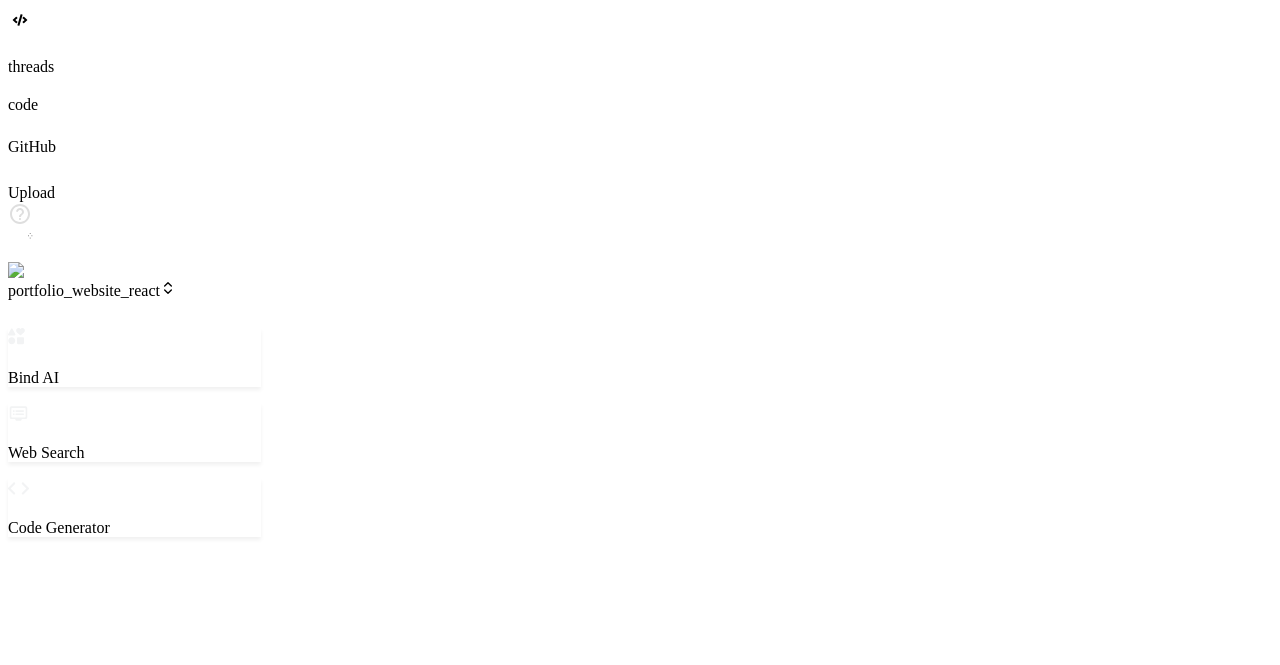 scroll, scrollTop: 7074, scrollLeft: 0, axis: vertical 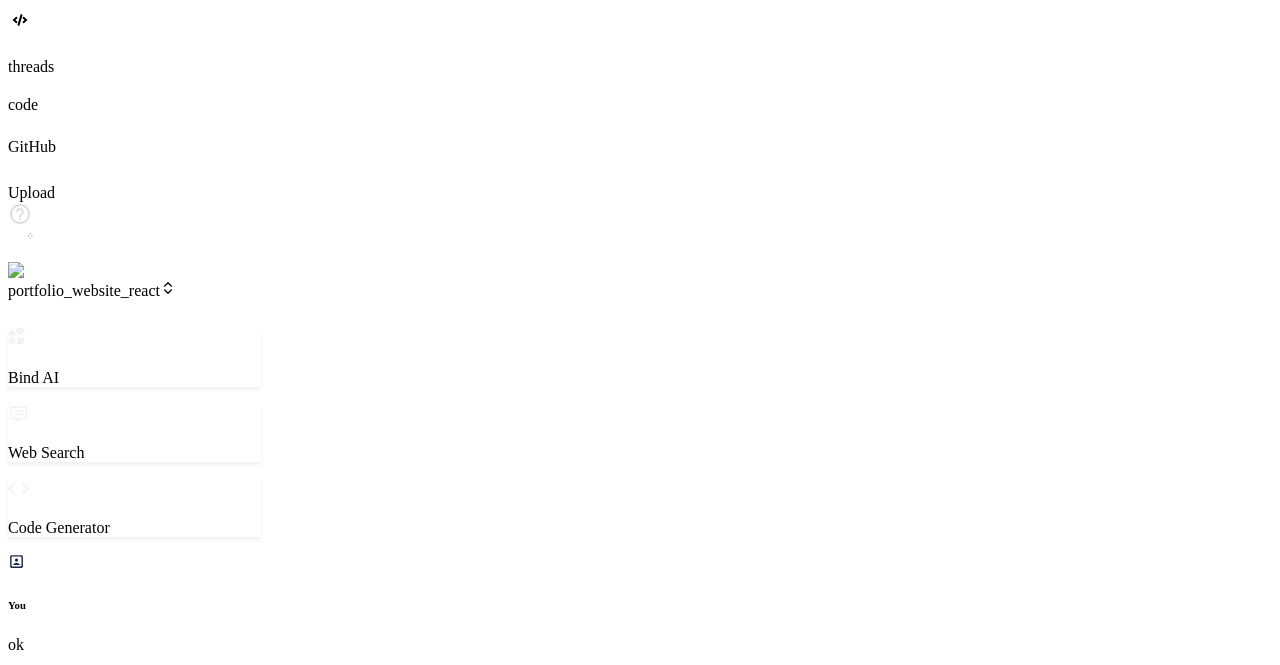 type on "x" 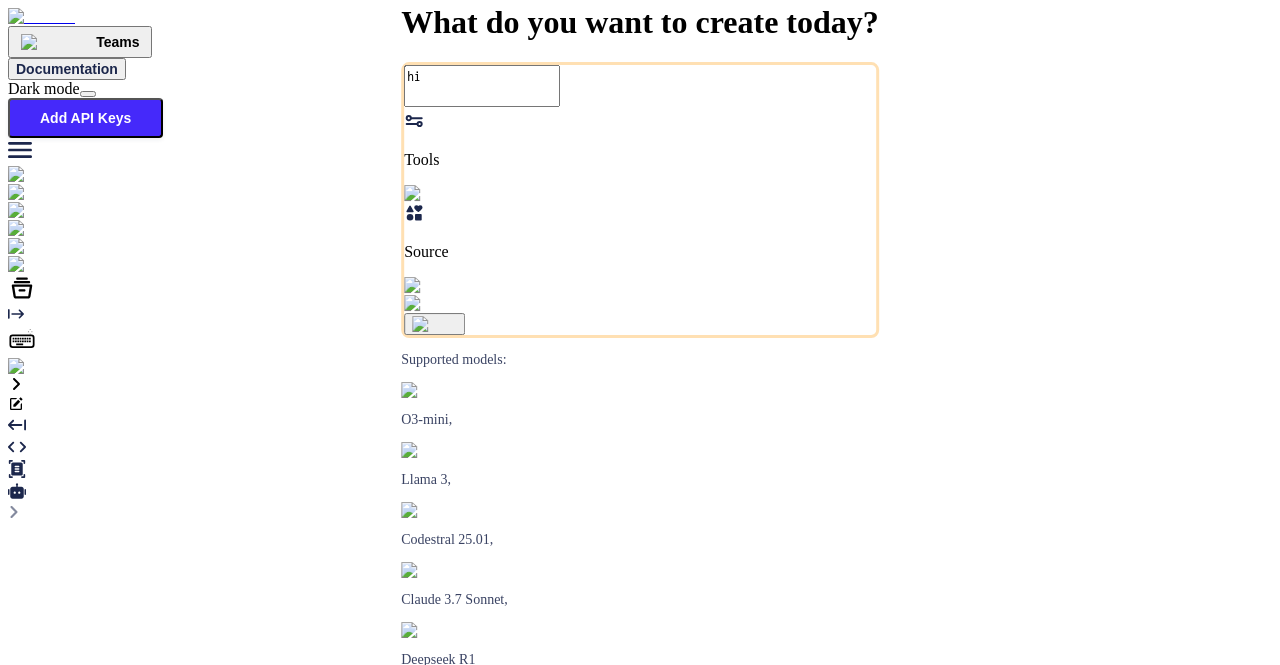 scroll, scrollTop: 0, scrollLeft: 0, axis: both 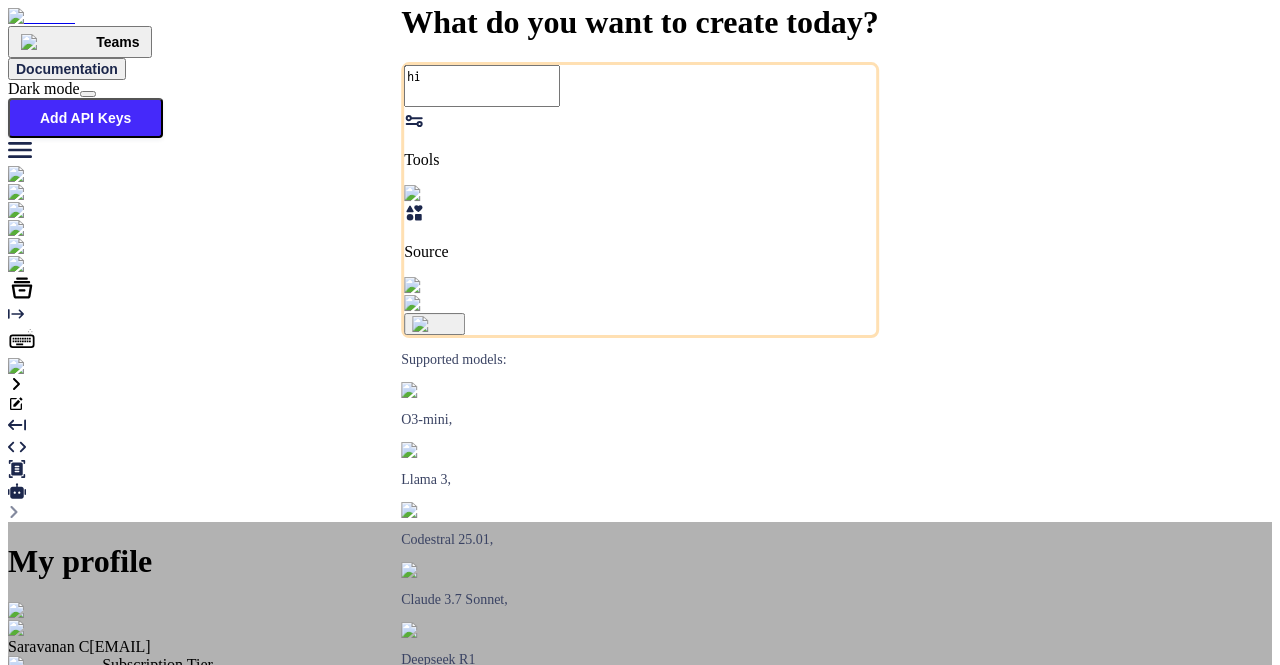 click on "My profile [FIRST] [LAST] [EMAIL] Subscription Tier Teams You have a team access Thank you for using Bind! Yearly Subscription renews on [DATE] Manage Subscription Log out" at bounding box center [640, 742] 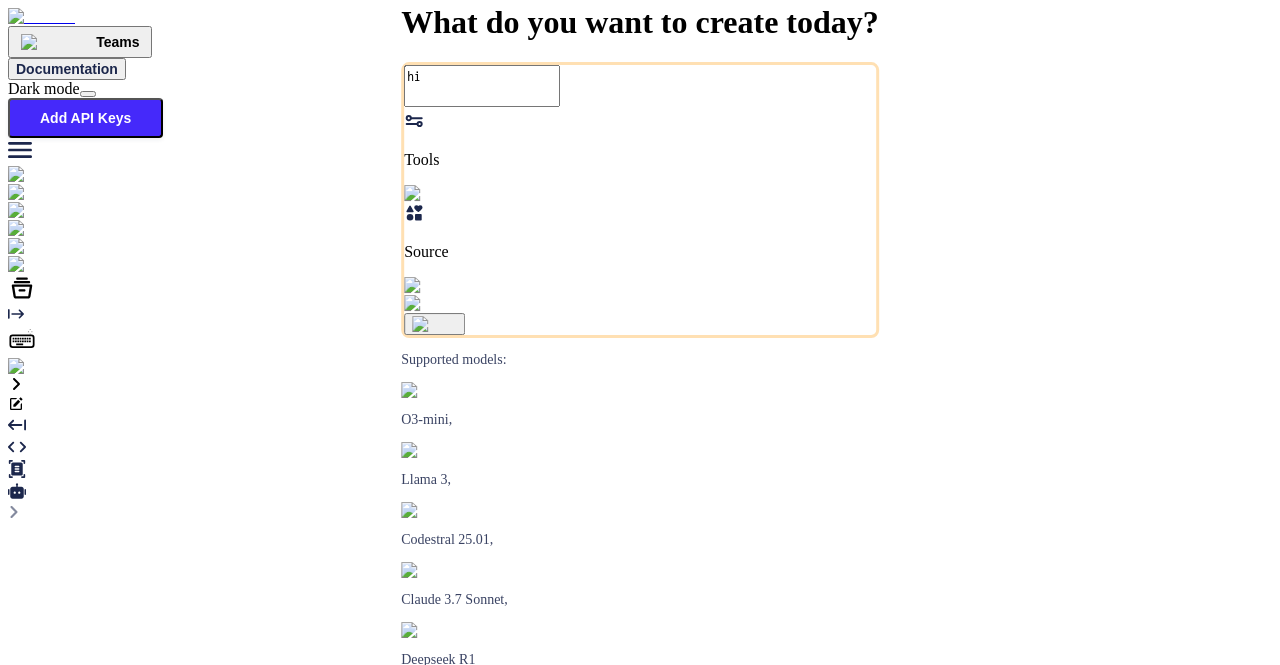 click at bounding box center (40, 367) 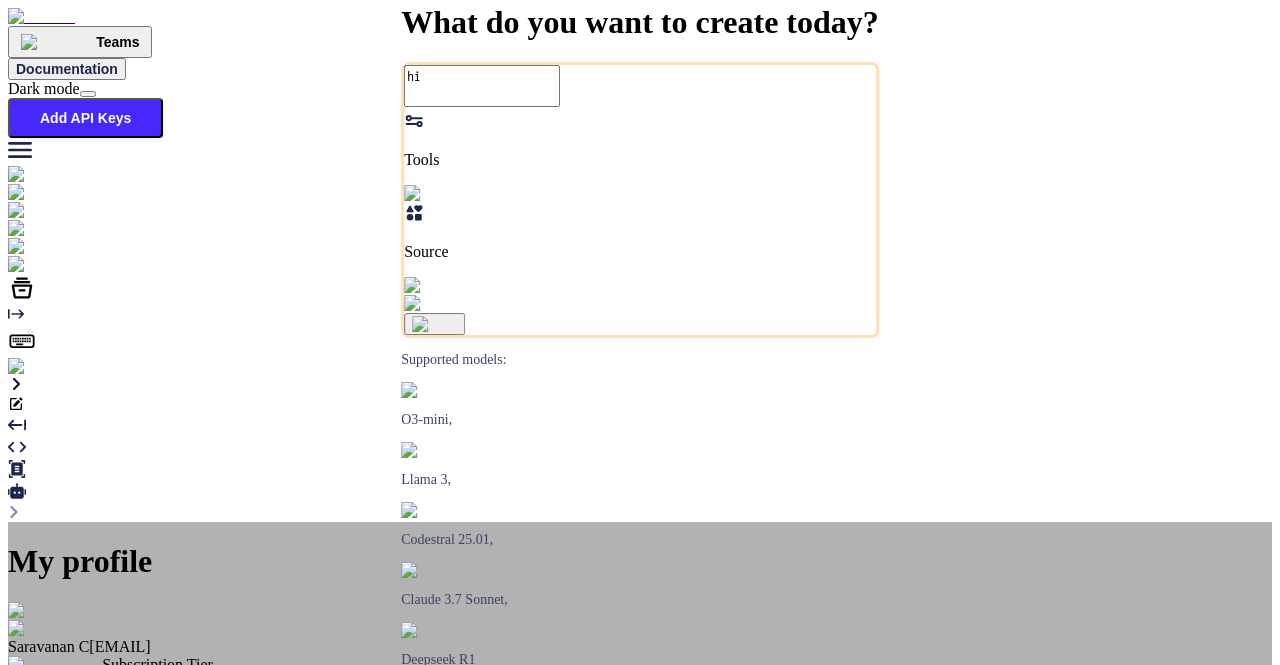 click on "My profile [FIRST] [LAST] [EMAIL] Subscription Tier Teams You have a team access Thank you for using Bind! Yearly Subscription renews on [DATE] Manage Subscription Log out" at bounding box center [640, 742] 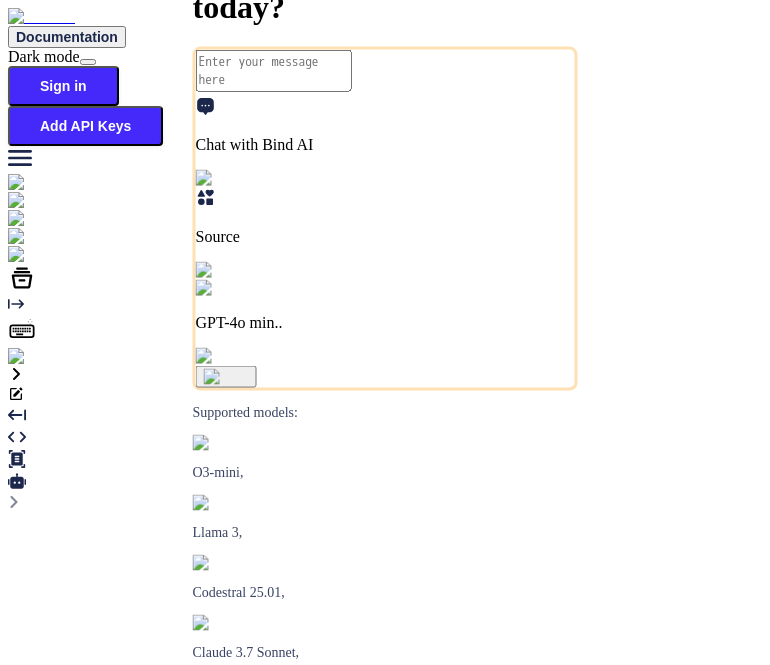 scroll, scrollTop: 0, scrollLeft: 0, axis: both 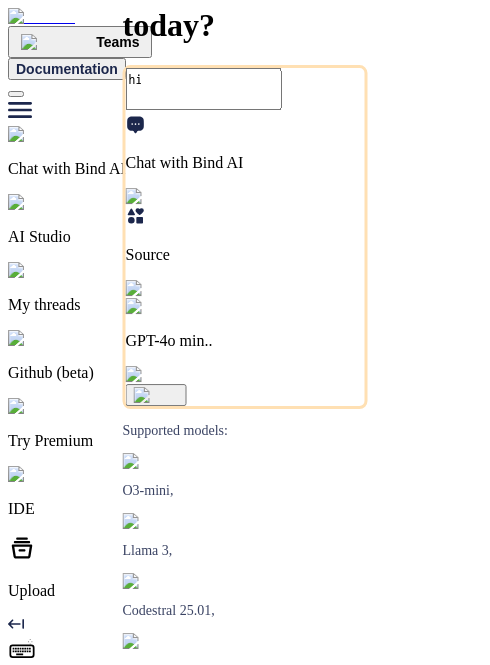 type on "x" 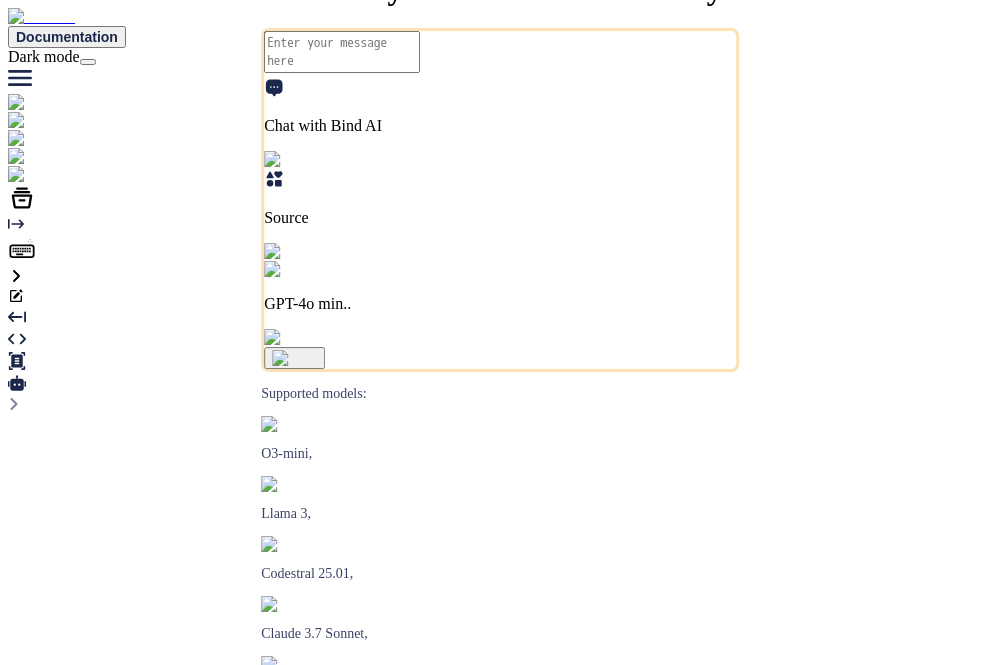 scroll, scrollTop: 0, scrollLeft: 0, axis: both 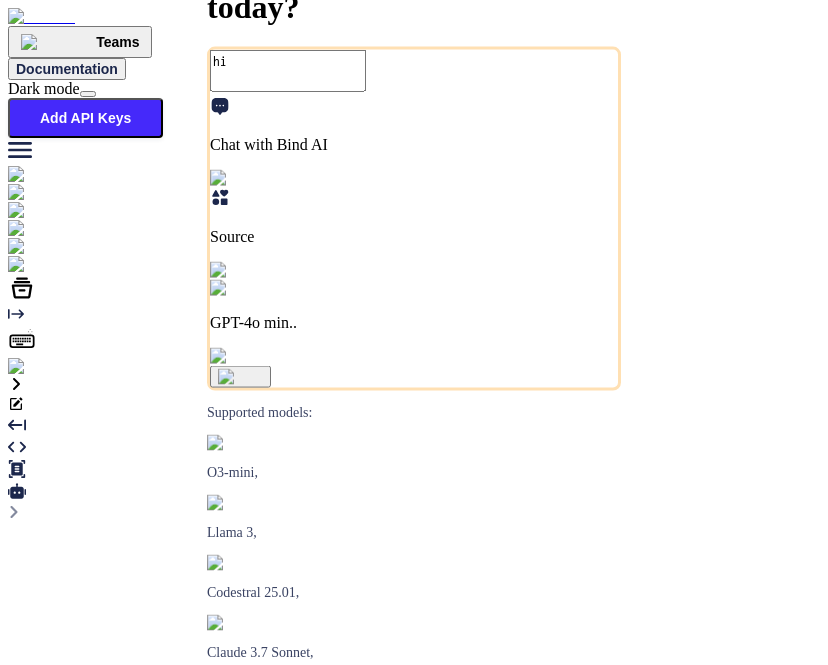 type on "x" 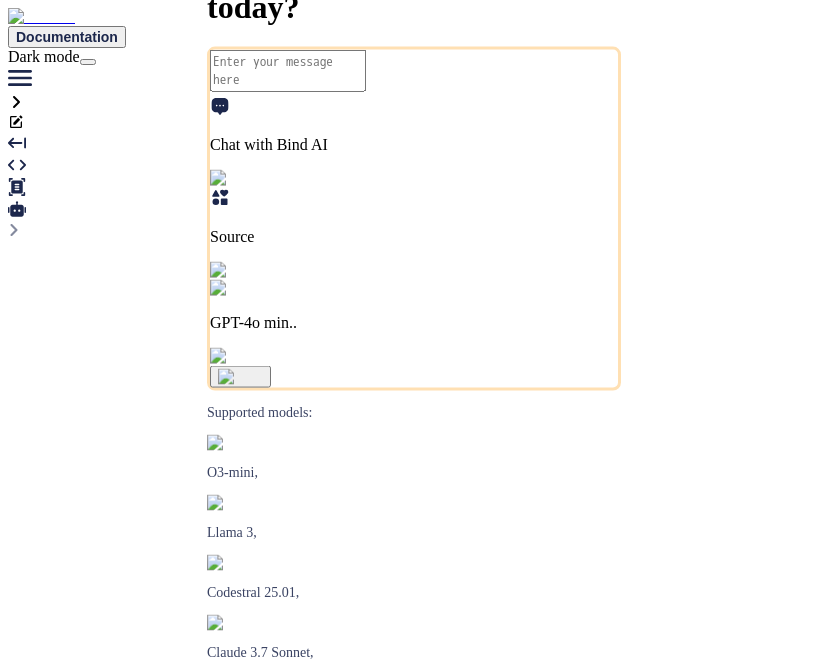 scroll, scrollTop: 0, scrollLeft: 0, axis: both 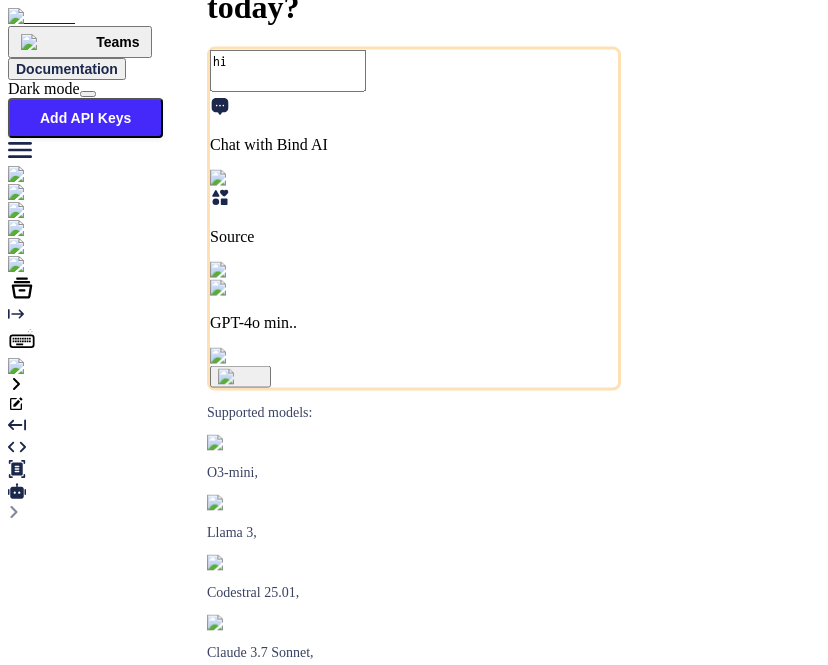 type on "x" 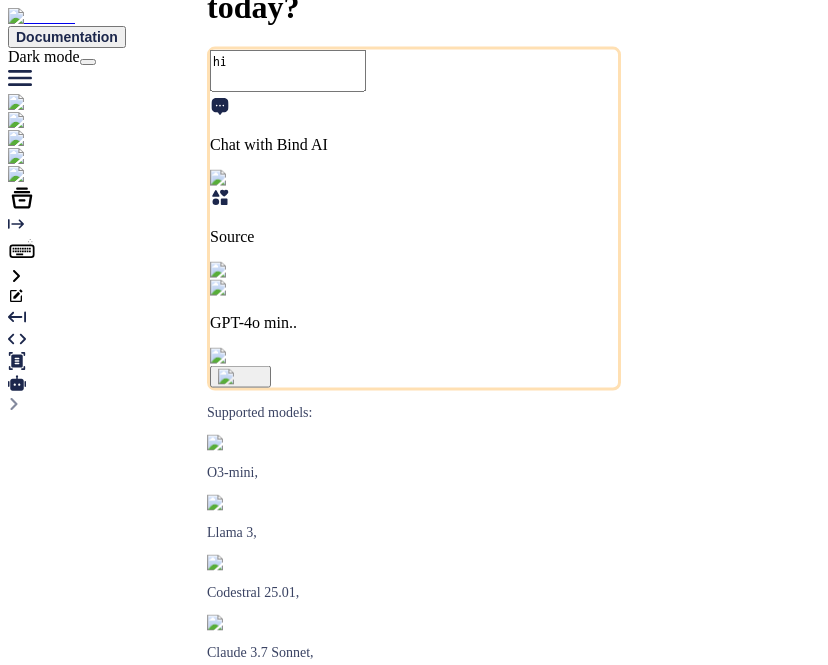 scroll, scrollTop: 0, scrollLeft: 0, axis: both 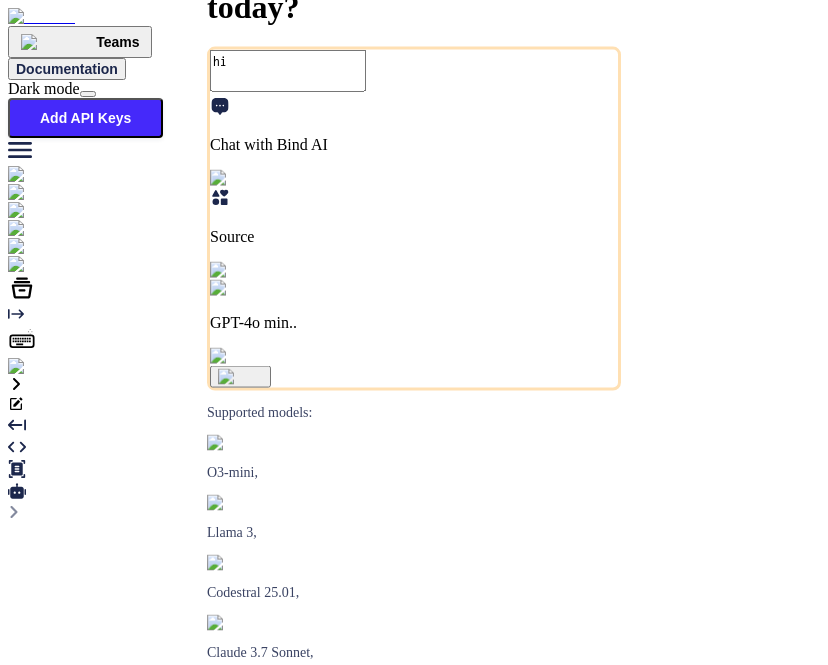 type on "x" 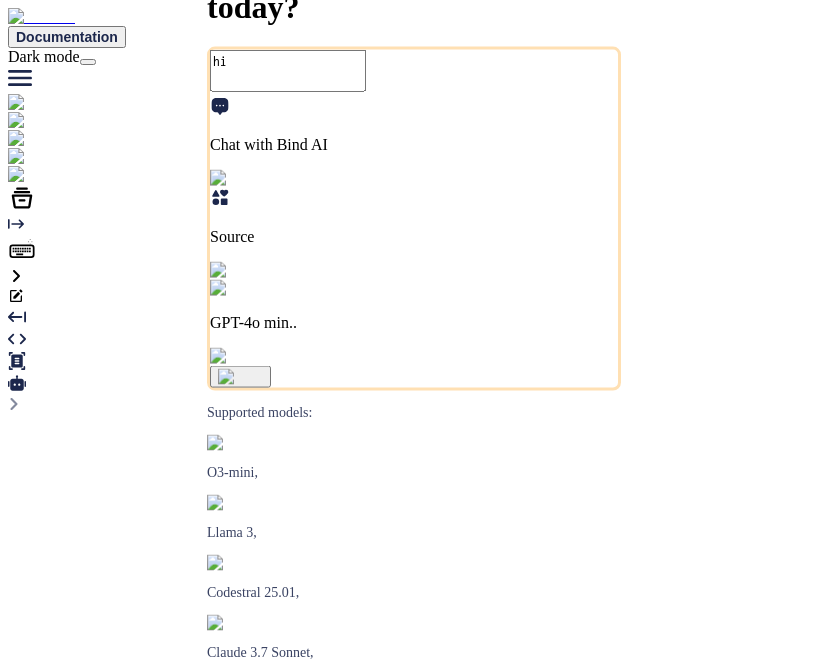 scroll, scrollTop: 0, scrollLeft: 0, axis: both 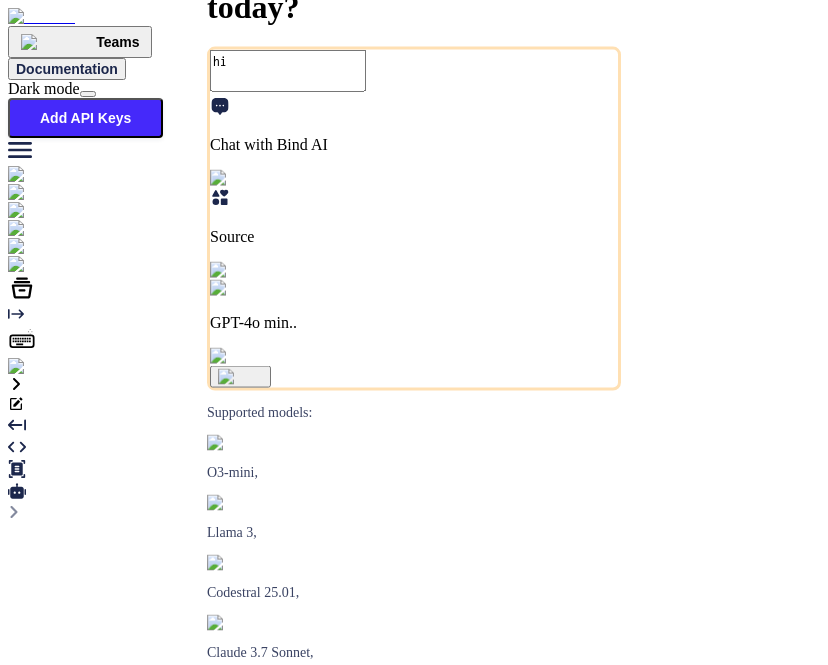 type on "x" 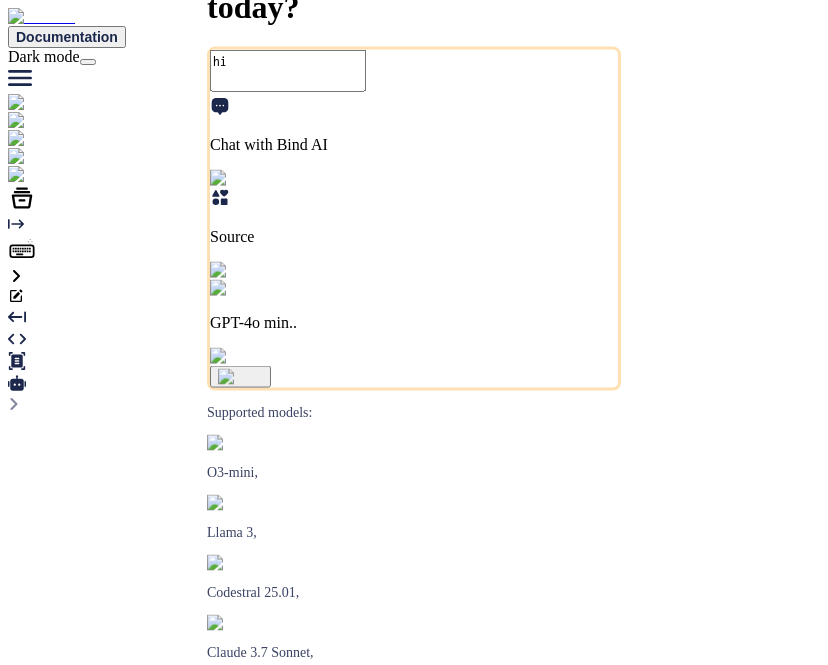 scroll, scrollTop: 0, scrollLeft: 0, axis: both 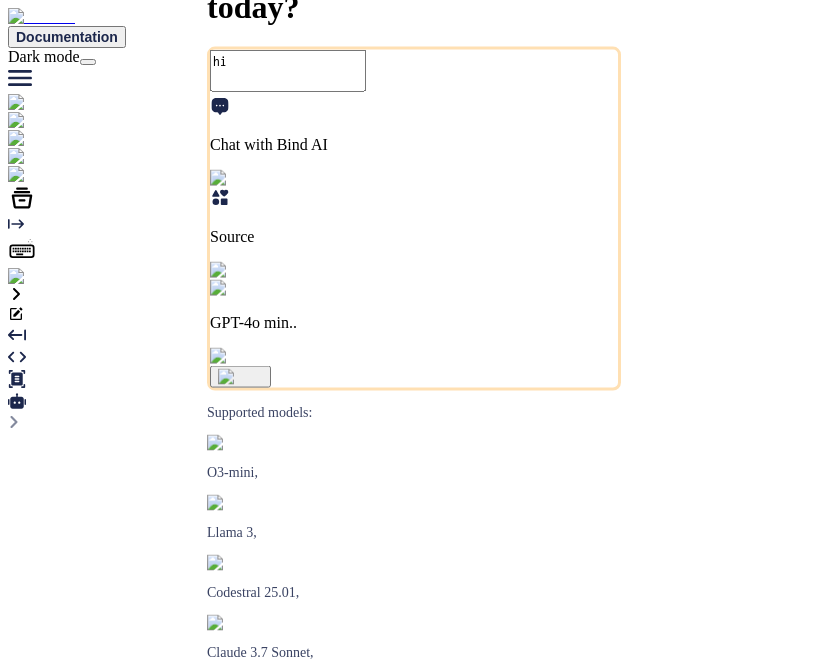 type on "x" 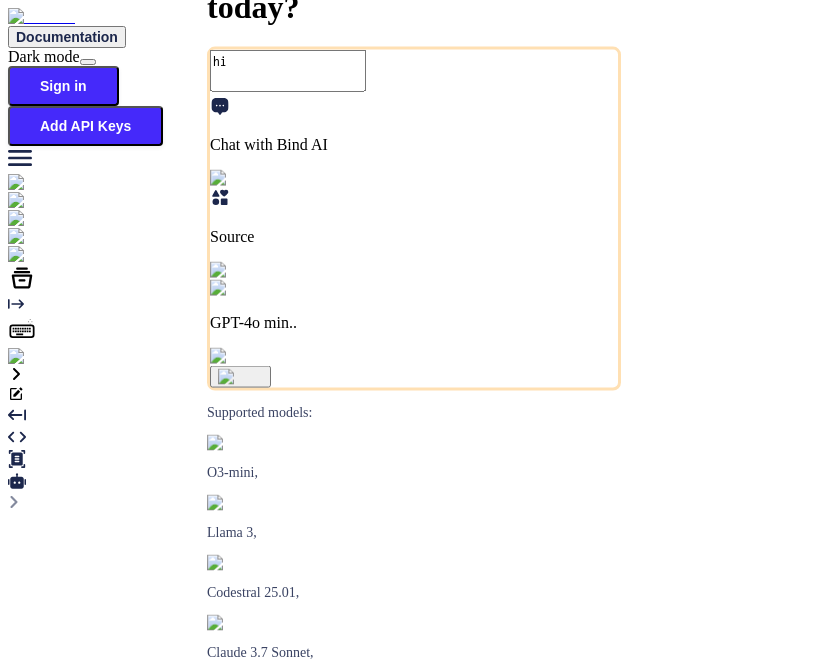 scroll, scrollTop: 0, scrollLeft: 0, axis: both 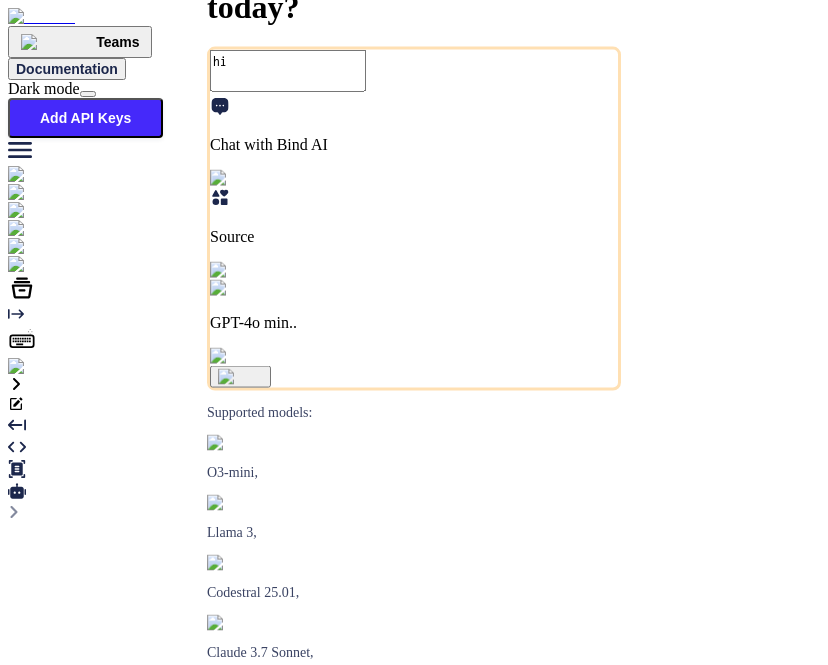 type on "x" 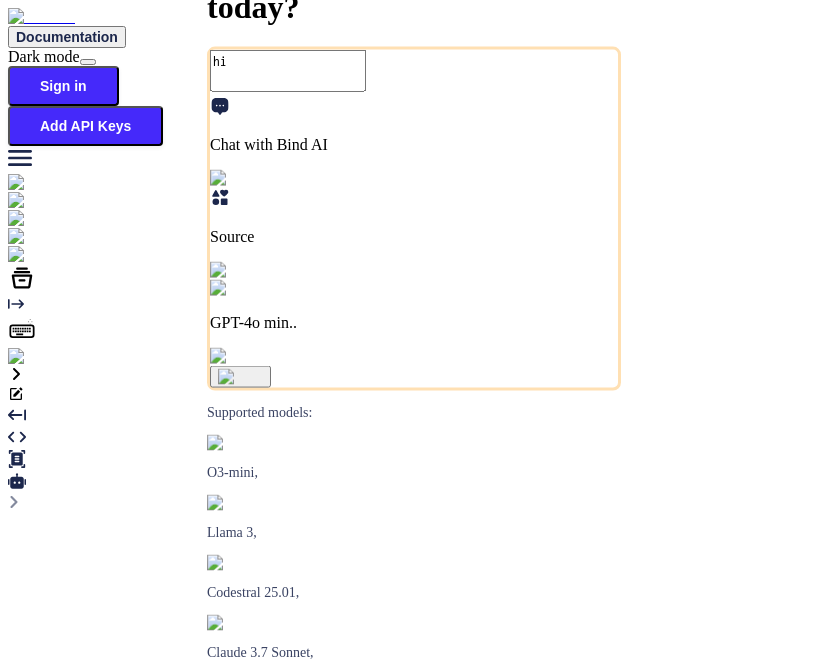 scroll, scrollTop: 0, scrollLeft: 0, axis: both 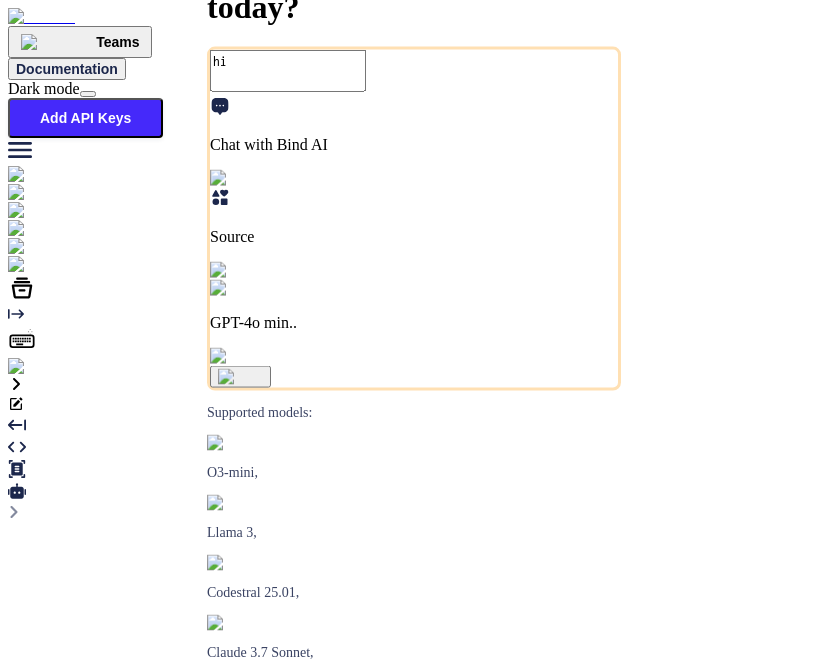 type on "x" 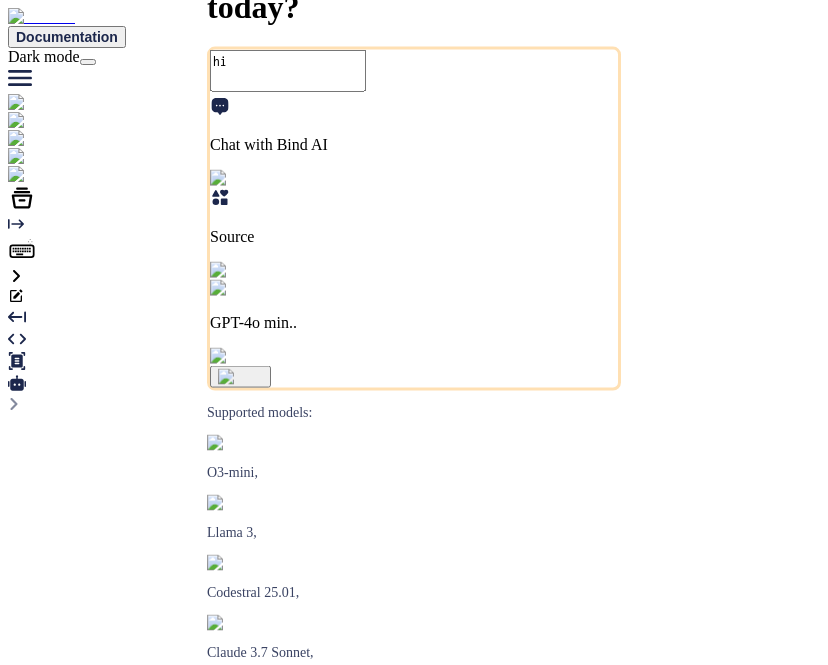 scroll, scrollTop: 0, scrollLeft: 0, axis: both 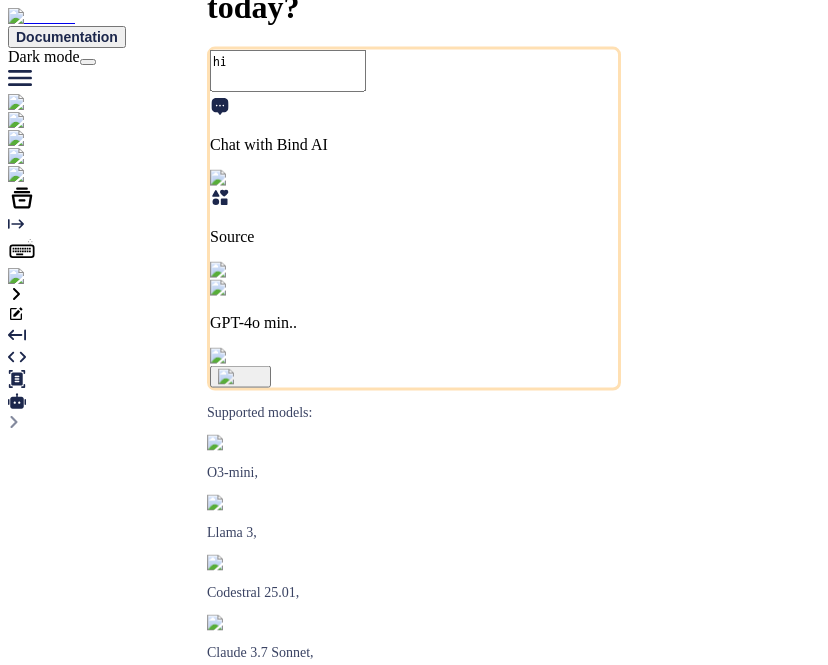 type on "x" 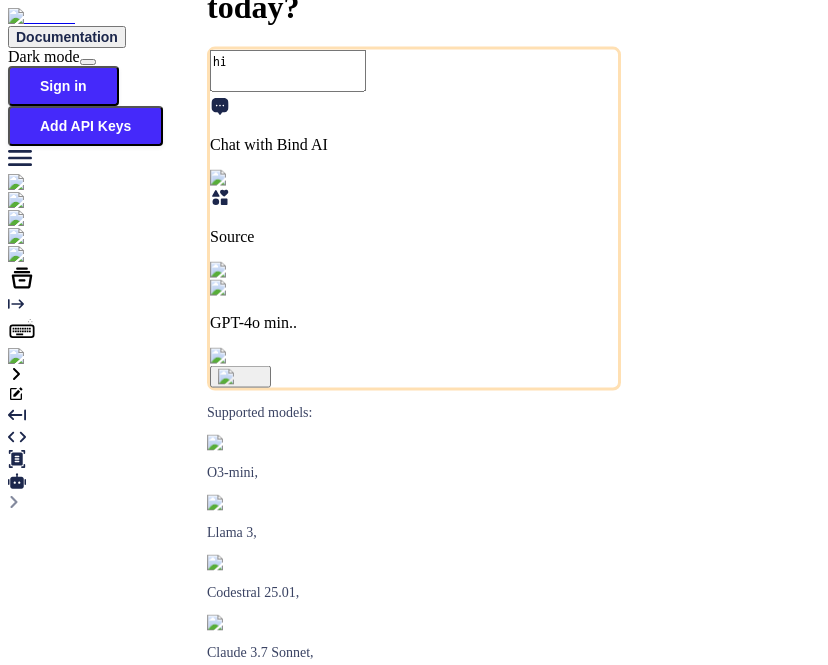 scroll, scrollTop: 0, scrollLeft: 0, axis: both 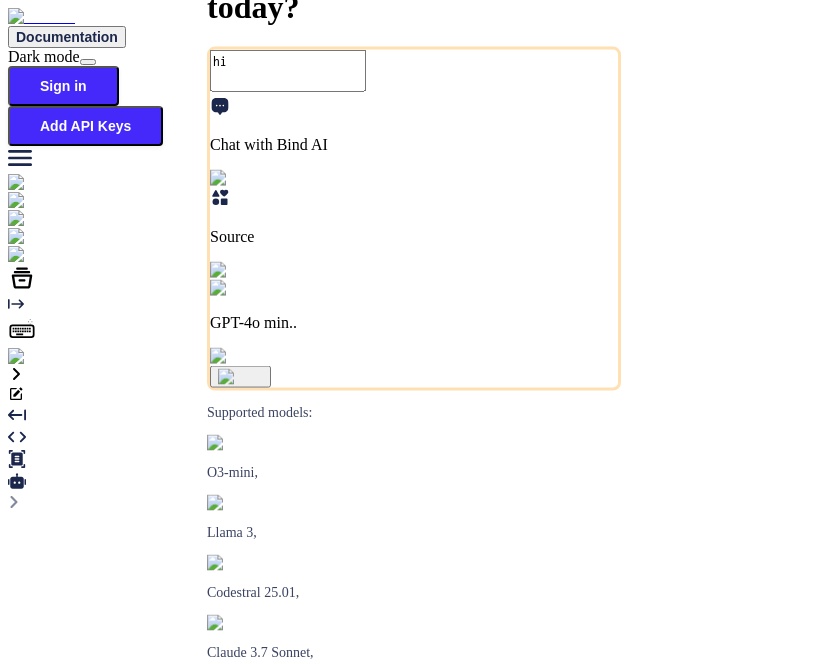 type on "x" 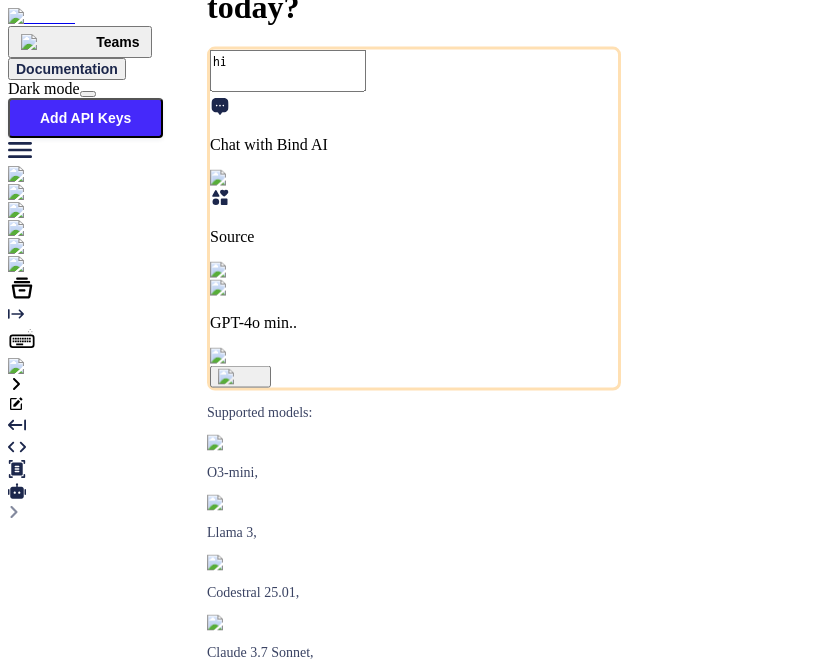type on "x" 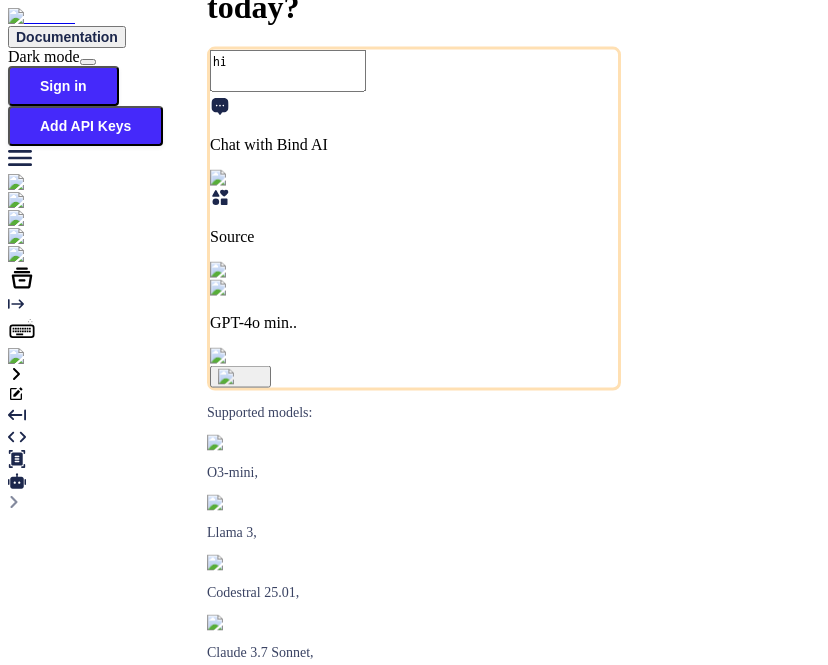 scroll, scrollTop: 0, scrollLeft: 0, axis: both 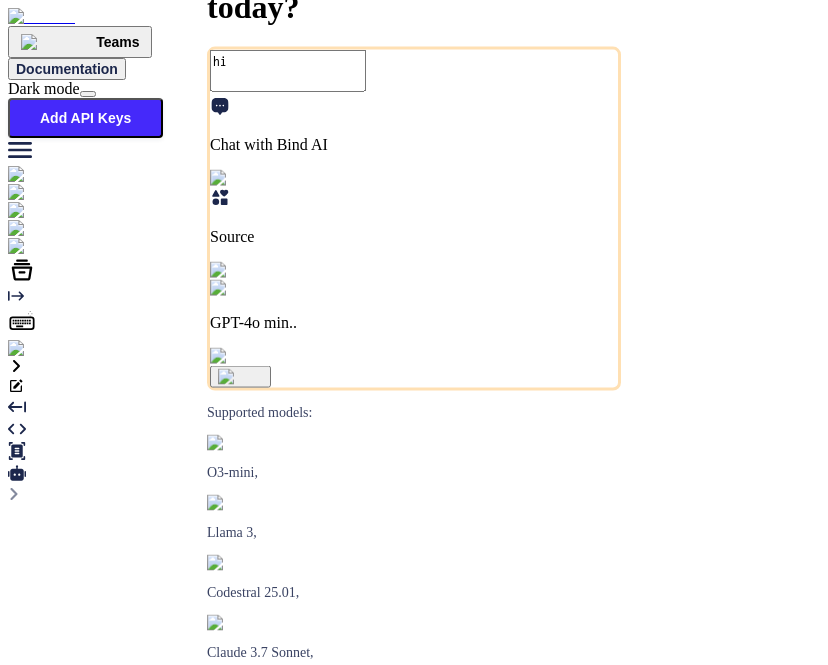 click at bounding box center [40, 349] 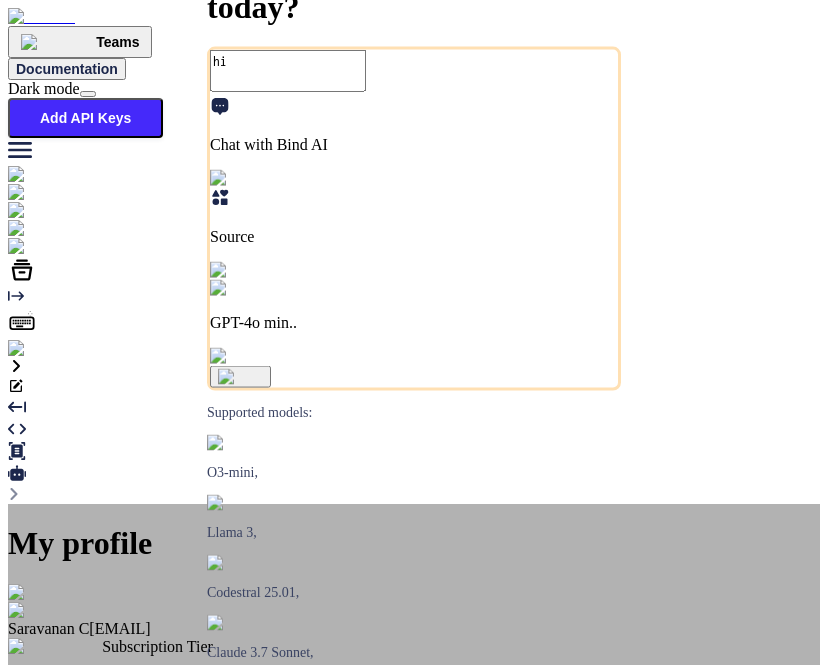 click on "Log out" at bounding box center (78, 915) 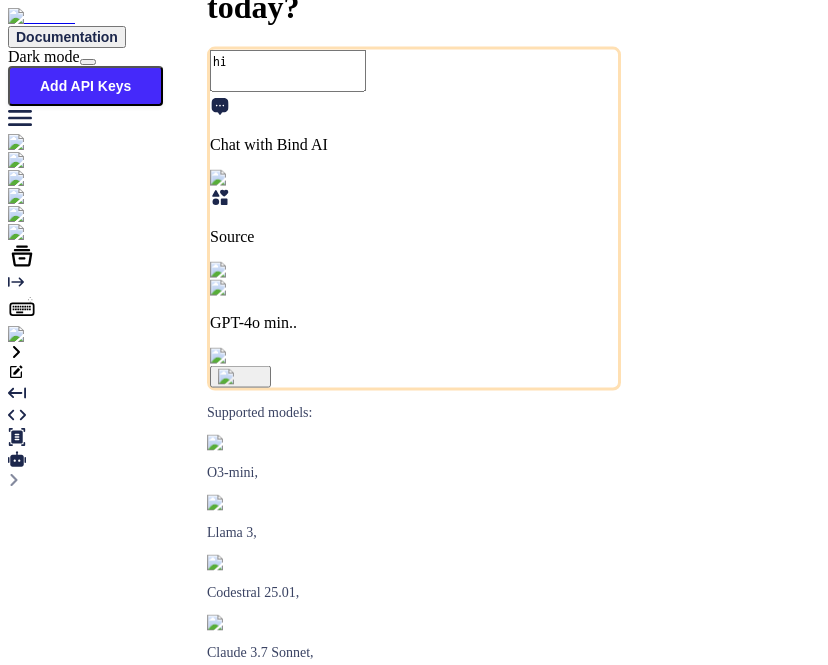type on "x" 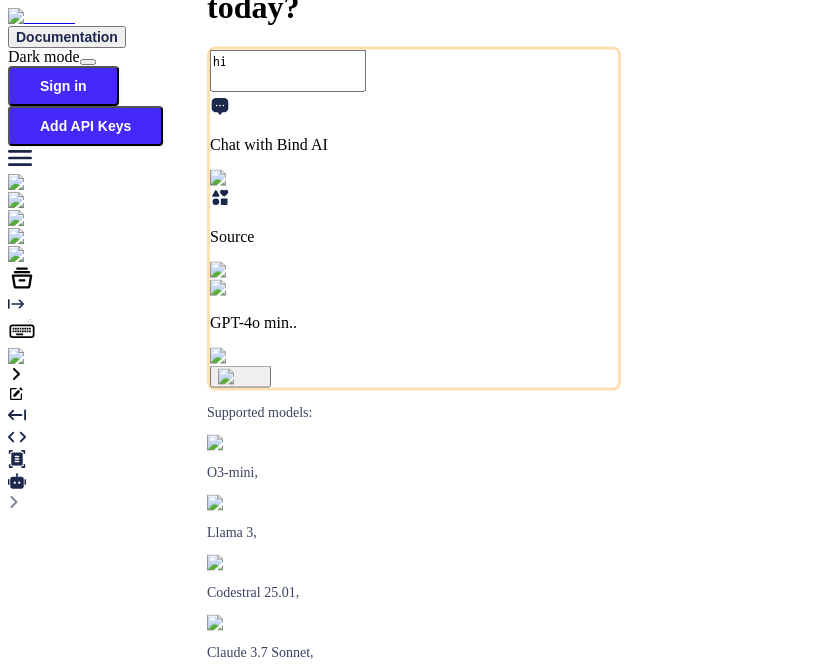 click at bounding box center (35, 357) 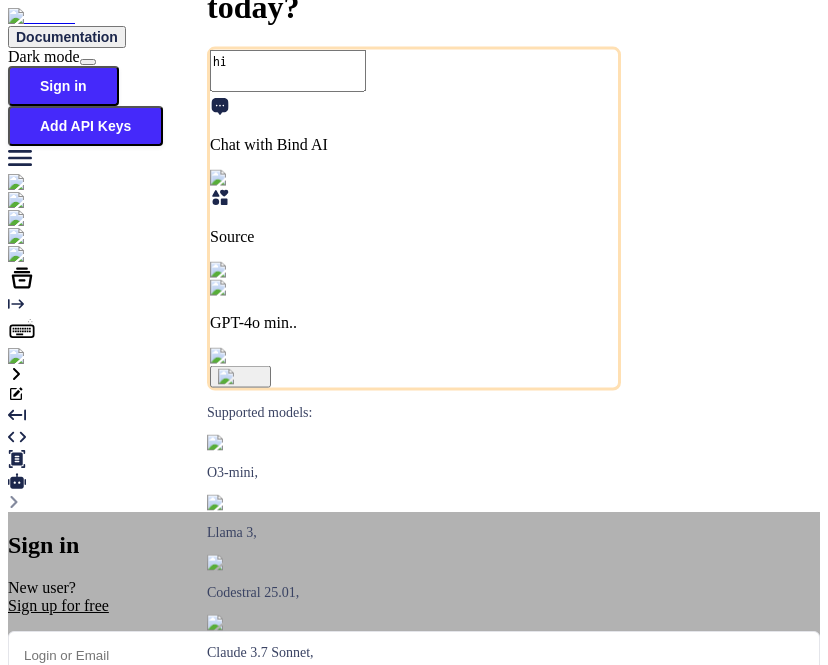 click at bounding box center [414, 655] 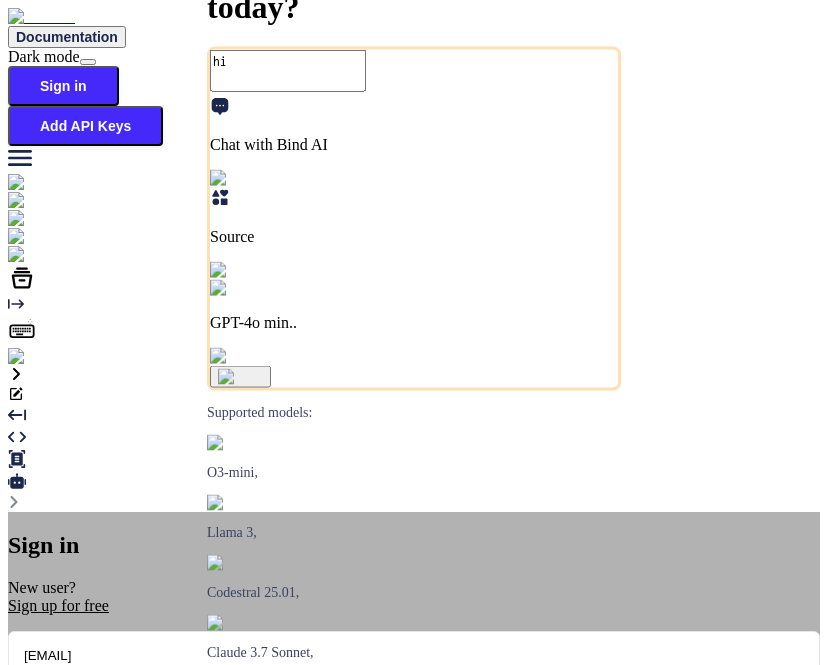 type on "app16@yopmail.com" 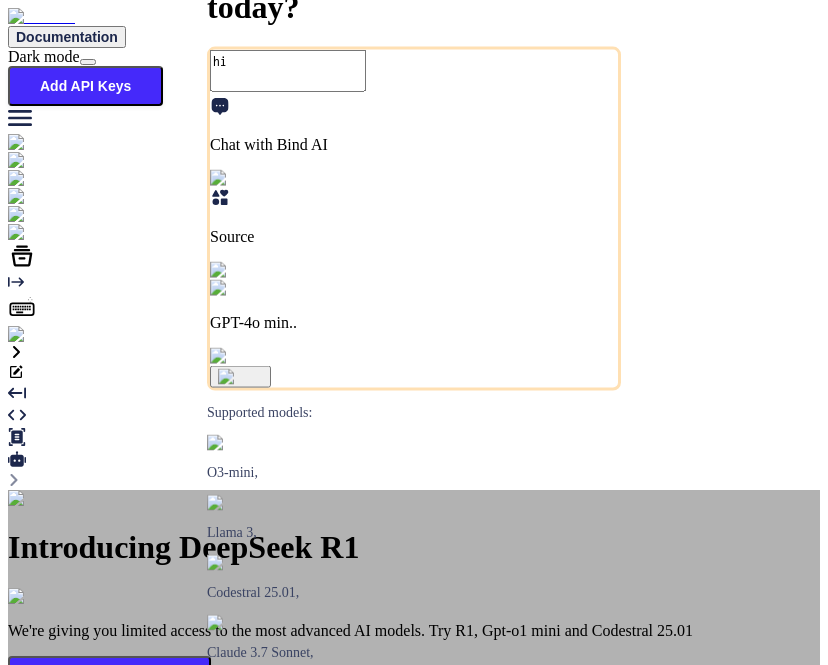 click on "Introducing DeepSeek R1 We're giving you limited access to the most advanced AI models. Try R1, Gpt-o1 mini and Codestral 25.01   Explore all Models Learn More" at bounding box center [414, 622] 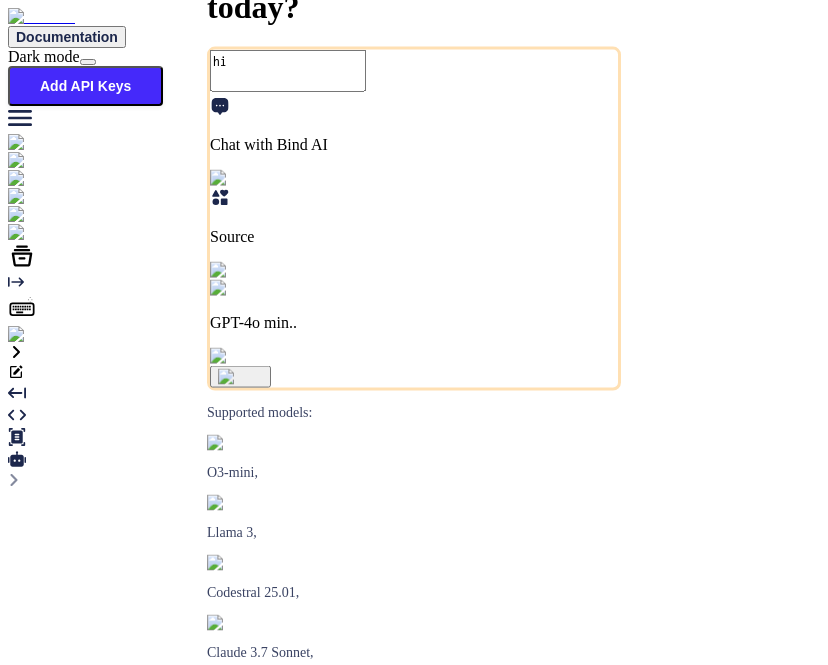 click at bounding box center [40, 335] 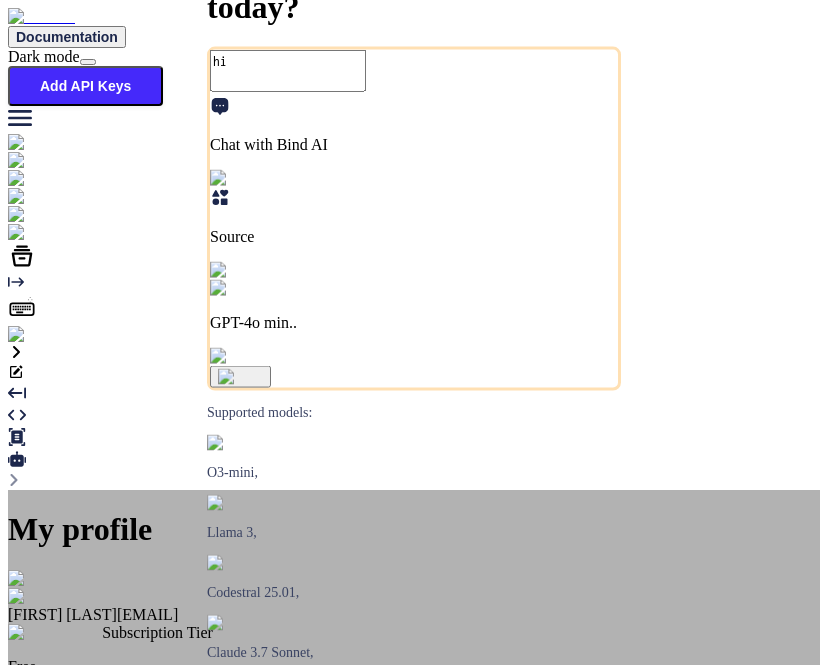 click at bounding box center (32, 579) 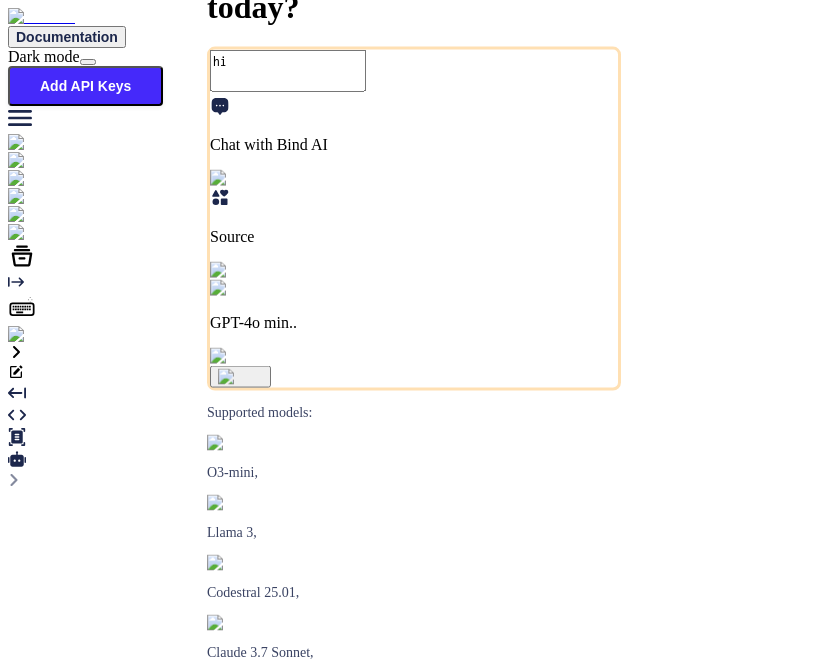 click at bounding box center [40, 335] 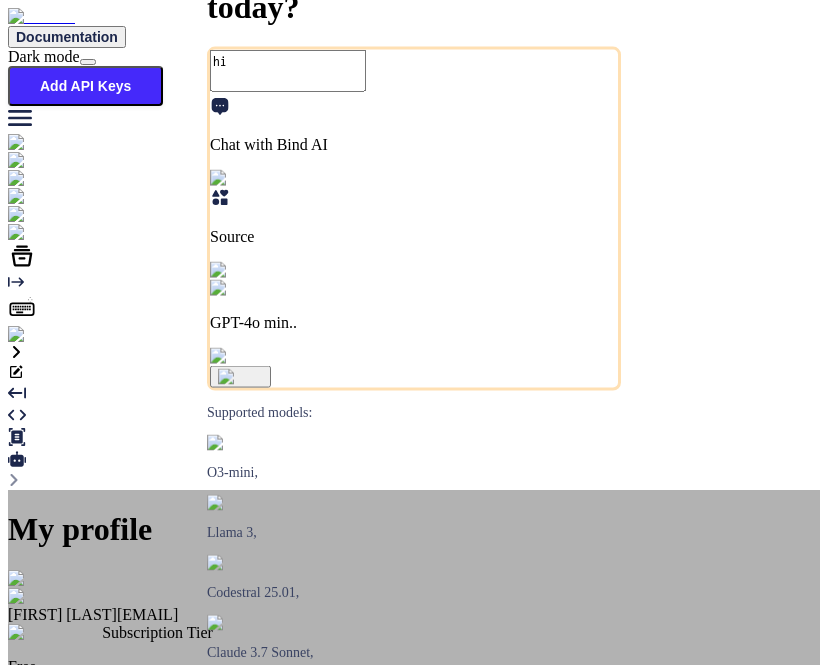 scroll, scrollTop: 86, scrollLeft: 0, axis: vertical 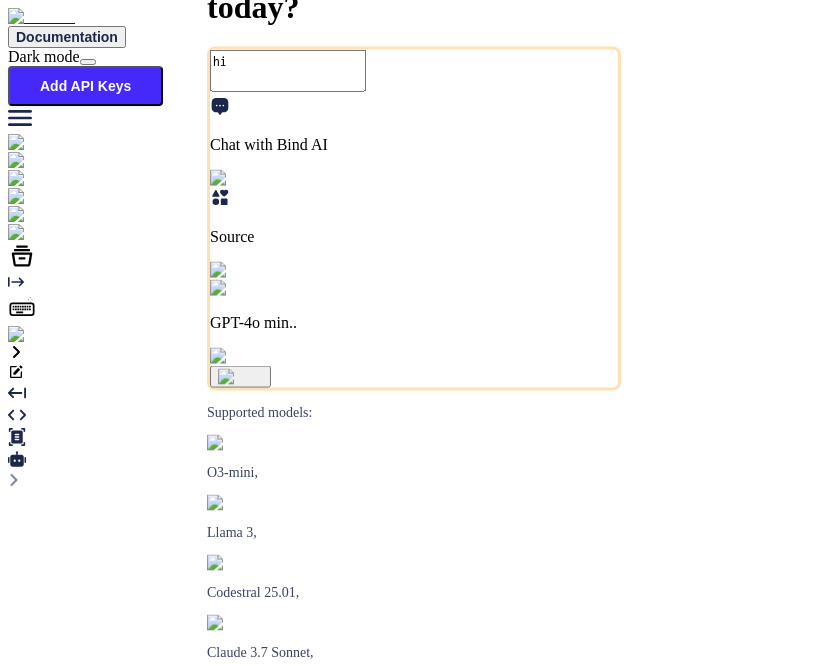 click at bounding box center (40, 335) 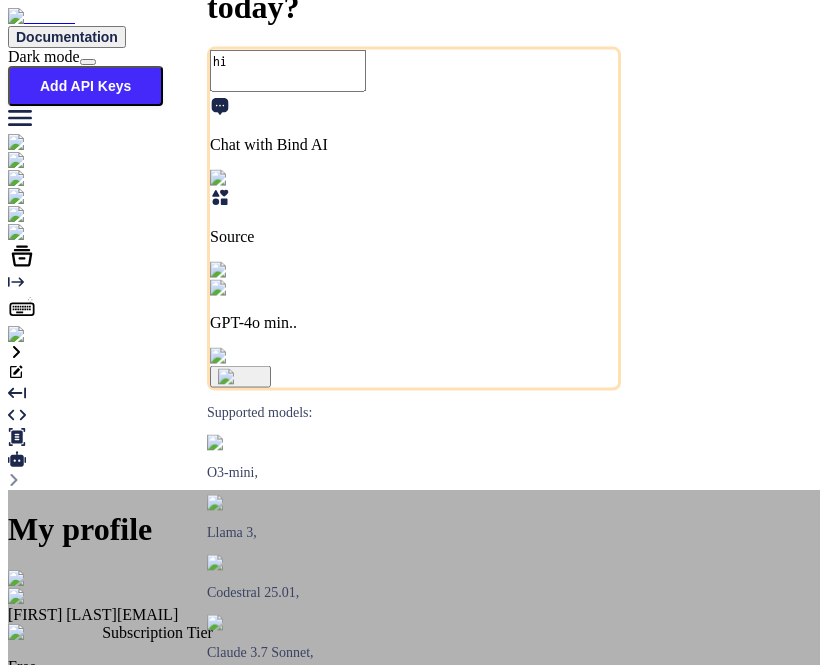 scroll, scrollTop: 86, scrollLeft: 0, axis: vertical 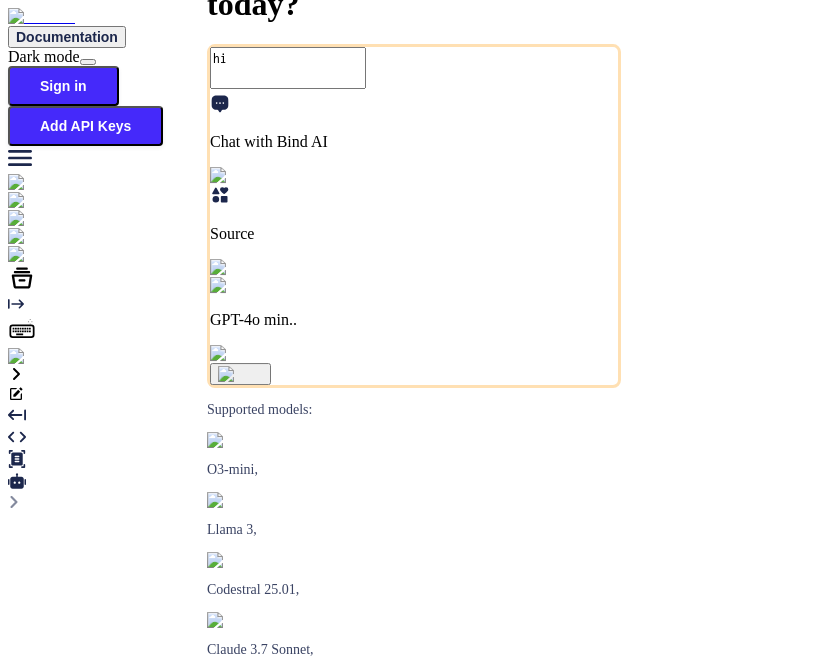click at bounding box center [35, 357] 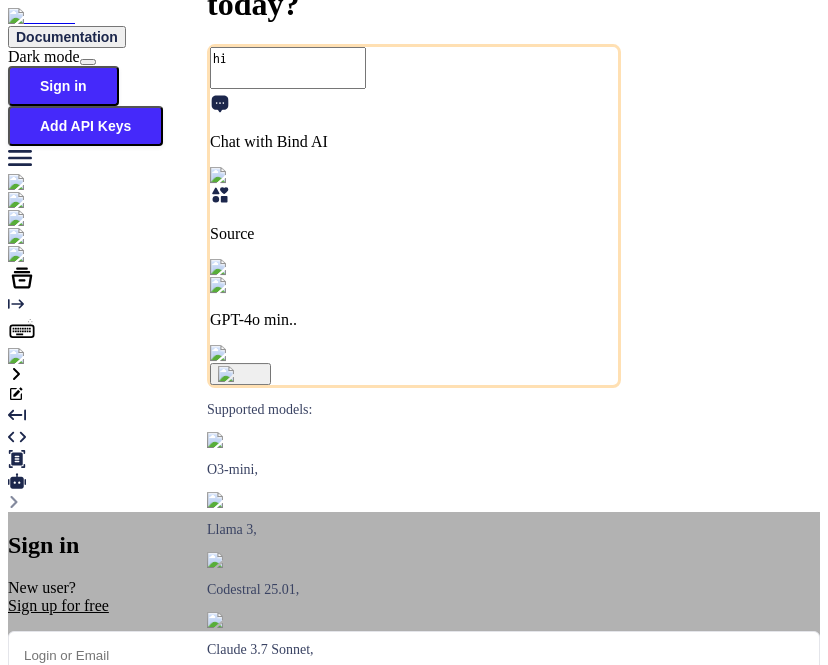 click on "Sign in with Google" at bounding box center [117, 837] 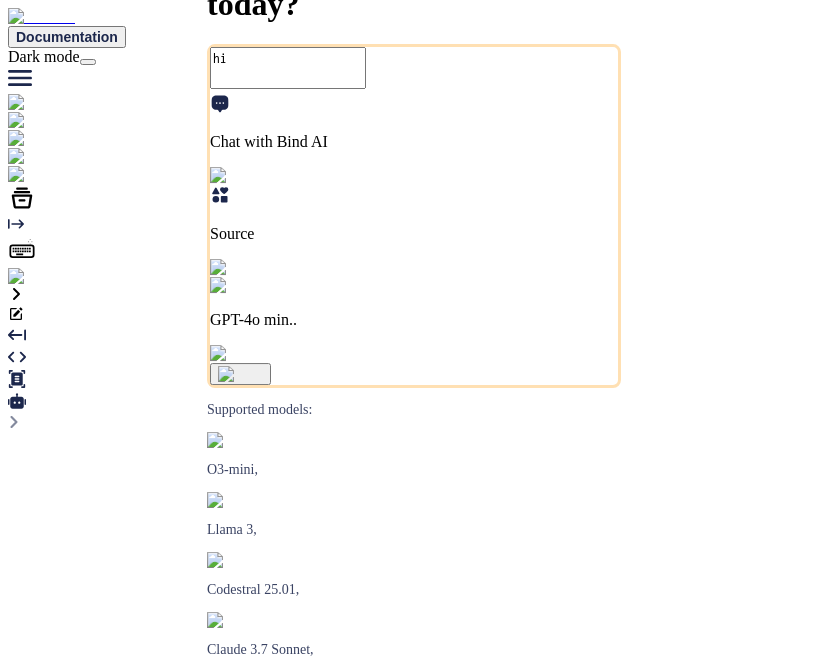 click at bounding box center (54, 157) 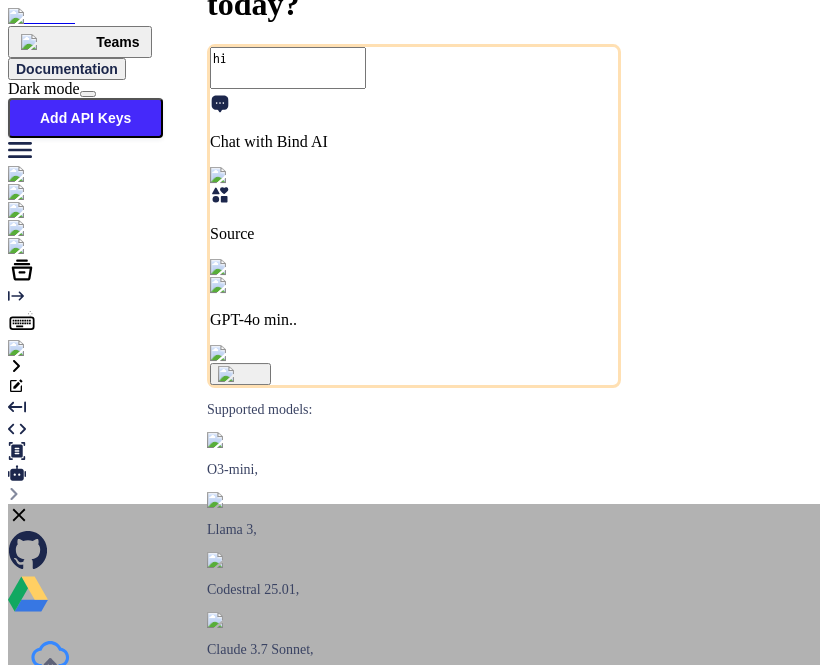 click on "Upgrade to Premium to get integrations Sync your Github repositories, Upload Files. Get AI responses based   on your data and codebase Try Now Explore Scale Plan for 3X sync and upload limits" at bounding box center (414, 721) 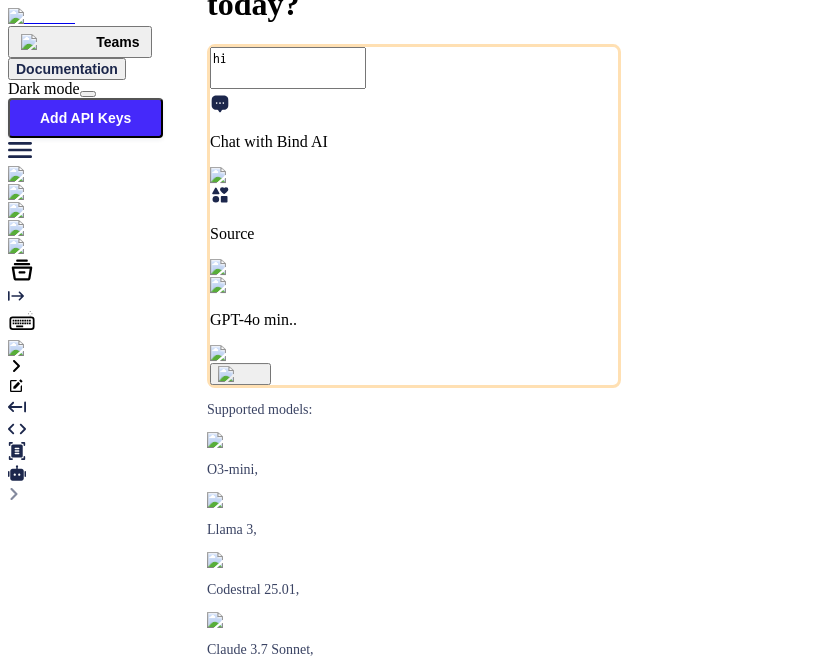 click at bounding box center (40, 349) 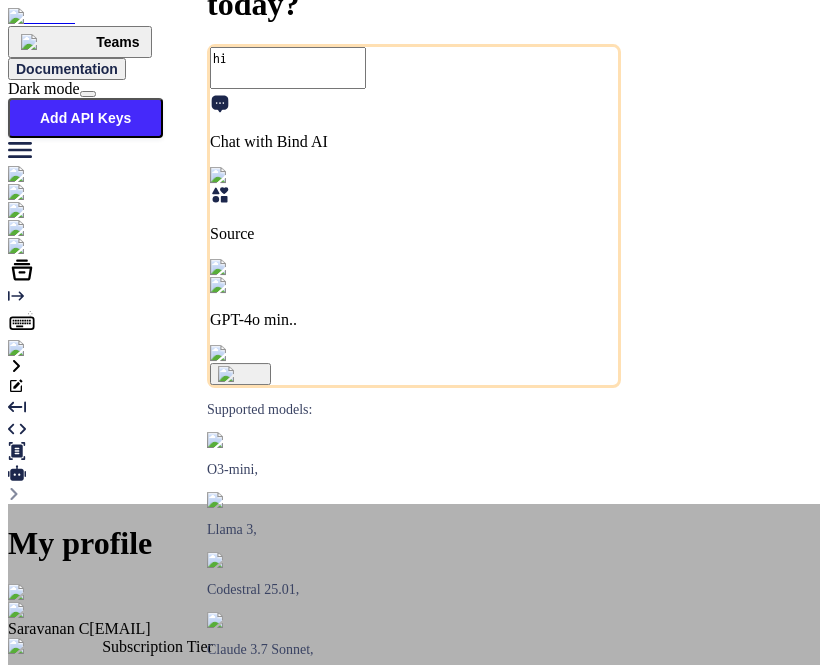 click on "My profile Saravanan C saravanan@witarist.com Subscription Tier Teams You have a team access Thank you for using Bind! Yearly Subscription renews on August 28, 2025 Manage Subscription Log out" at bounding box center [414, 724] 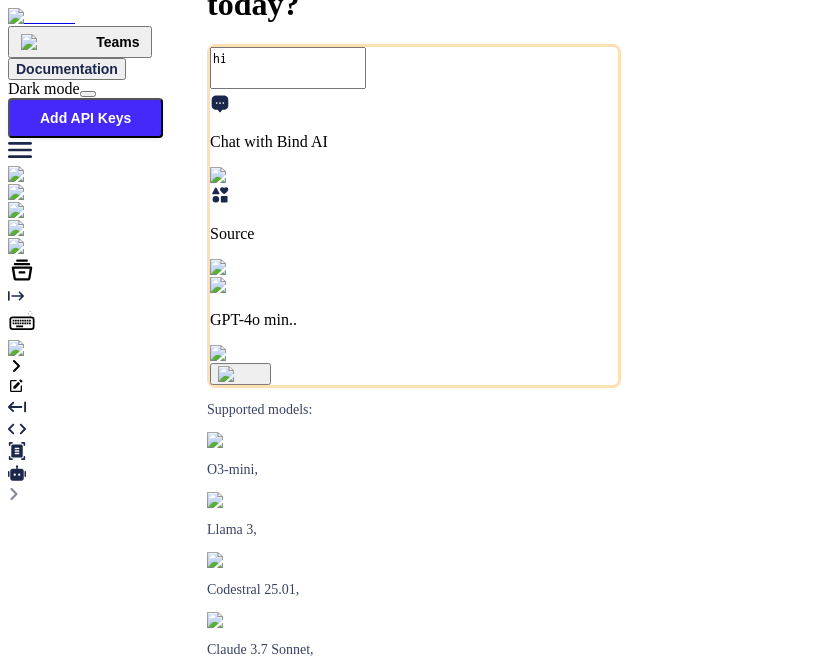 click at bounding box center (54, 229) 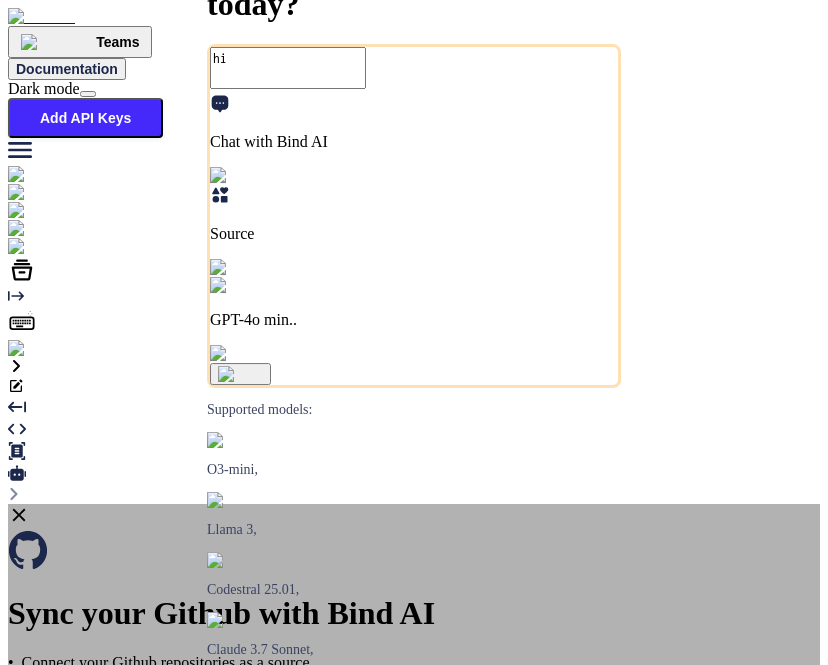 click on "Sync your Github with Bind AI •  Connect your Github repositories as a source. •  Get personalized code suggestions •  View Project Directory with your Github files Get Started" at bounding box center [414, 650] 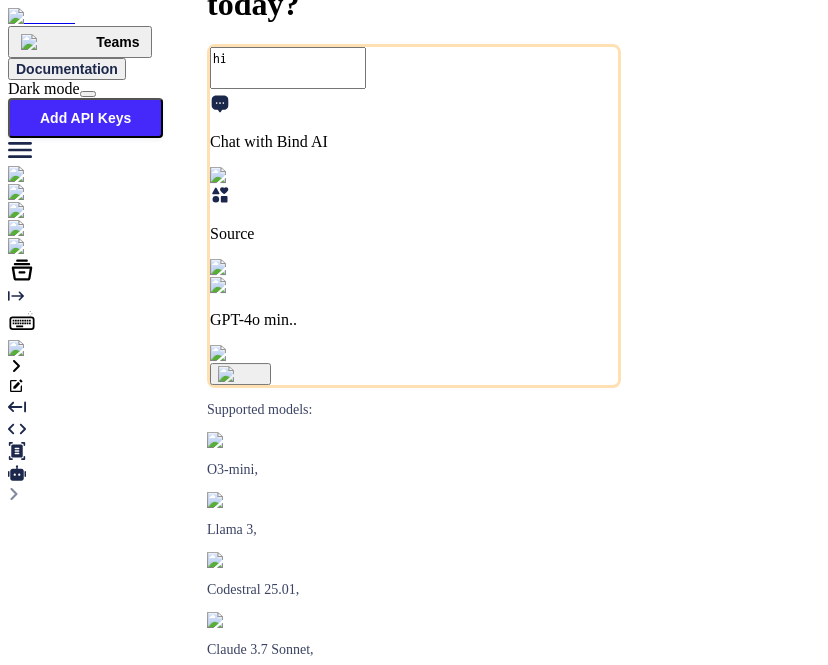 click at bounding box center [74, 247] 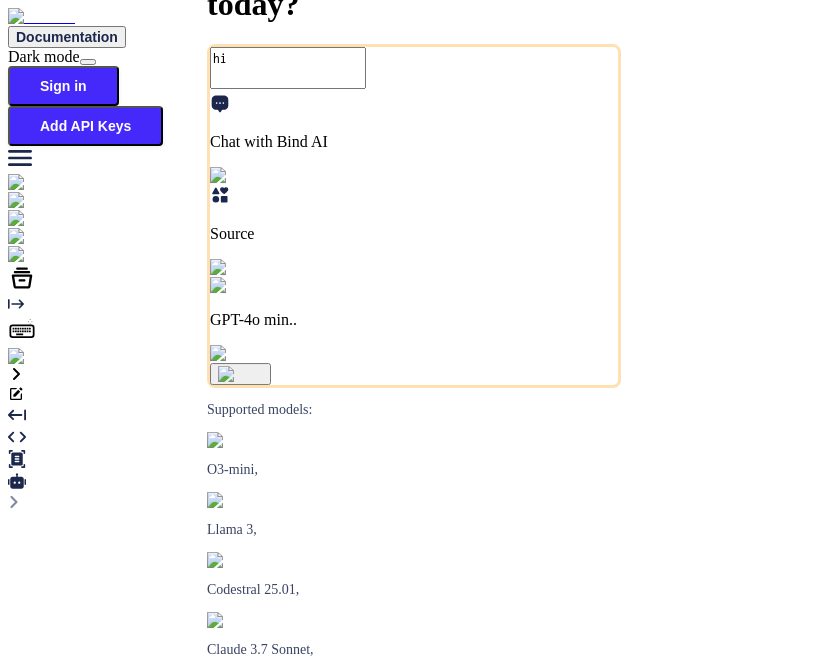 click at bounding box center [35, 357] 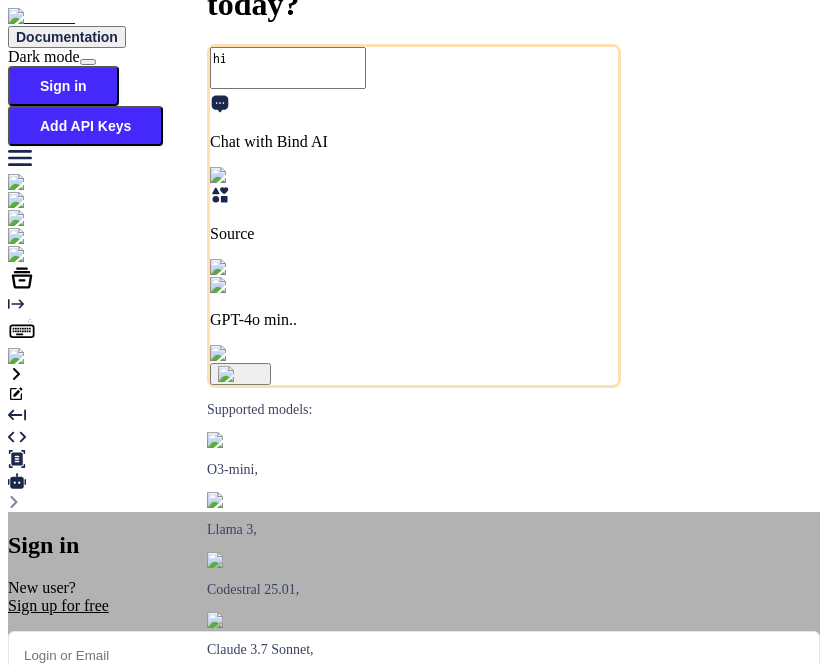 click at bounding box center (414, 655) 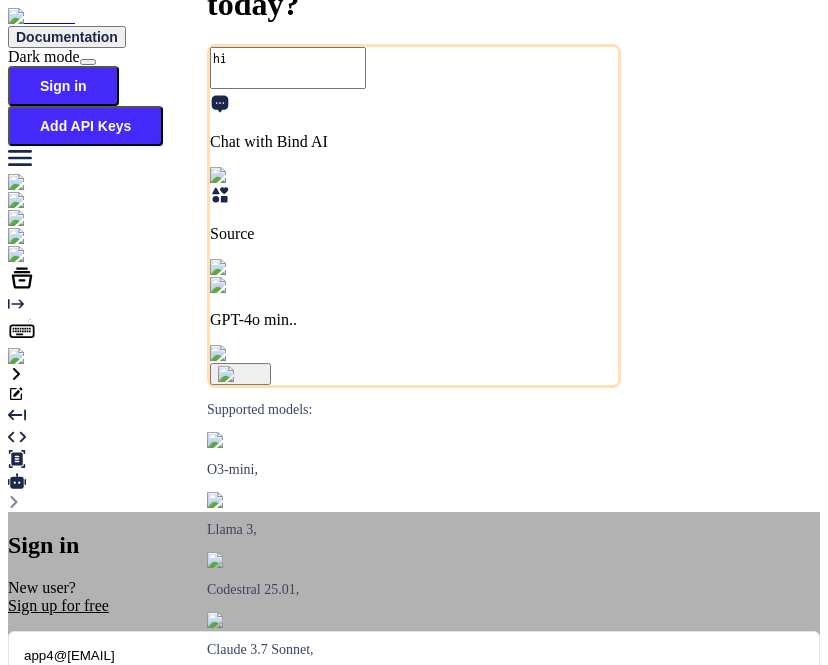 type on "app4@yopmail.com" 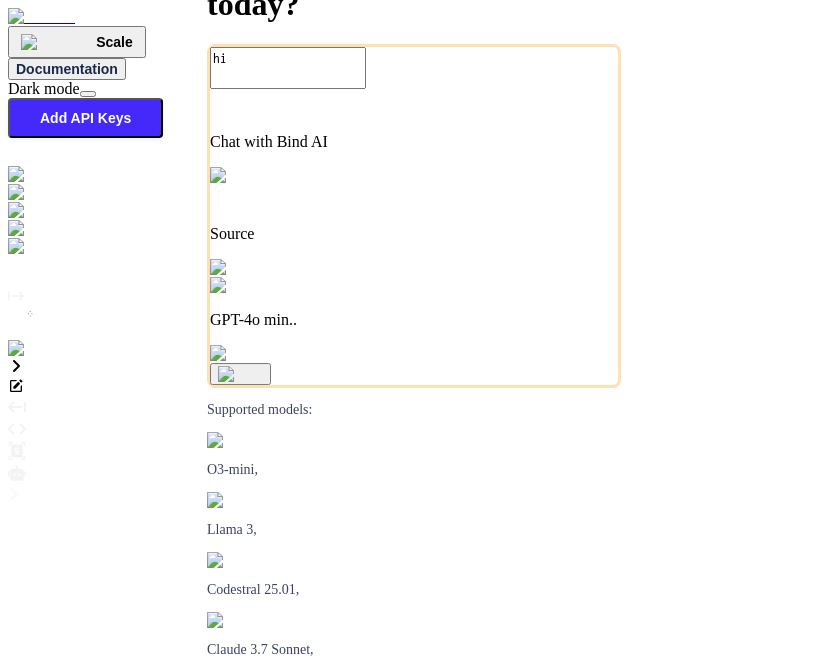 type on "x" 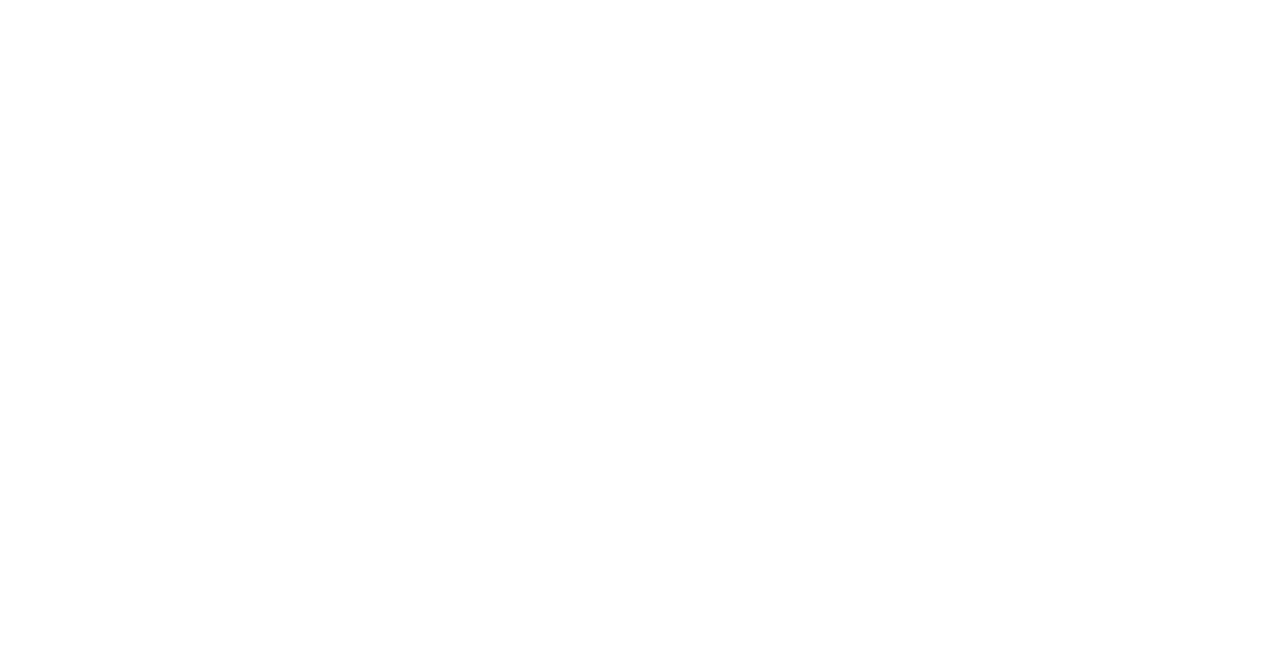scroll, scrollTop: 0, scrollLeft: 0, axis: both 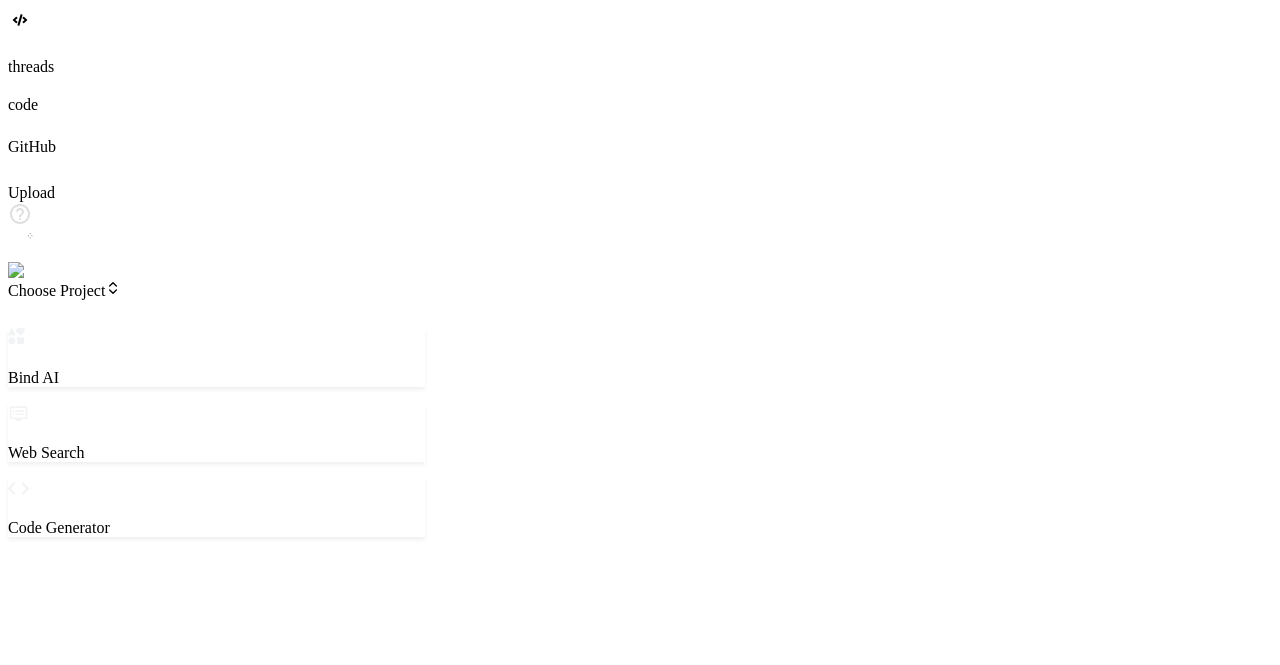 type on "x" 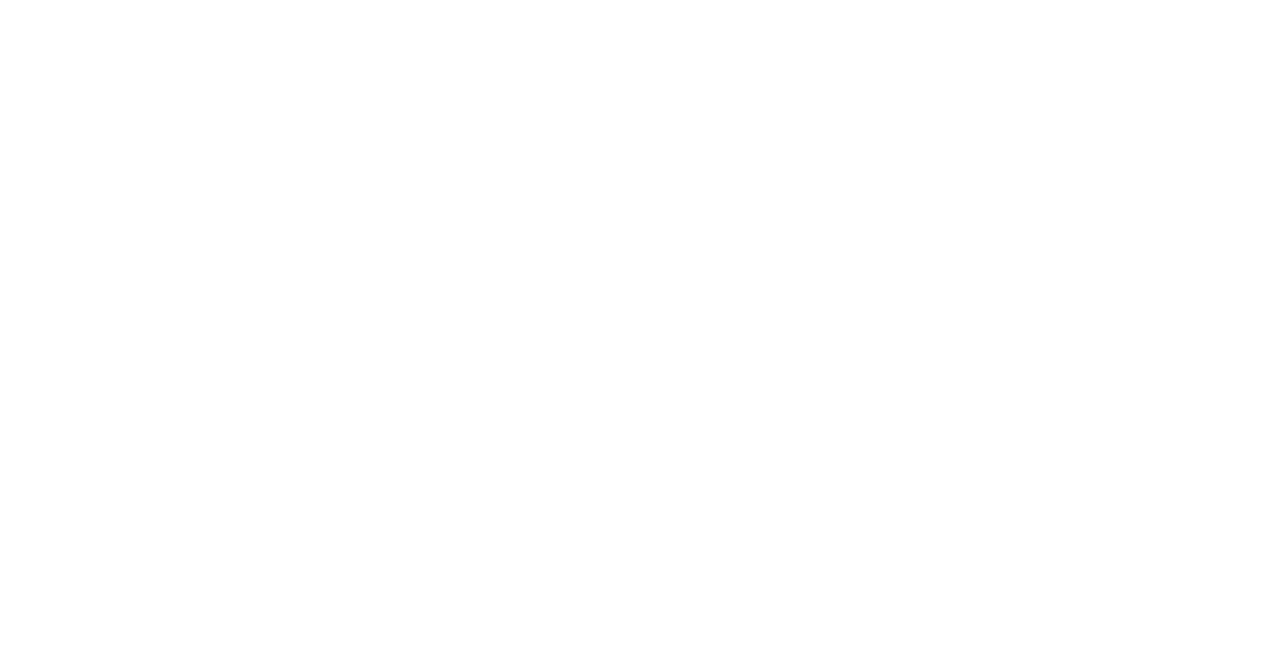 scroll, scrollTop: 0, scrollLeft: 0, axis: both 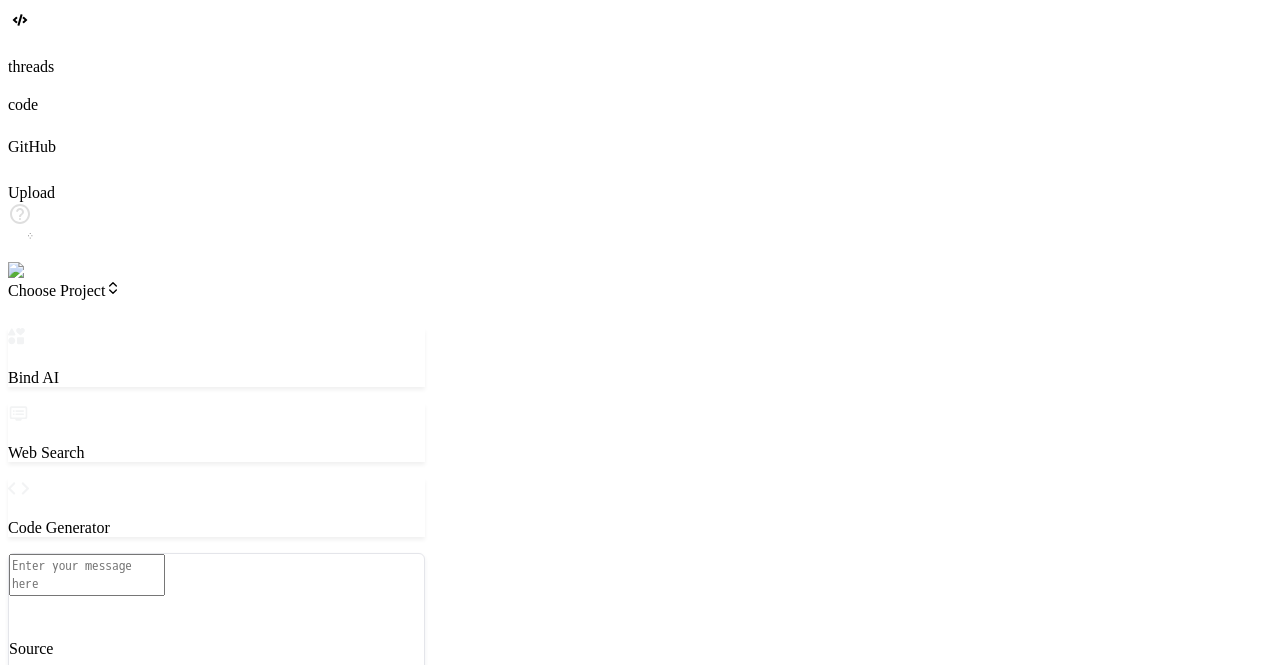 click at bounding box center [40, 271] 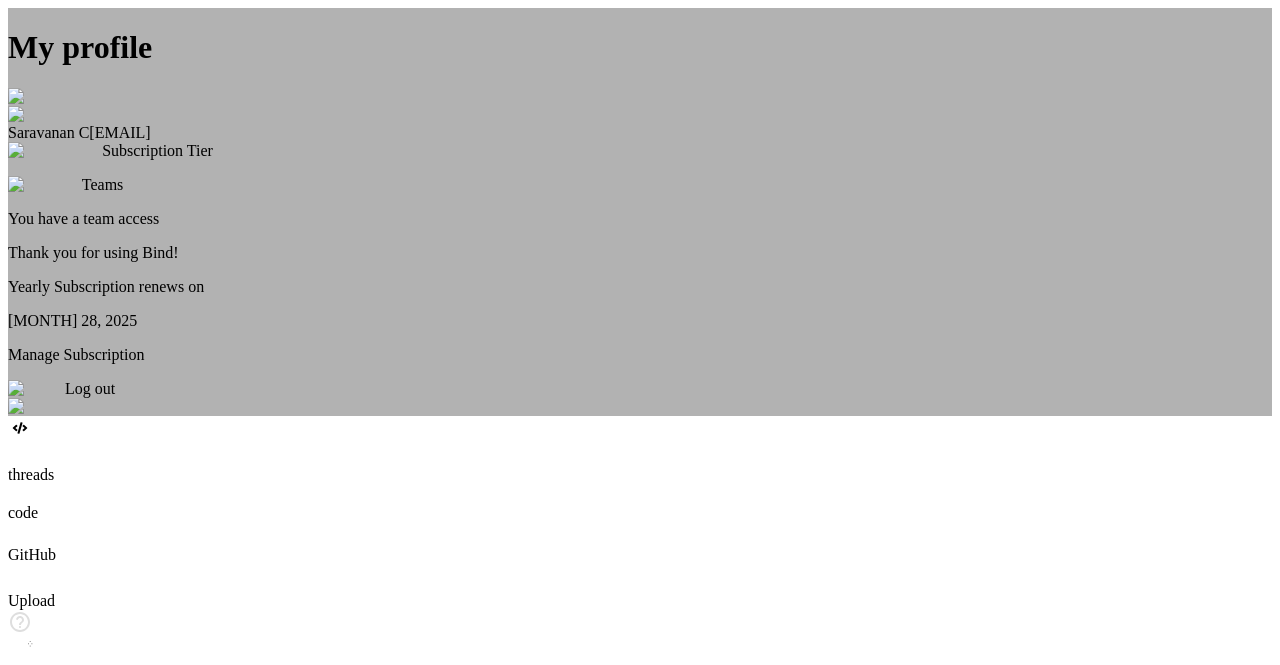 click on "My profile [FIRST] [LAST] [EMAIL] Subscription Tier Teams You have a team access Thank you for using Bind! Yearly Subscription renews on [MONTH] 28, 2025 Manage Subscription Log out" at bounding box center [640, 212] 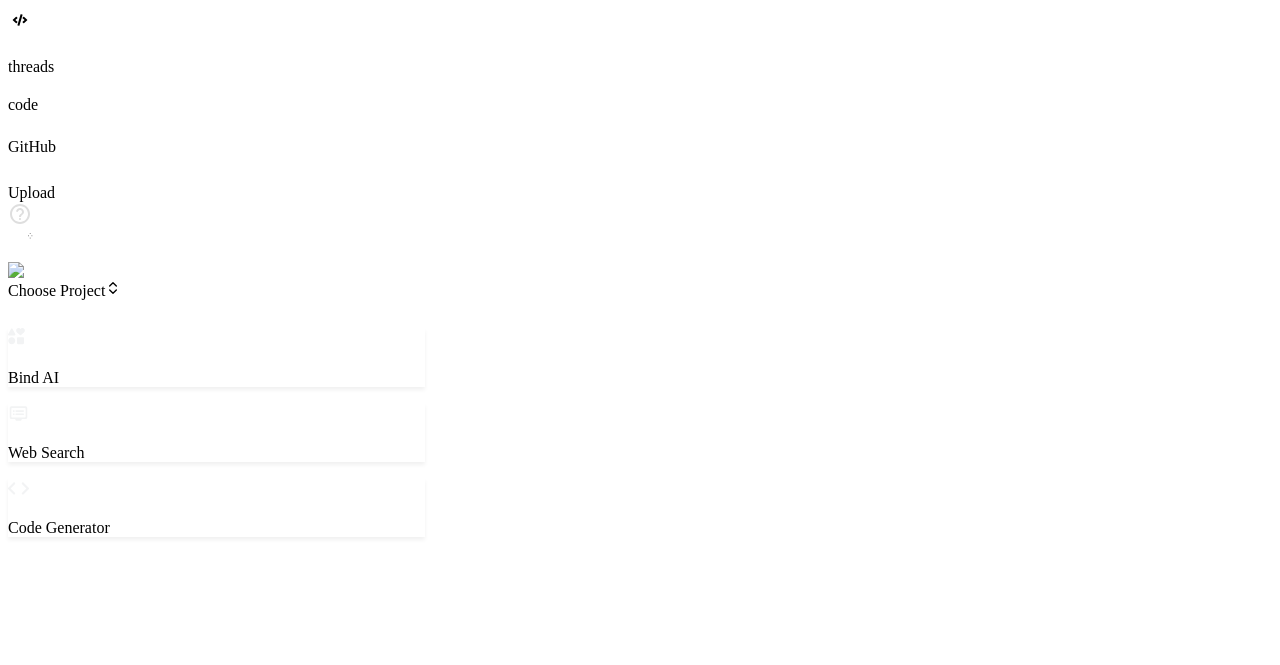 click on "Manage Teams" at bounding box center [61, 987] 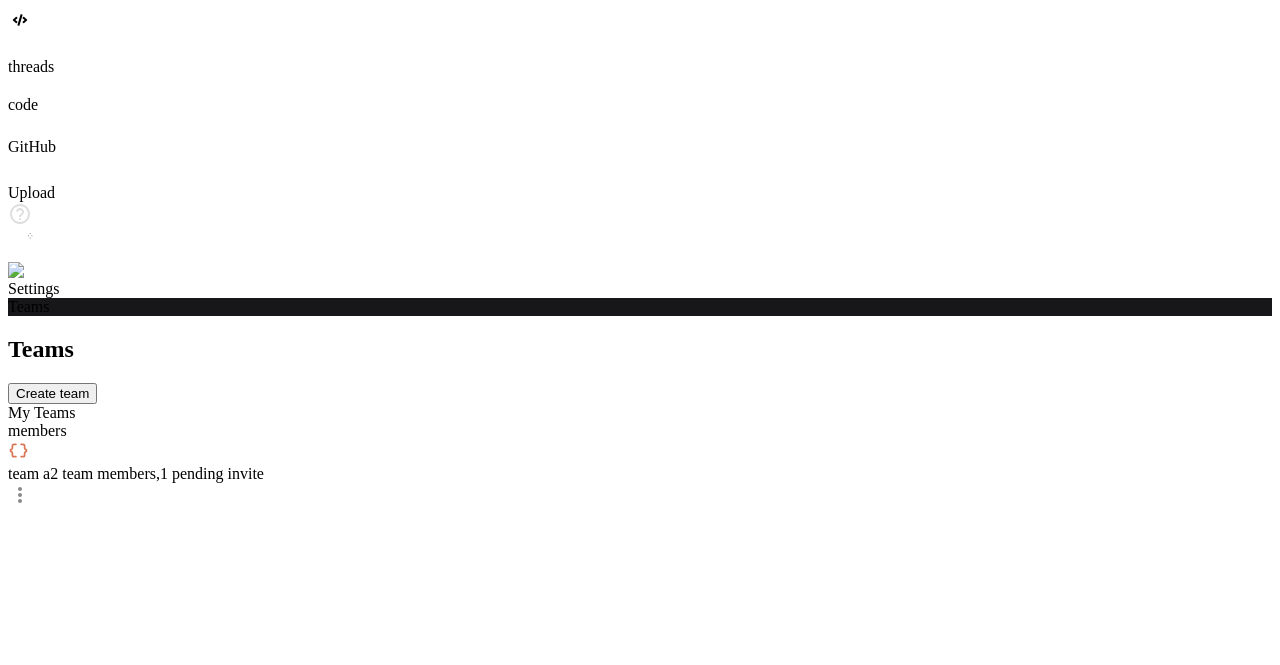click on "team a 2 team members ,  1 pending invite" at bounding box center [640, 475] 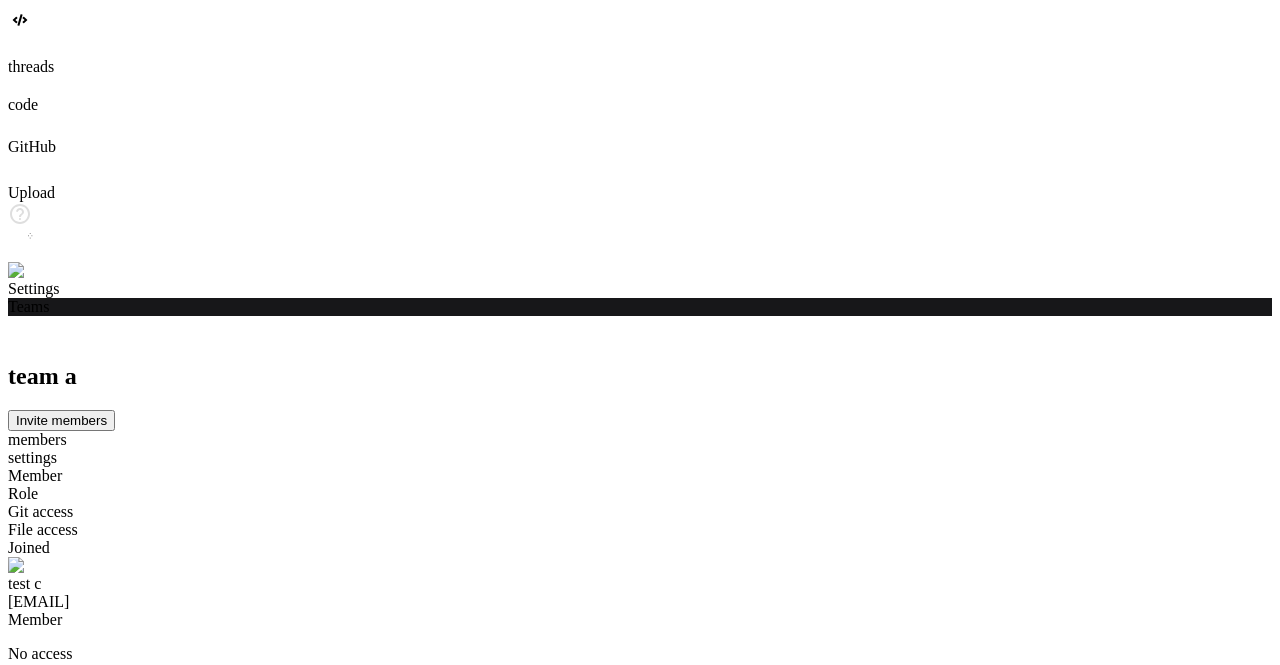 click on "Invite members" at bounding box center [61, 420] 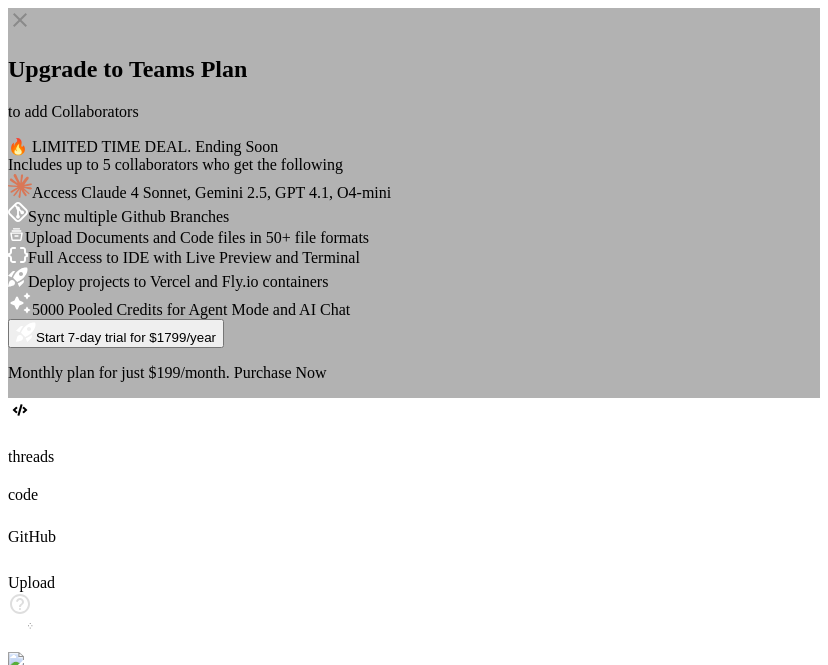 click on "Upgrade to Teams Plan to add Collaborators 🔥 LIMITED TIME DEAL.   Ending Soon Includes up to 5 collaborators who get the following Access Claude 4 Sonnet, Gemini 2.5, GPT 4.1, O4-mini Sync multiple Github Branches Upload Documents and Code files in 50+ file formats Full Access to IDE with Live Preview and Terminal Deploy projects to Vercel and Fly.io containers 5000 Pooled Credits for Agent Mode and AI Chat     Start 7-day trial for $1799/year Monthly plan for just $199/month.       Purchase Now" at bounding box center (414, 203) 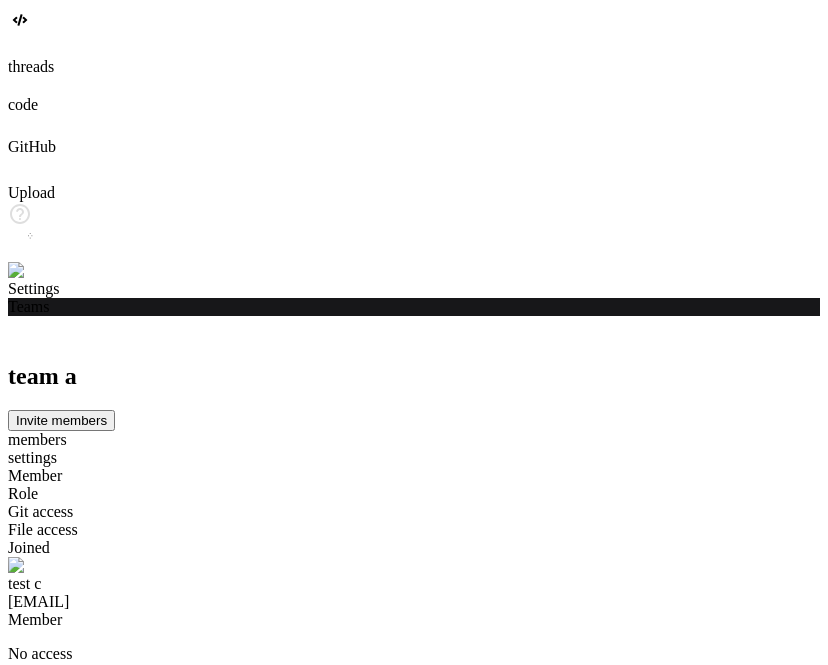 drag, startPoint x: 618, startPoint y: 291, endPoint x: 620, endPoint y: 308, distance: 17.117243 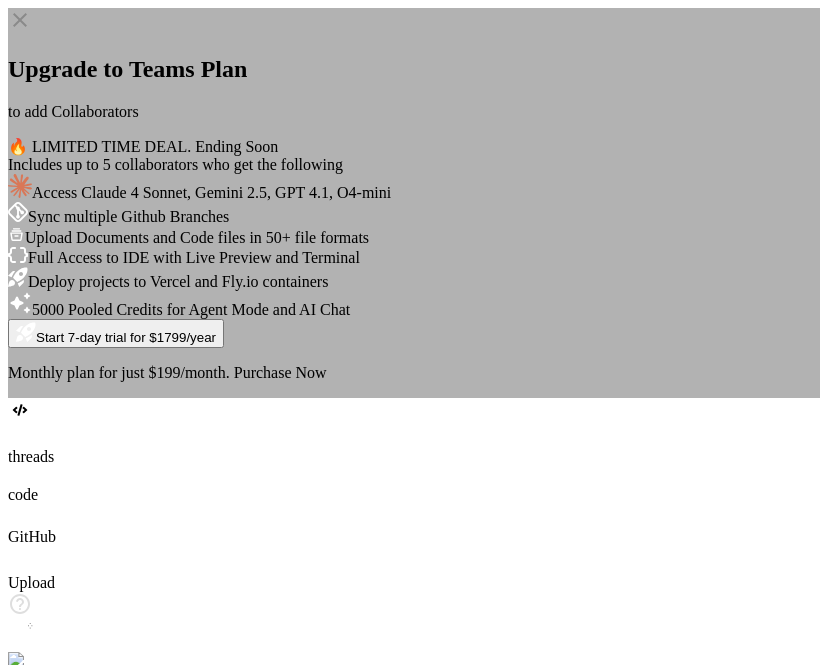 click 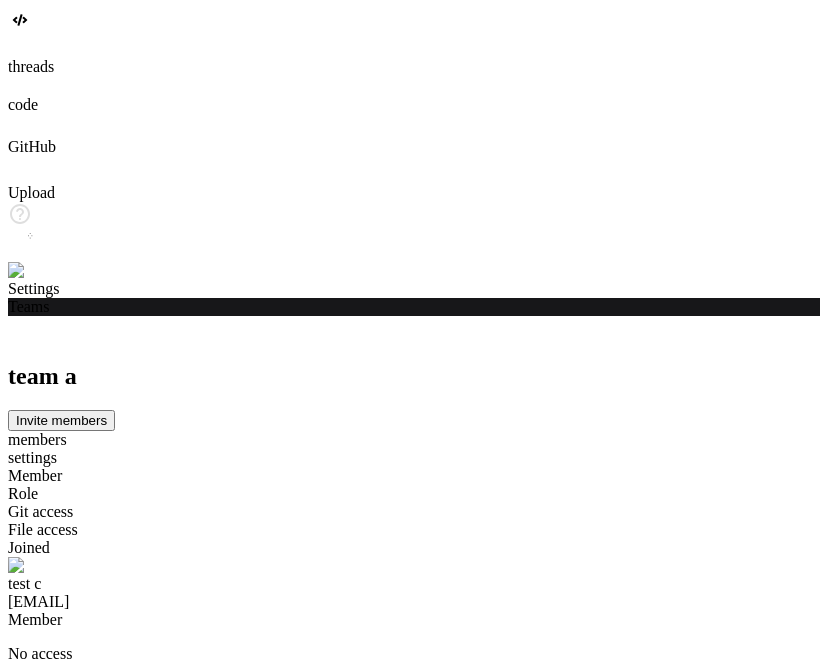 click on "Select role" at bounding box center [414, 1423] 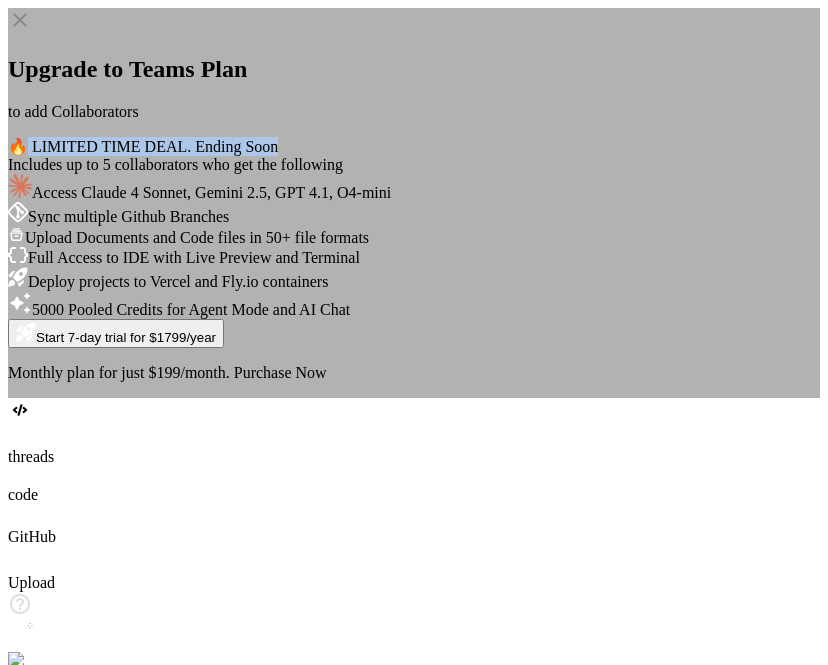 drag, startPoint x: 306, startPoint y: 186, endPoint x: 545, endPoint y: 188, distance: 239.00836 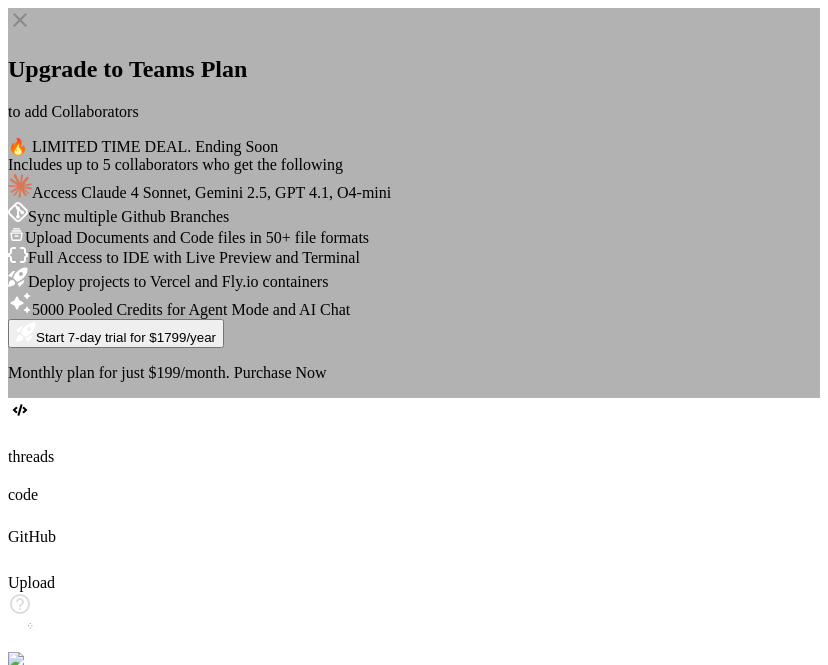 click 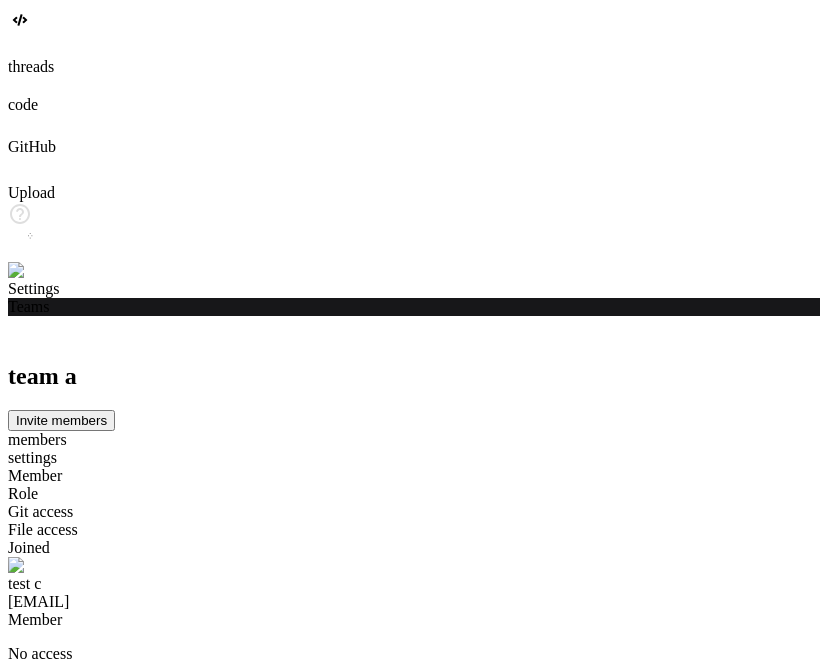 click on "Admin Assign Role Admin Collaborator Member" at bounding box center [414, 1423] 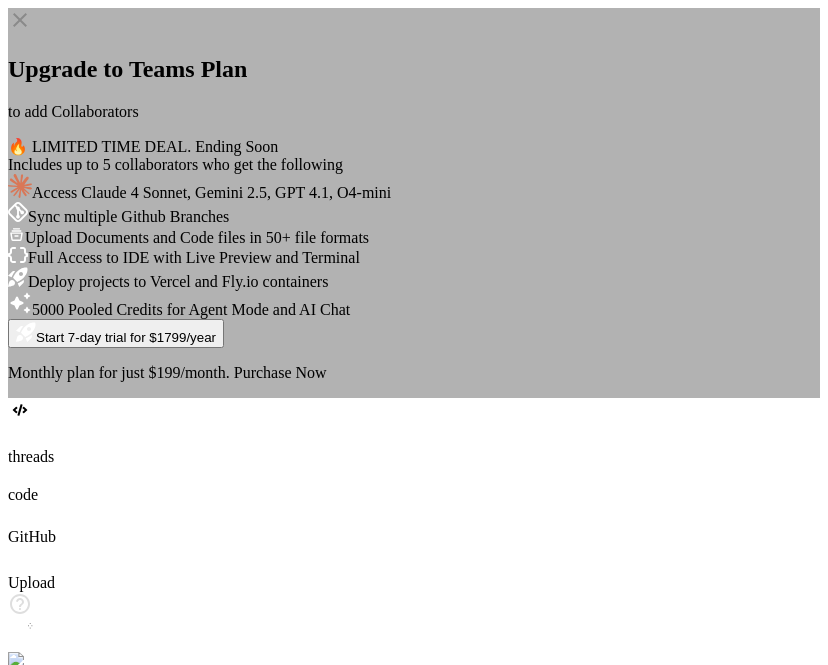click on "Upgrade to Teams Plan to add Collaborators 🔥 LIMITED TIME DEAL.   Ending Soon Includes up to 5 collaborators who get the following Access Claude 4 Sonnet, Gemini 2.5, GPT 4.1, O4-mini Sync multiple Github Branches Upload Documents and Code files in 50+ file formats Full Access to IDE with Live Preview and Terminal Deploy projects to Vercel and Fly.io containers 5000 Pooled Credits for Agent Mode and AI Chat     Start 7-day trial for $1799/year Monthly plan for just $199/month.       Purchase Now" at bounding box center [414, 203] 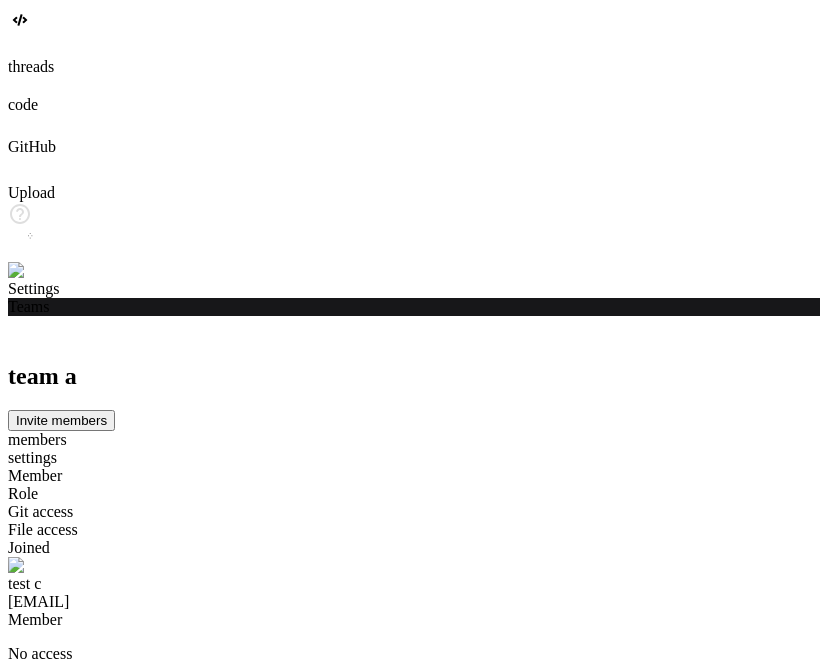 click on "Admin Assign Role Admin Collaborator Member" at bounding box center (414, 1423) 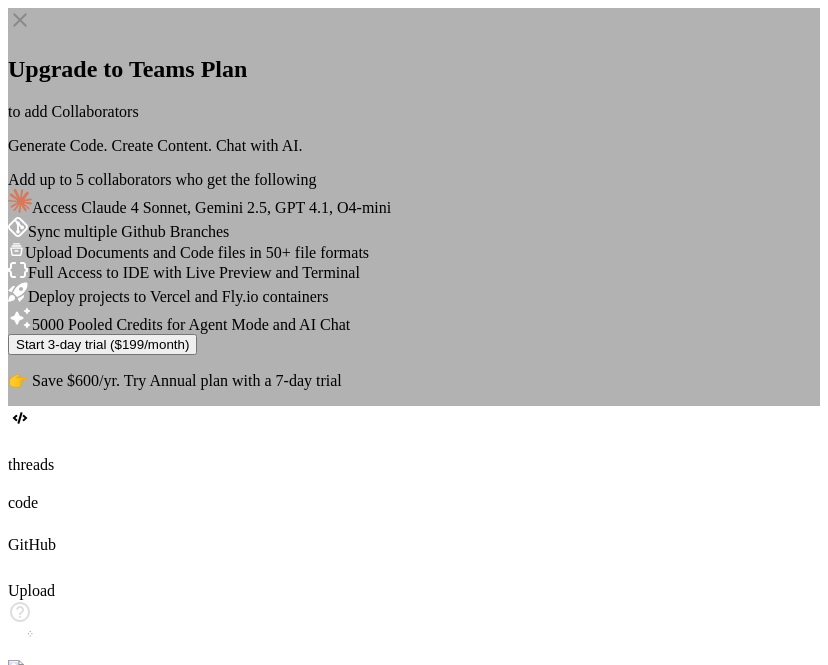 click on "Try Annual plan with a 7-day trial" at bounding box center [233, 380] 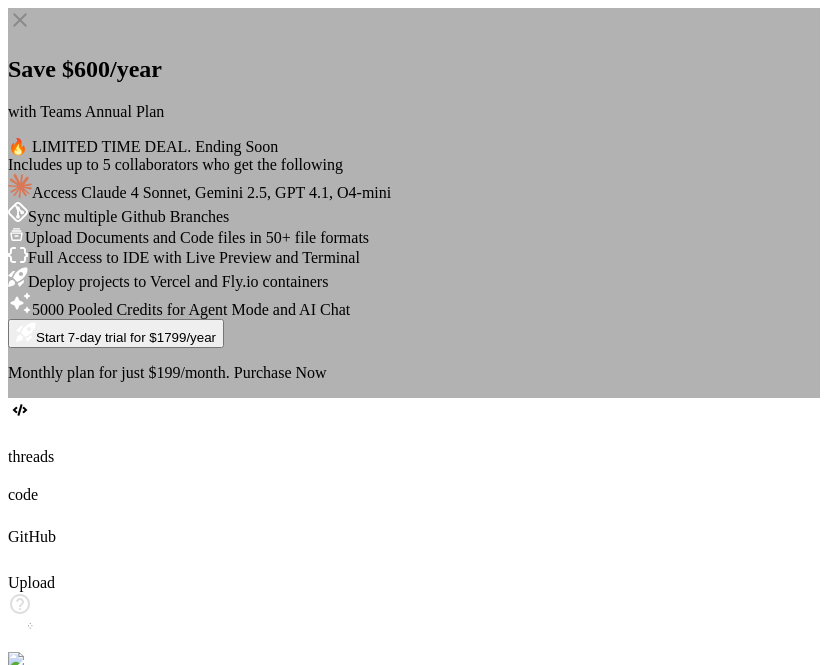 click on "Purchase Now" at bounding box center [280, 372] 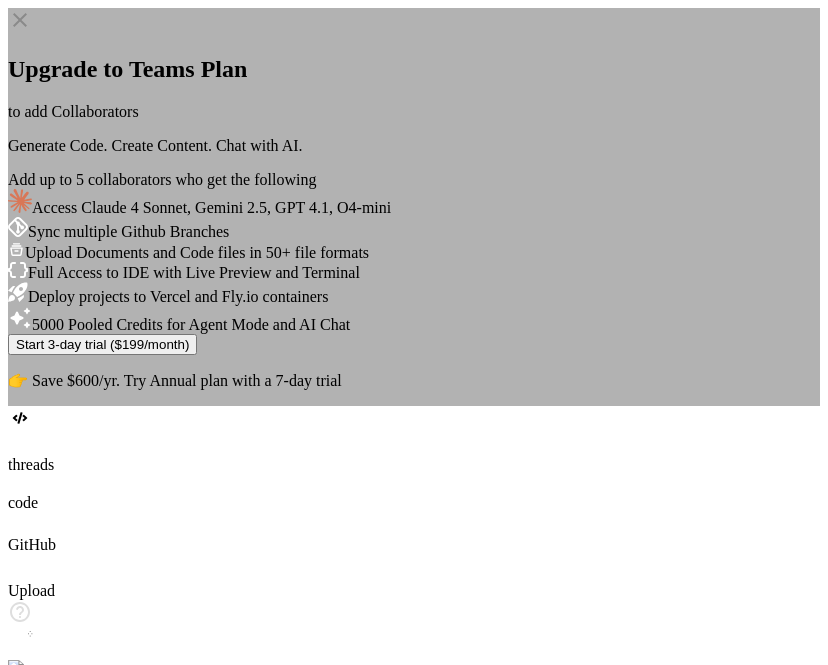 click on "Try Annual plan with a 7-day trial" at bounding box center (233, 380) 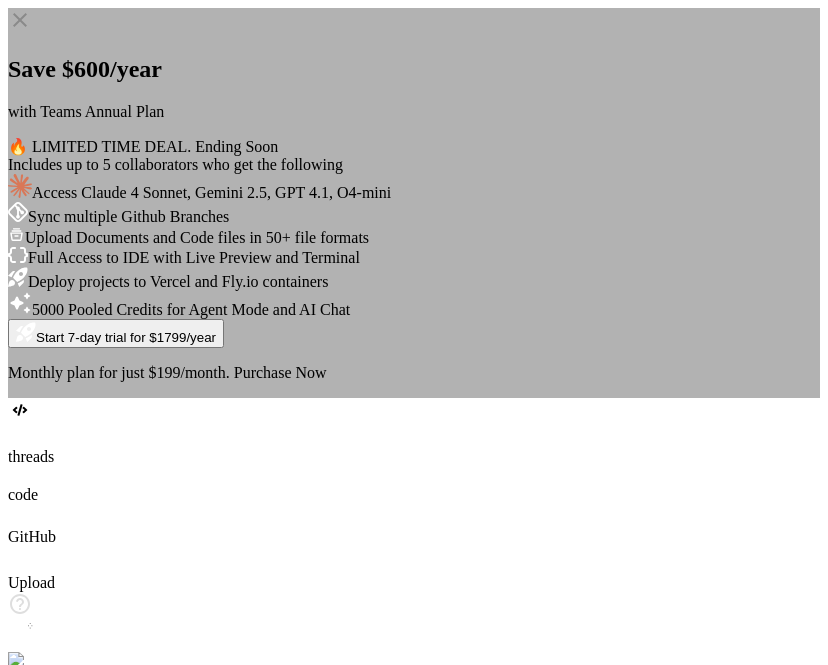 click 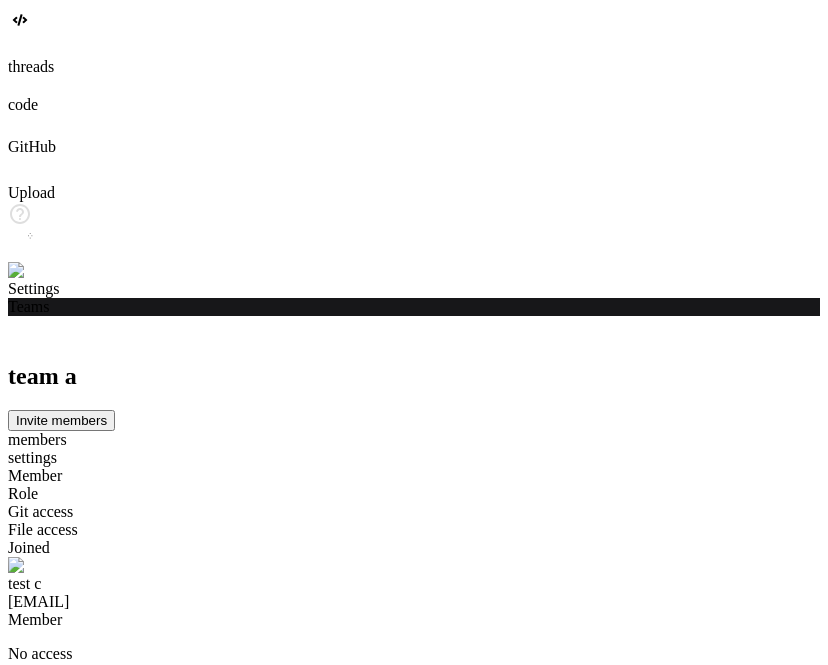 click on "Invite members to  Enter email addresses to invite. We’ll send your colleagues a short email inviting them to join your account on Bind. You can invite up to 3 teammates to collaborate on exciting projects together. Send to Role Admin Assign Role Admin Collaborator Member Add member I'll do it later Send" at bounding box center (414, 1345) 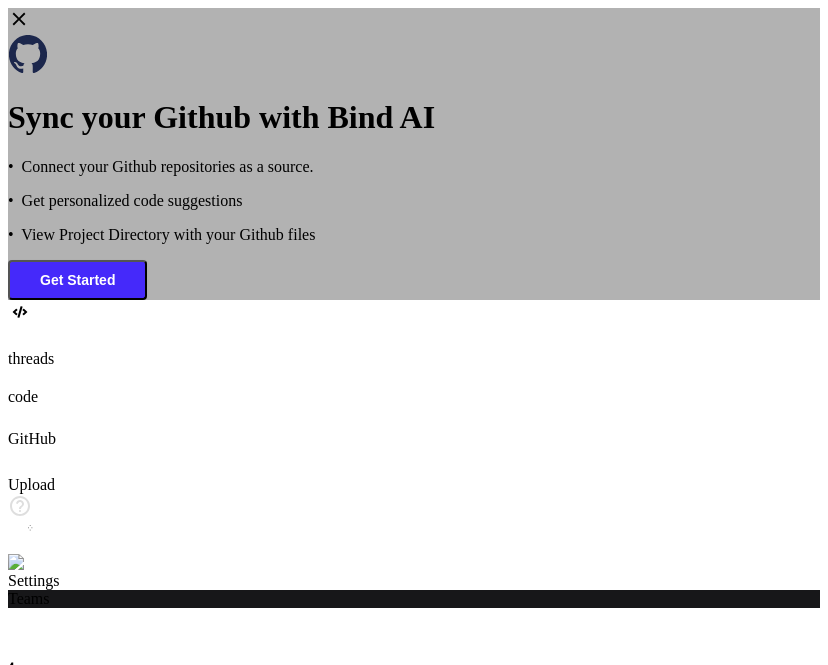 click on "Sync your Github with Bind AI •  Connect your Github repositories as a source. •  Get personalized code suggestions •  View Project Directory with your Github files Get Started" at bounding box center (414, 154) 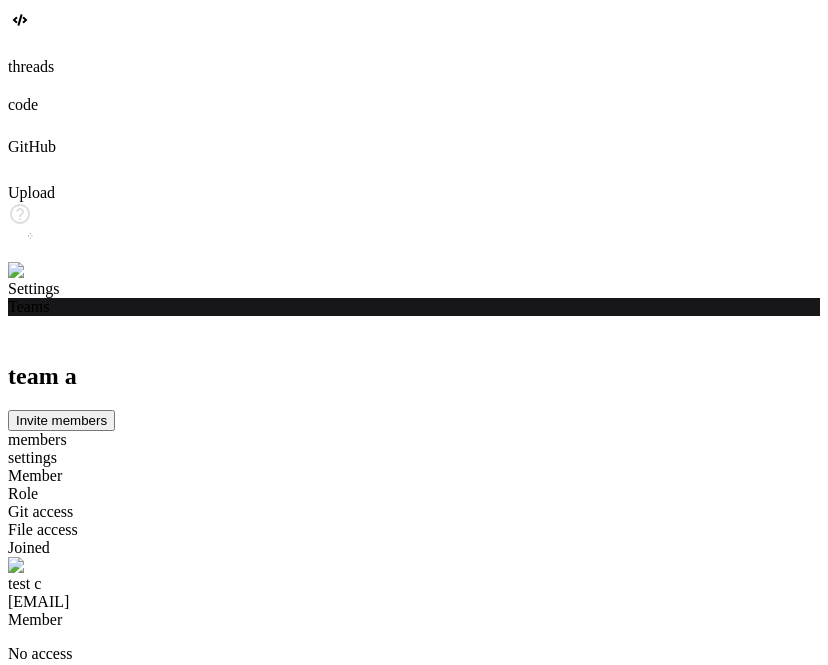 click at bounding box center (414, 86) 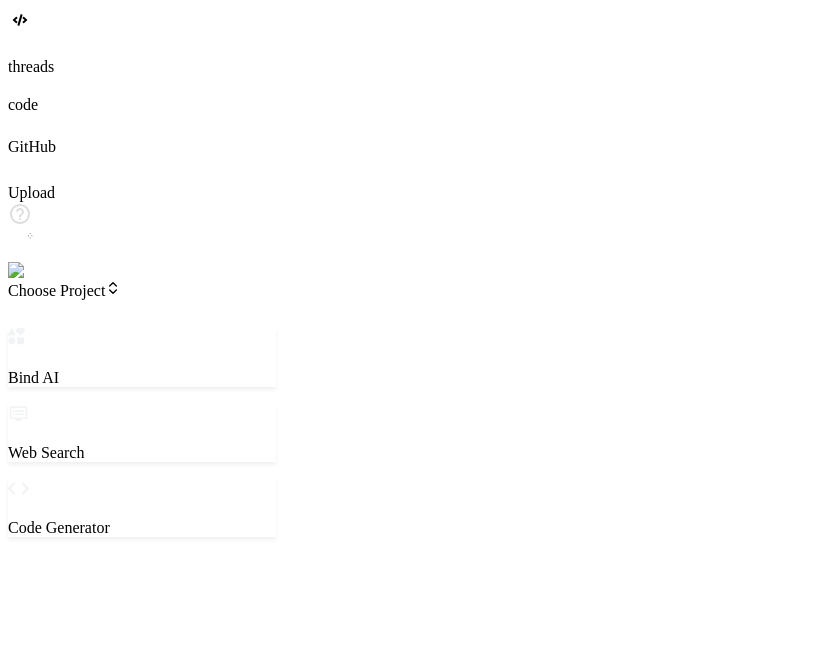 click at bounding box center [87, 827] 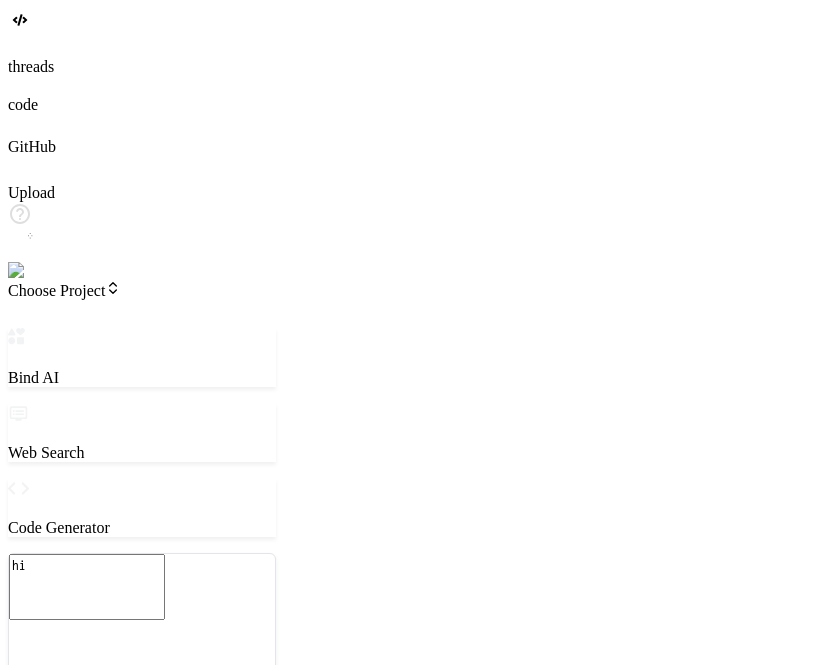 click on "Choose Project" at bounding box center [64, 290] 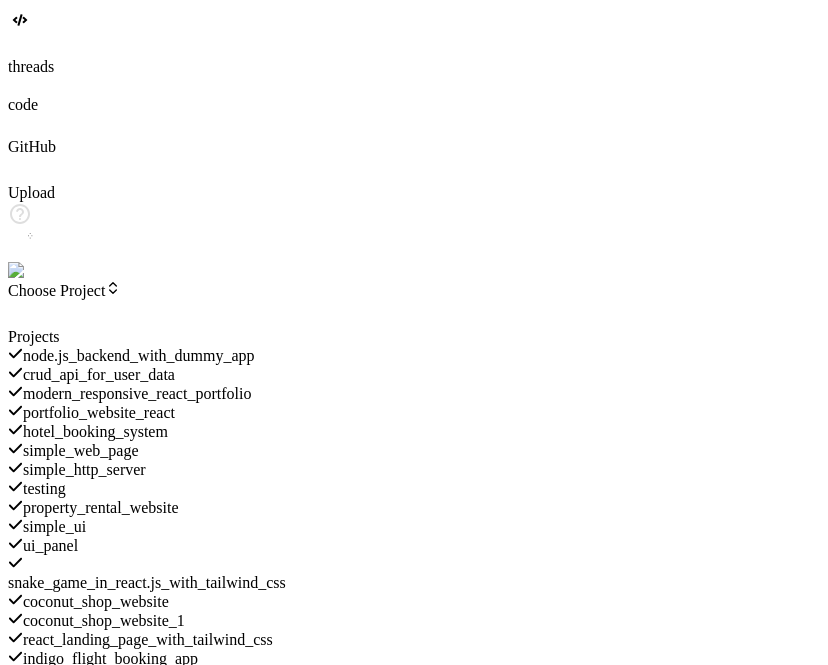 click on "testing" at bounding box center [44, 488] 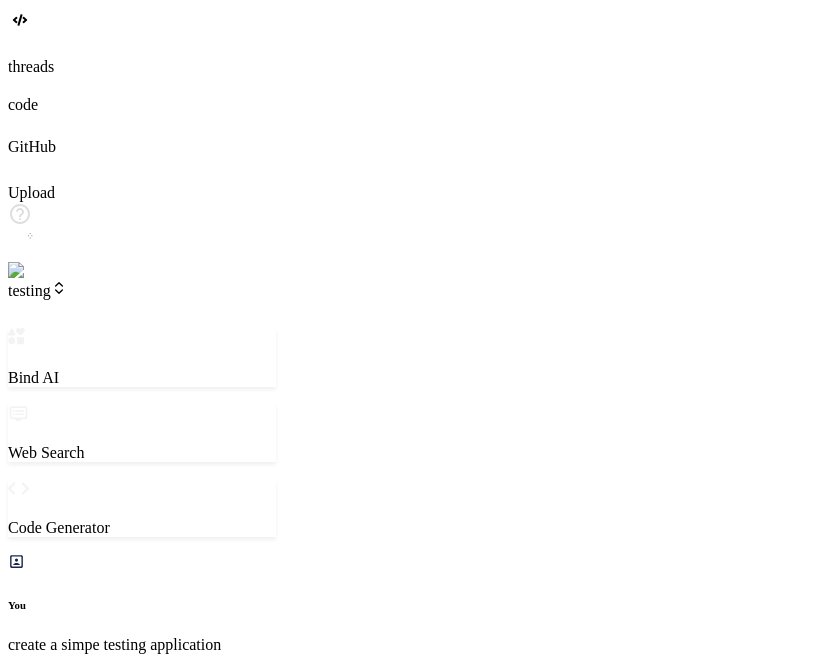 scroll, scrollTop: 112, scrollLeft: 0, axis: vertical 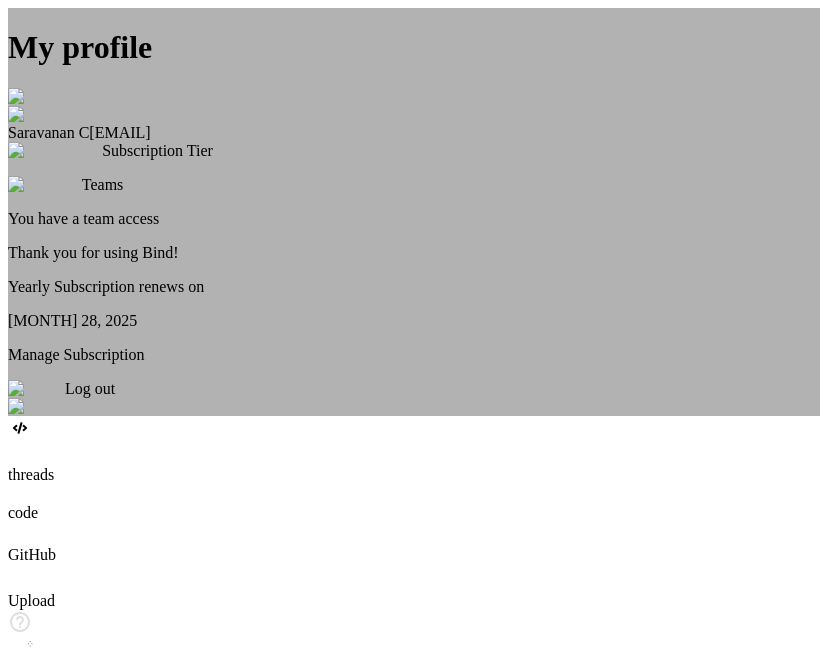 click on "Log out" at bounding box center [90, 388] 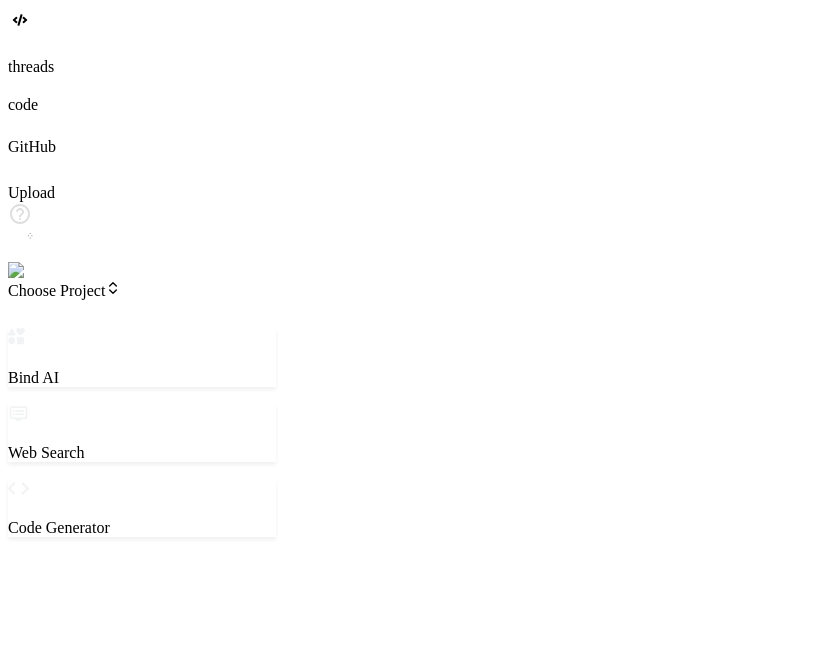type on "x" 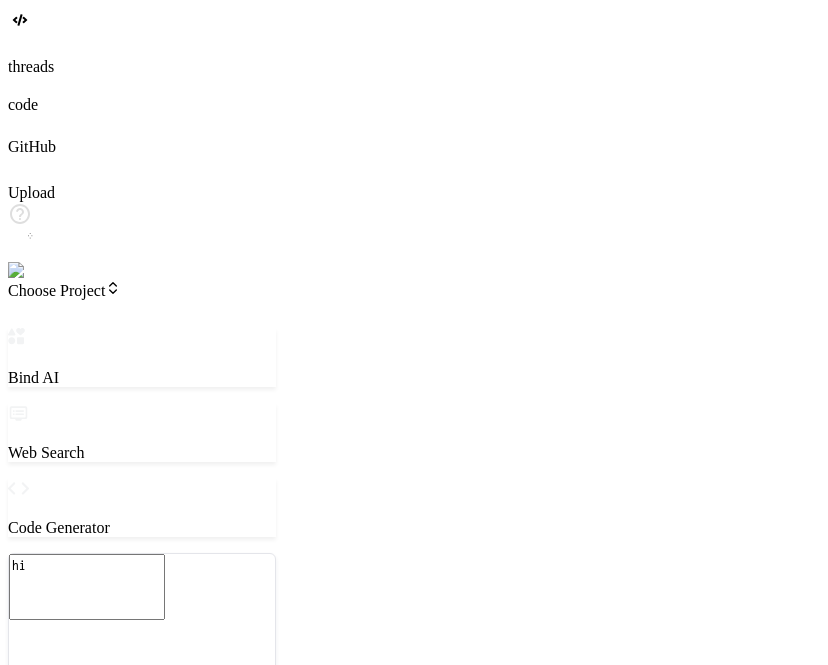scroll, scrollTop: 1008, scrollLeft: 0, axis: vertical 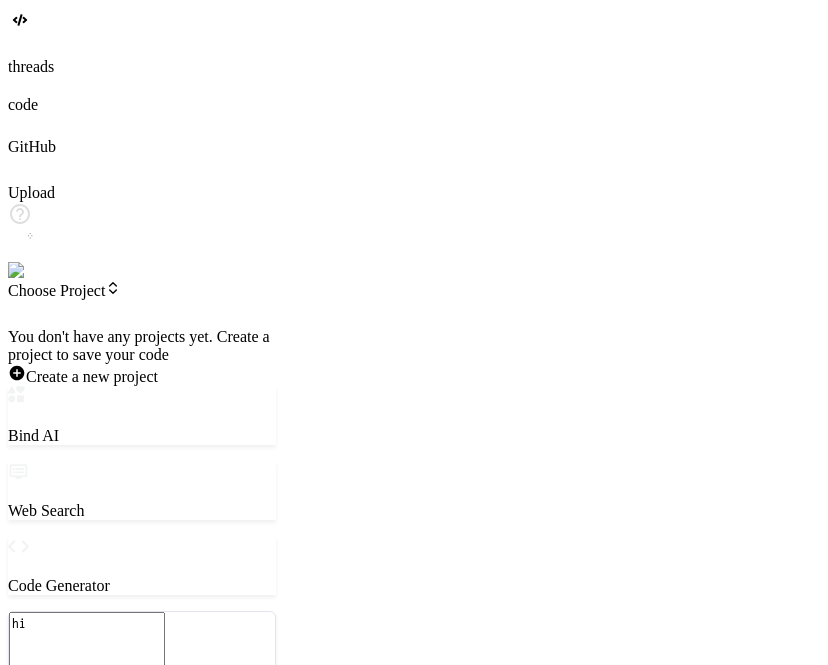 click at bounding box center (142, 328) 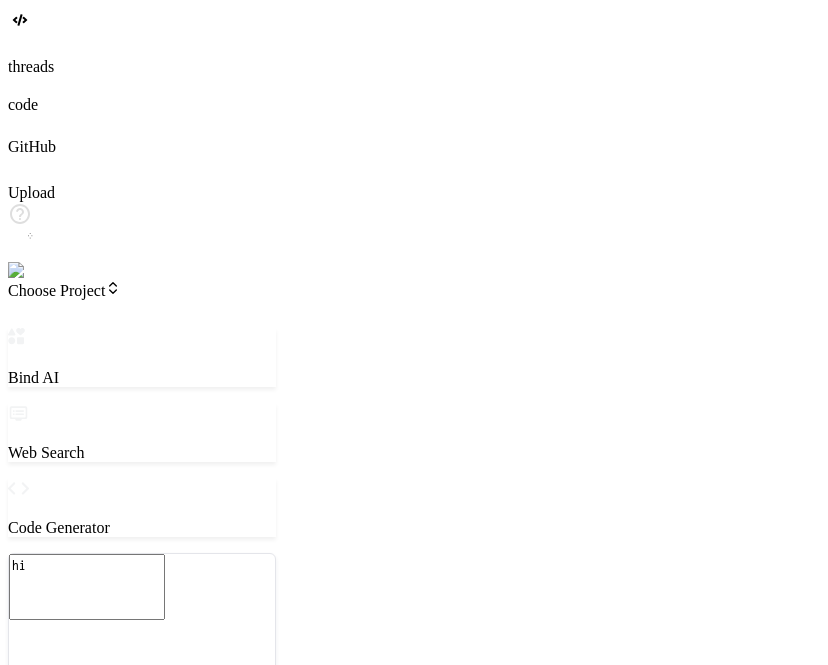 scroll, scrollTop: 1096, scrollLeft: 0, axis: vertical 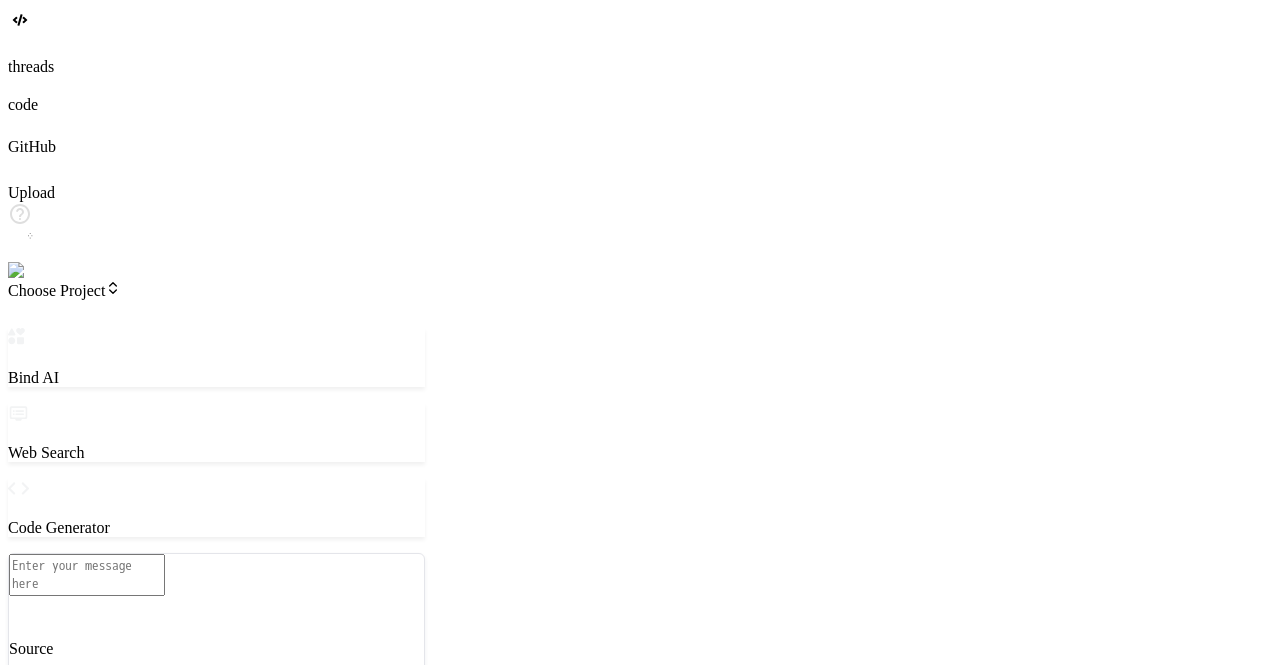 type on "x" 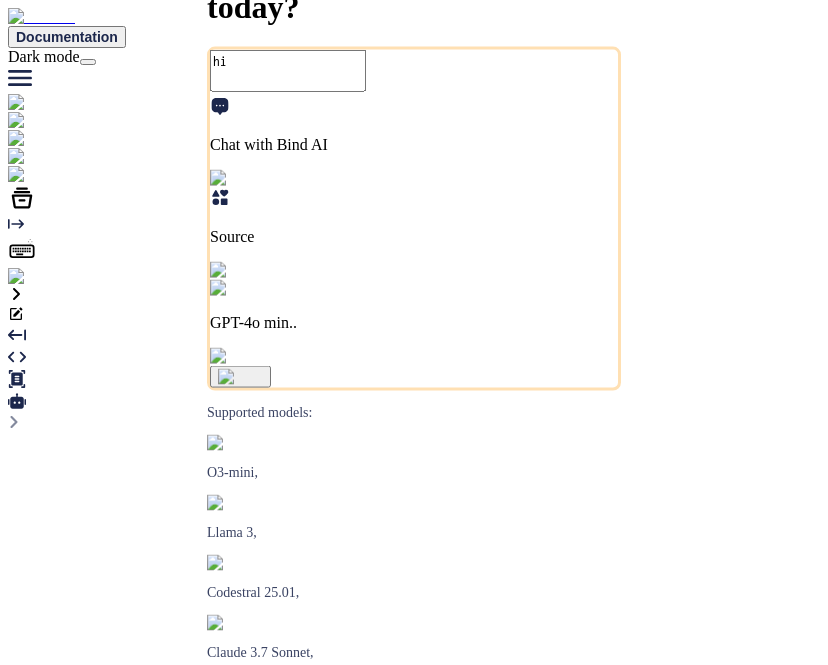 scroll, scrollTop: 0, scrollLeft: 0, axis: both 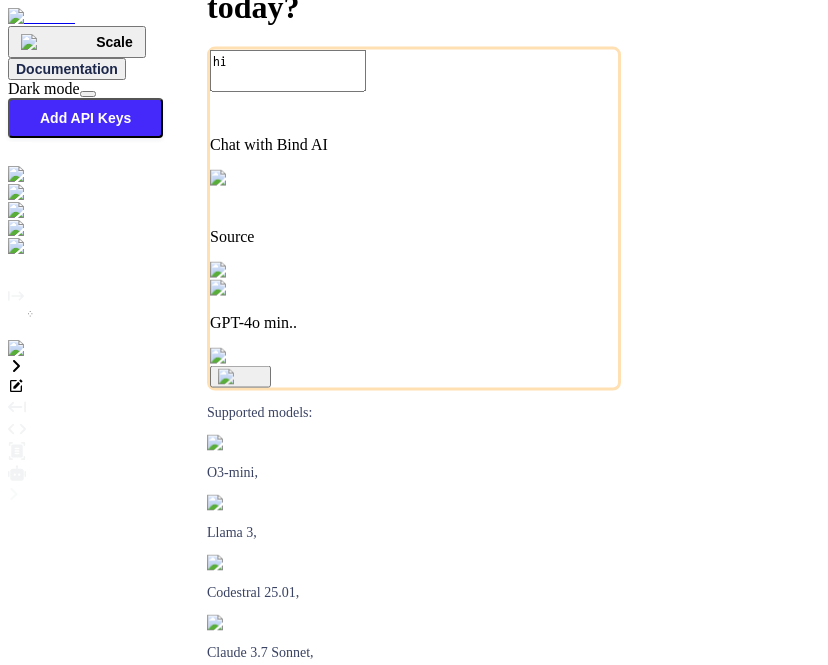 type on "x" 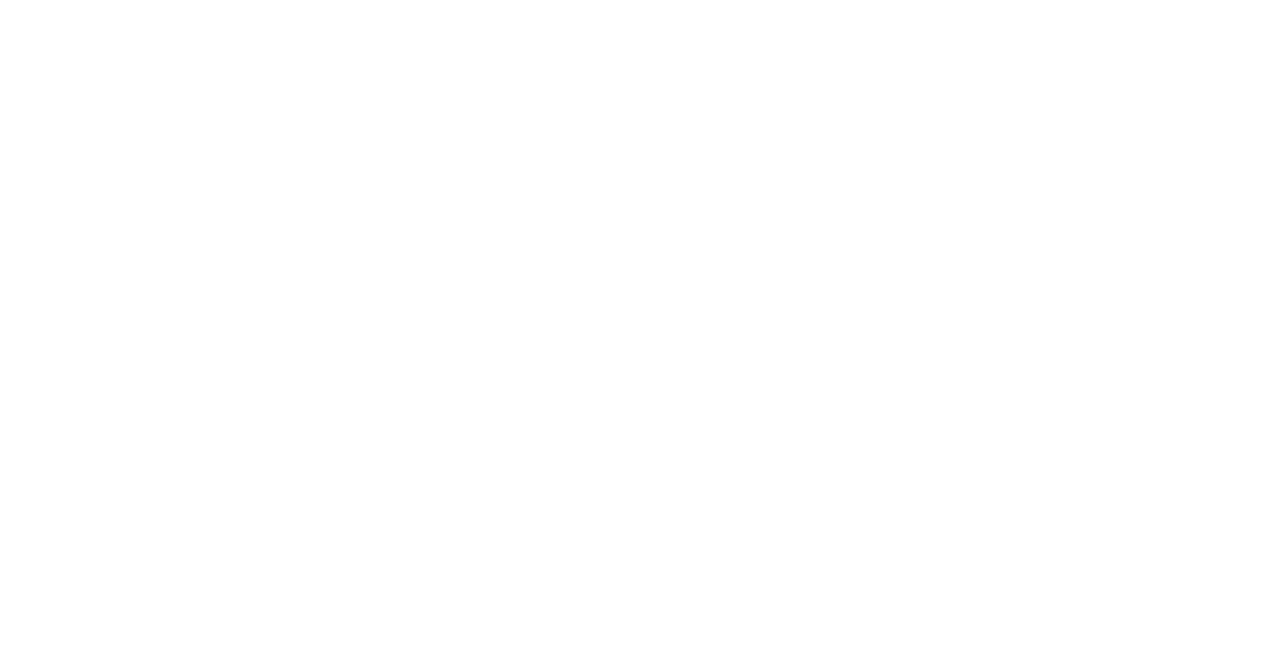 scroll, scrollTop: 0, scrollLeft: 0, axis: both 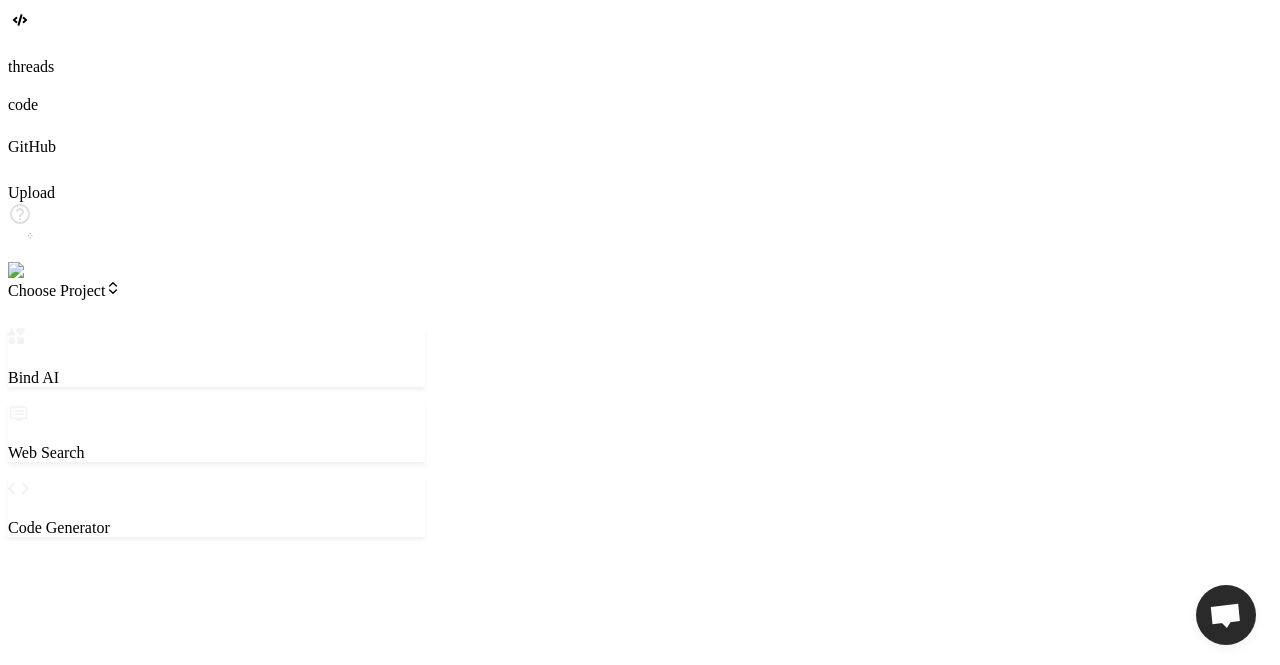type on "x" 